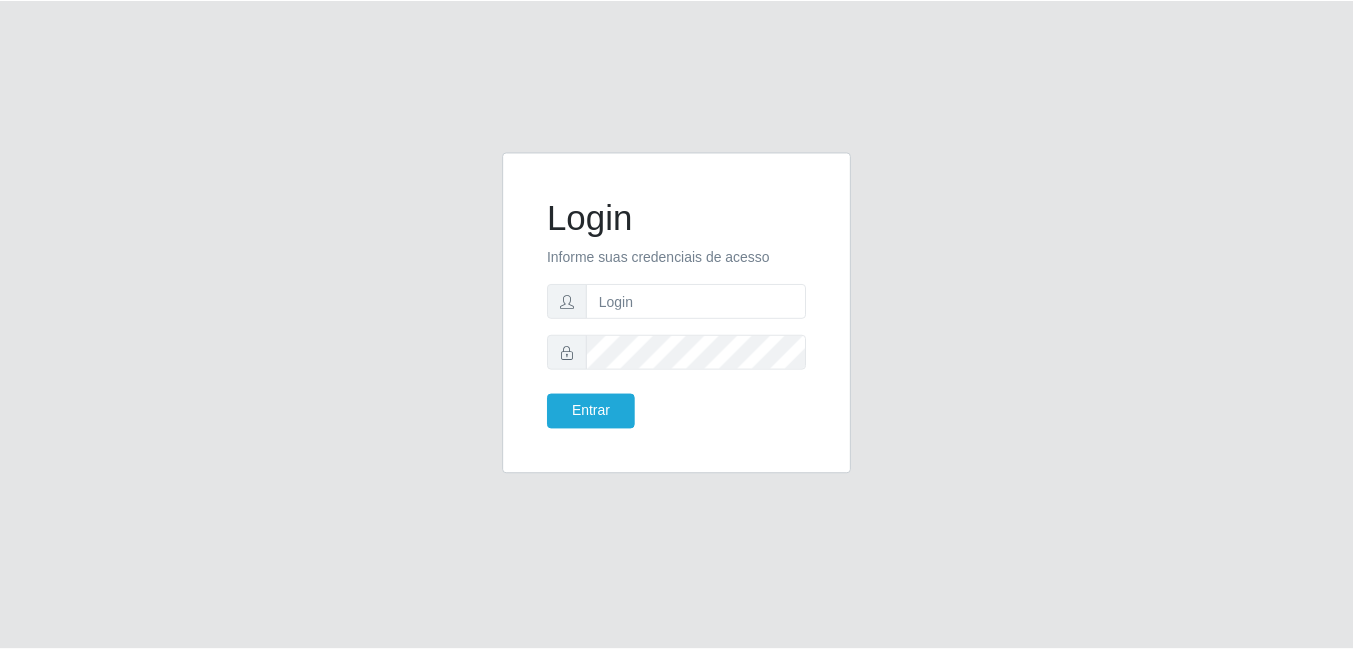 scroll, scrollTop: 0, scrollLeft: 0, axis: both 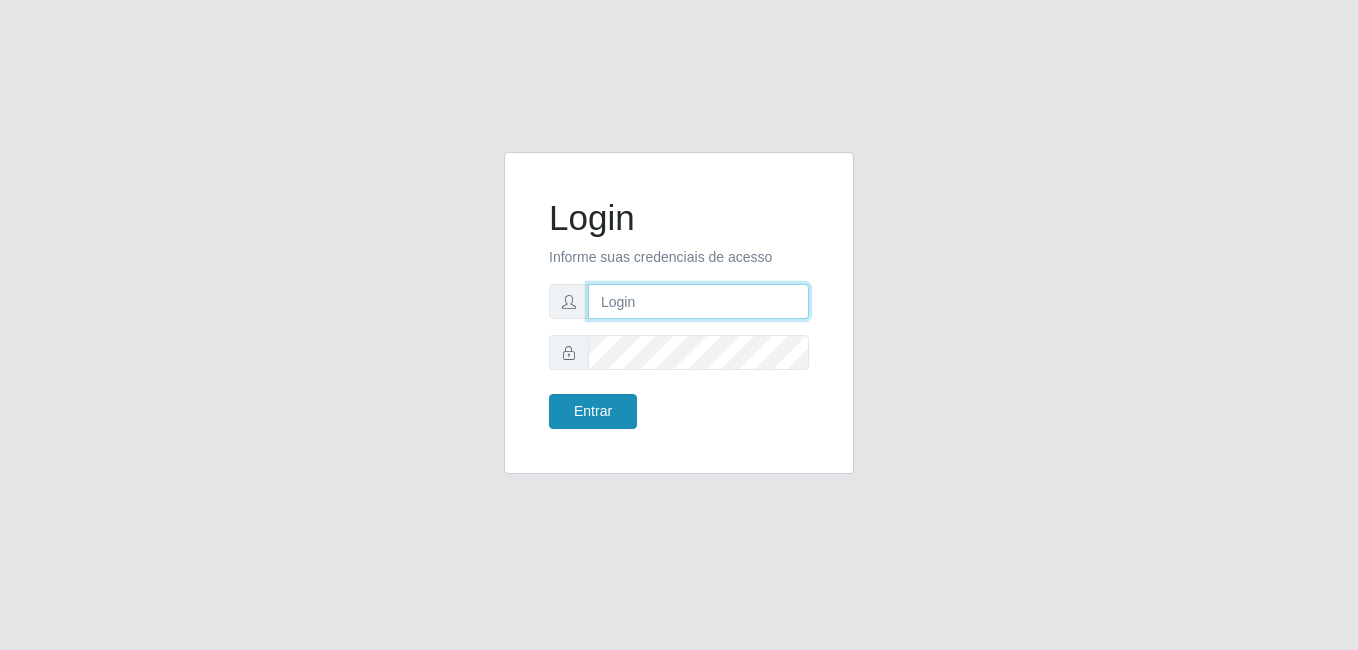 type on "[PERSON_NAME]" 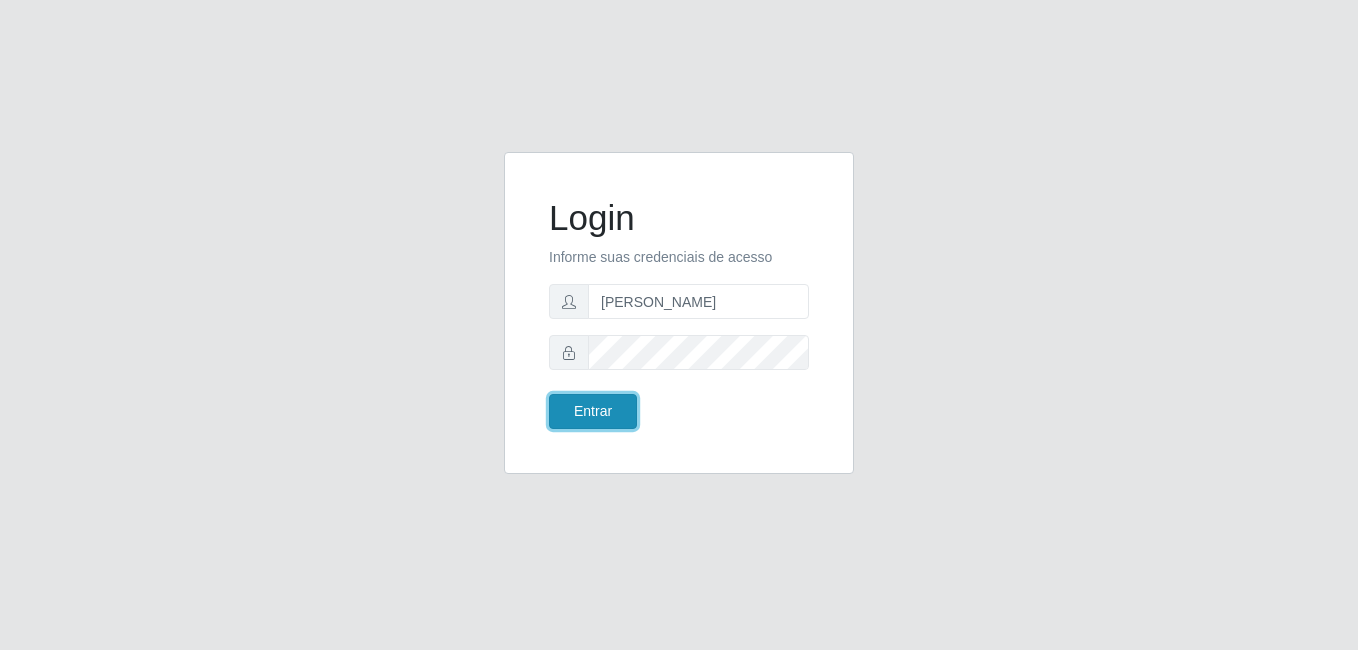 click on "Entrar" at bounding box center (593, 411) 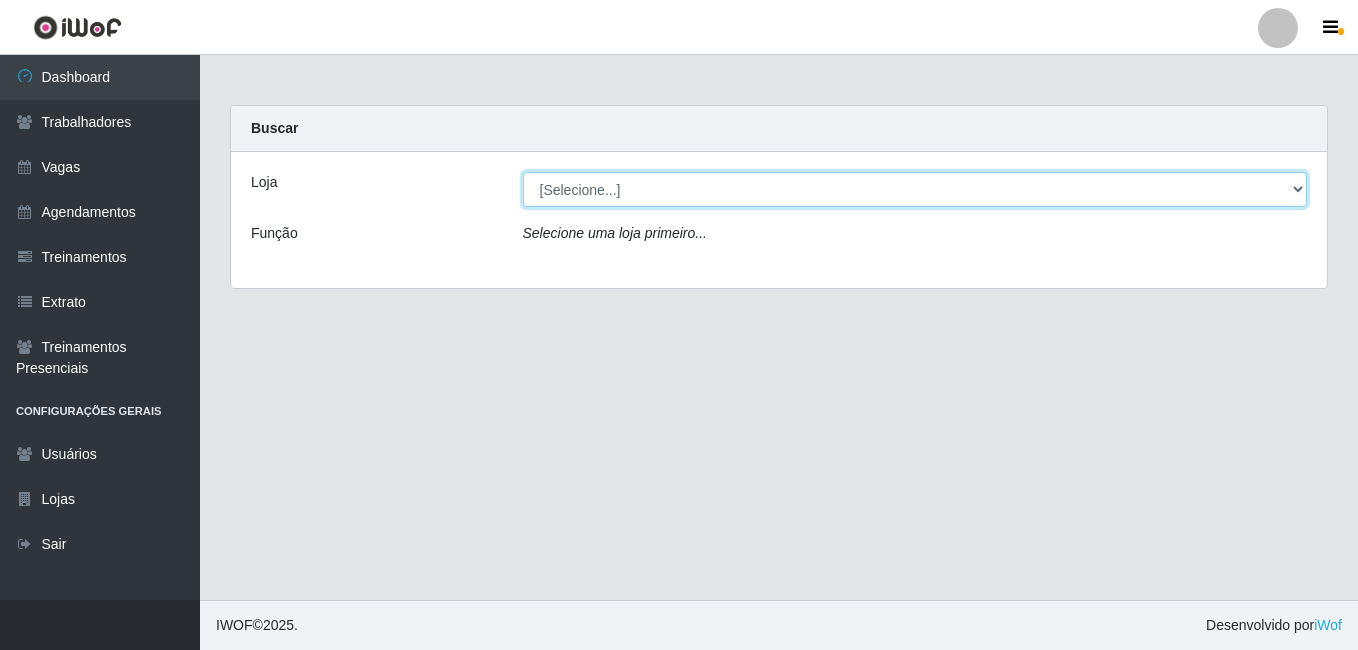 drag, startPoint x: 677, startPoint y: 195, endPoint x: 666, endPoint y: 198, distance: 11.401754 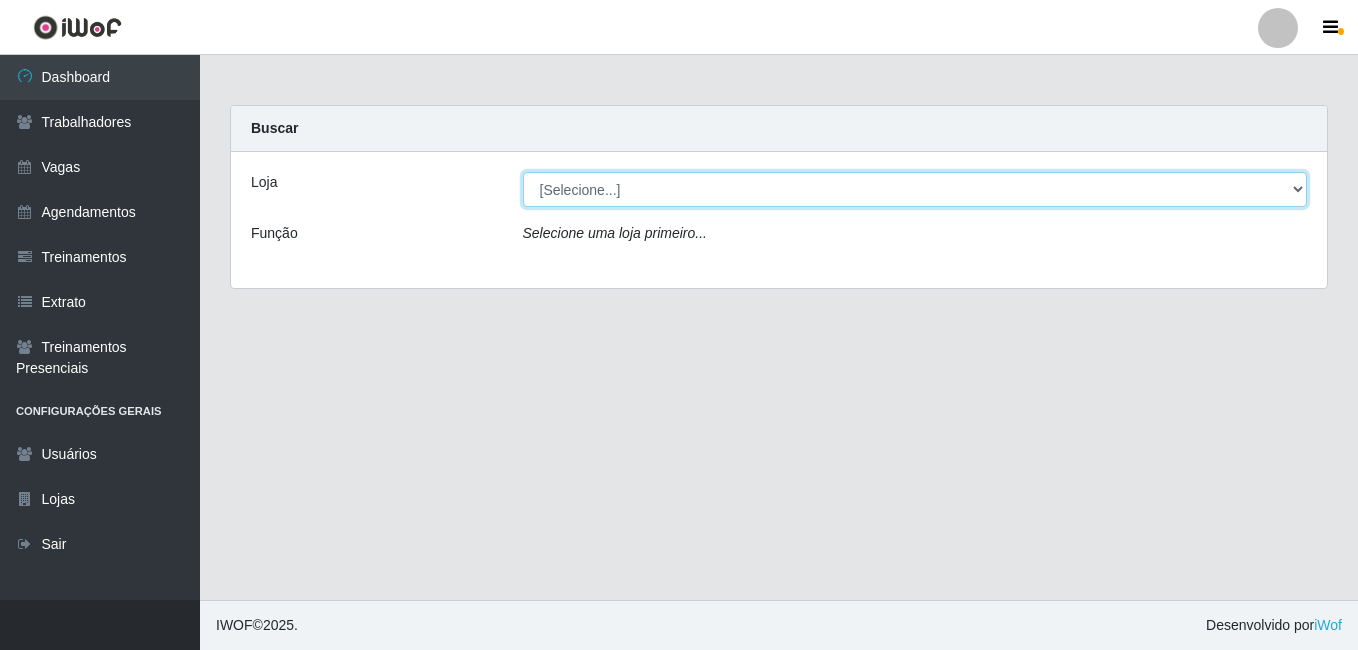 select on "230" 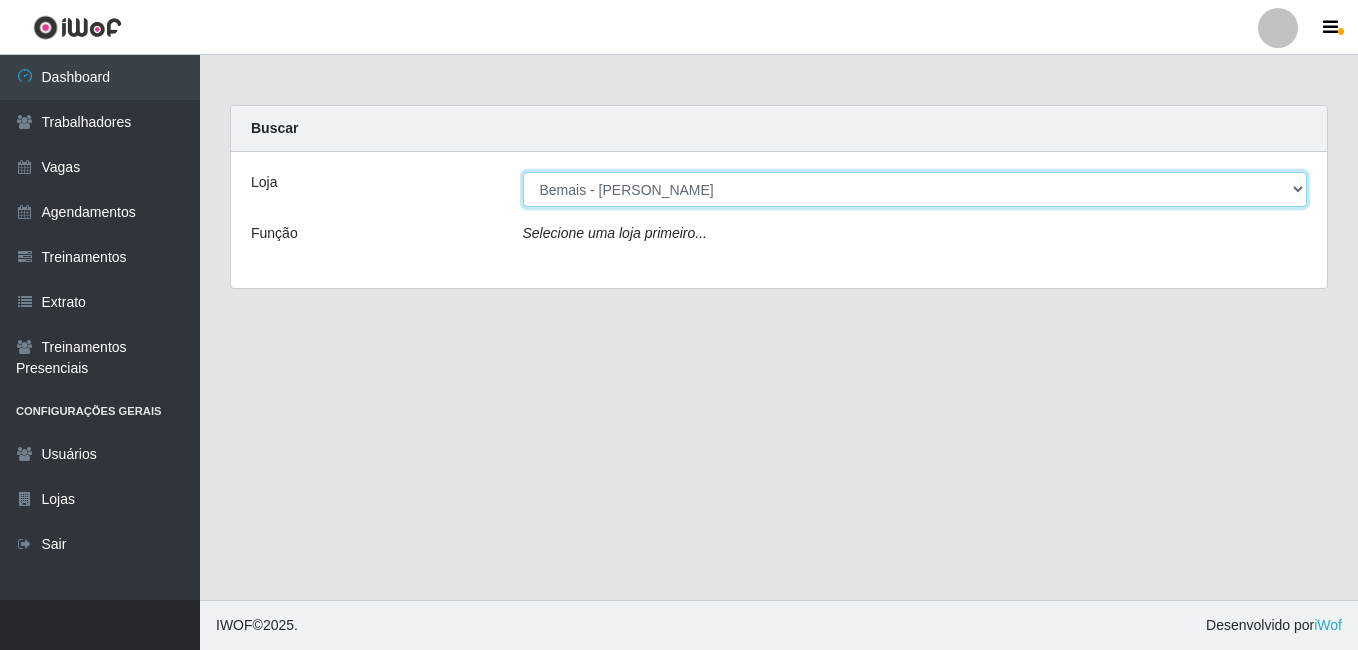 click on "[Selecione...] [PERSON_NAME]" at bounding box center (915, 189) 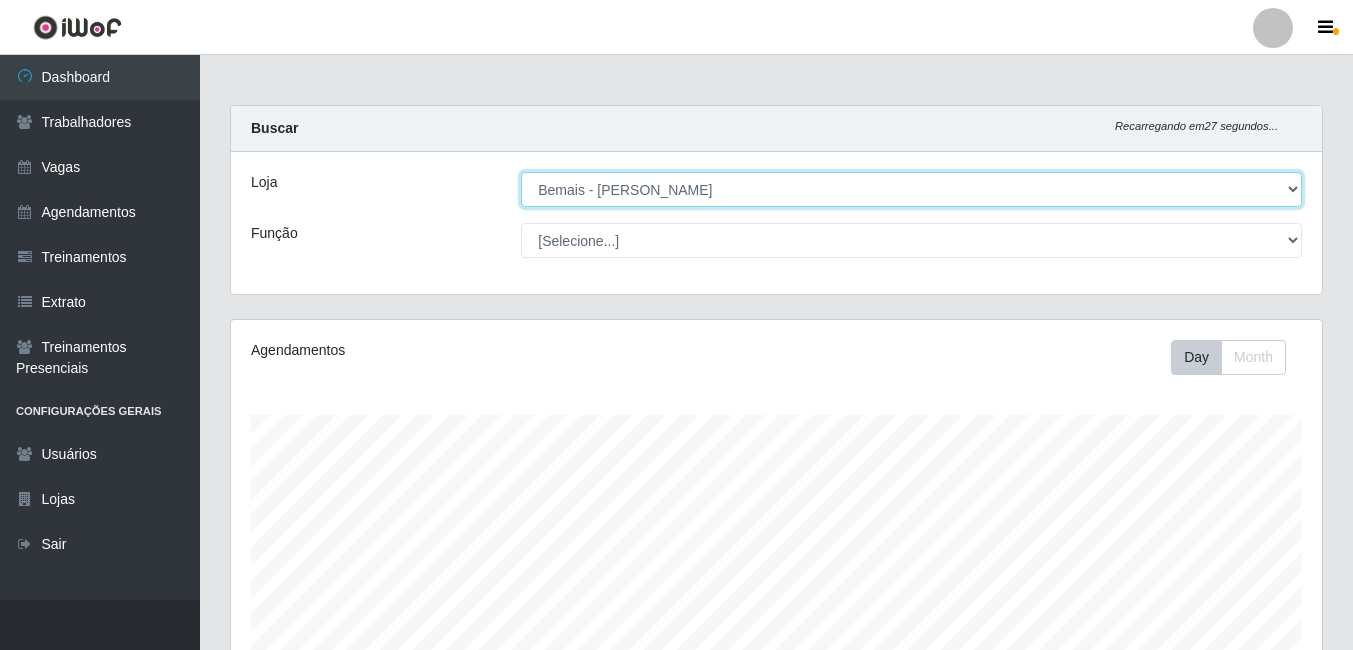 scroll, scrollTop: 999585, scrollLeft: 998909, axis: both 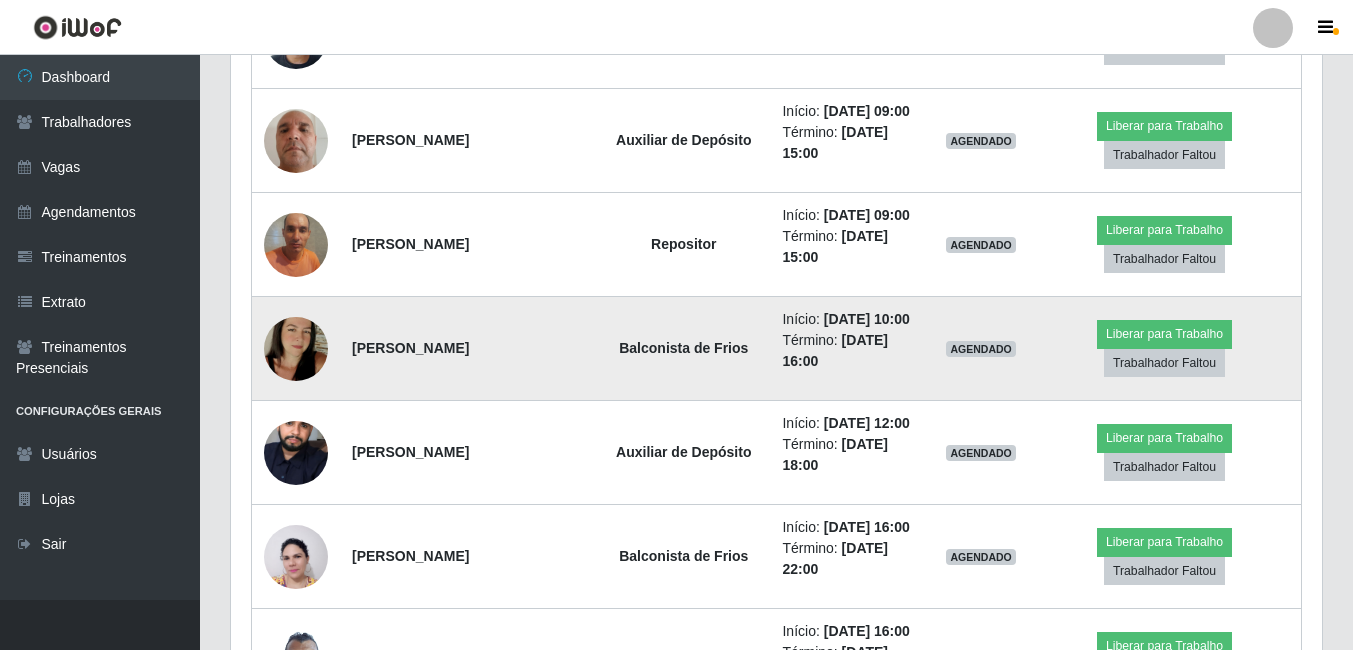 click at bounding box center (296, 349) 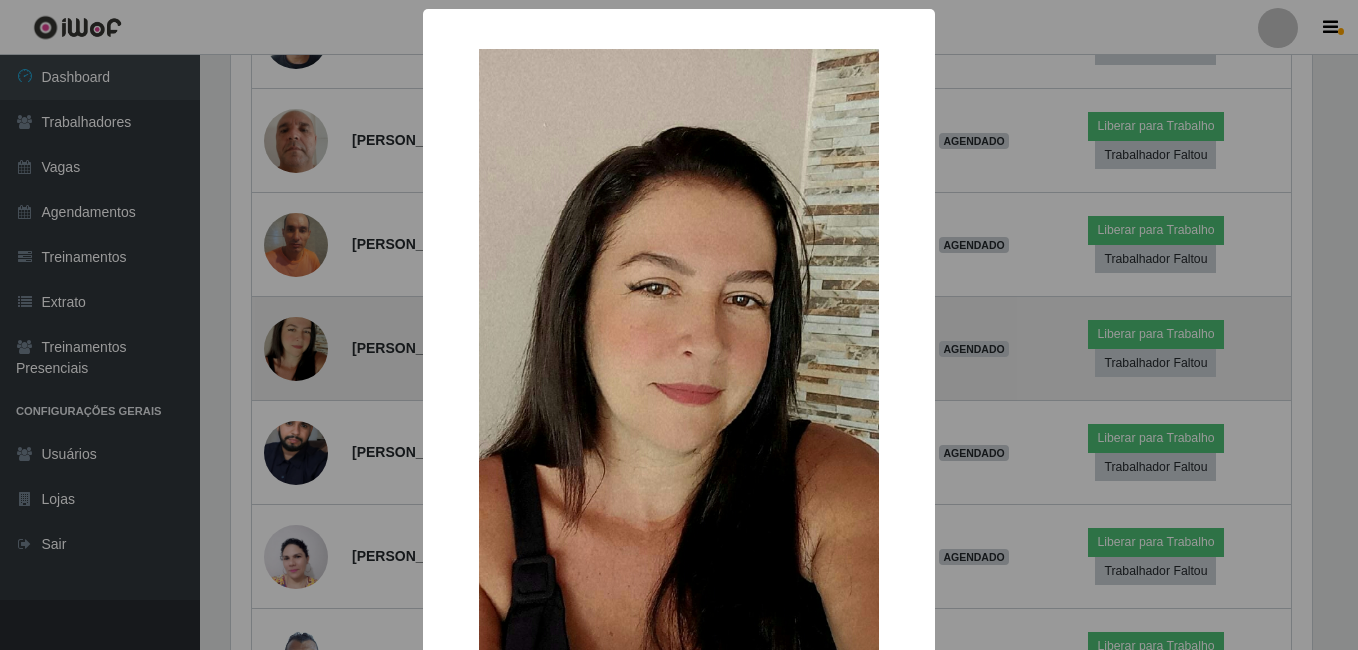 scroll, scrollTop: 999585, scrollLeft: 998919, axis: both 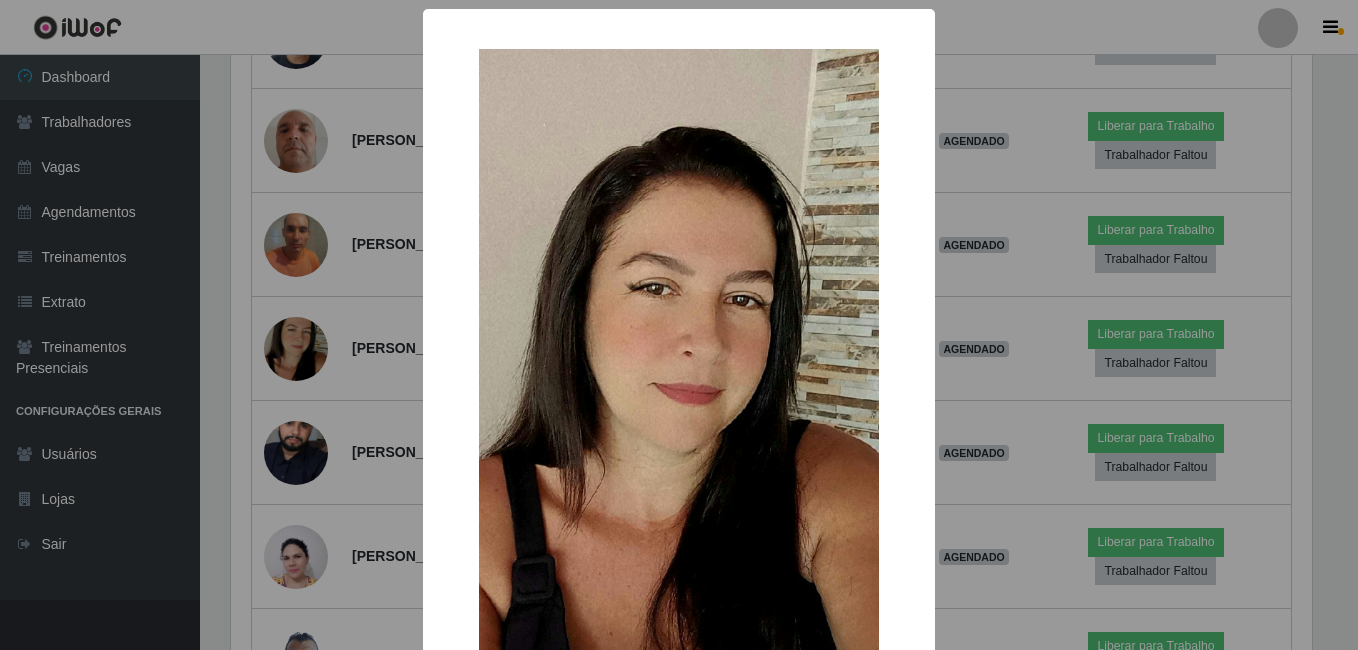 click on "× OK Cancel" at bounding box center (679, 325) 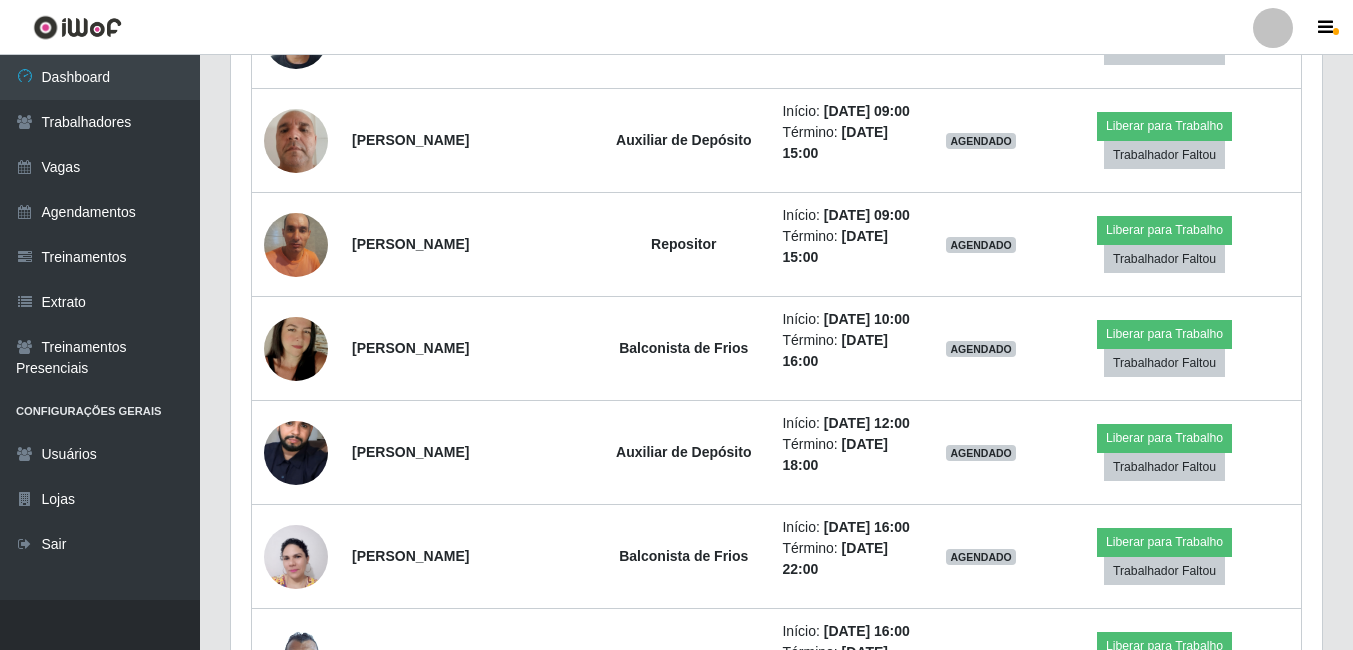 scroll, scrollTop: 999585, scrollLeft: 998909, axis: both 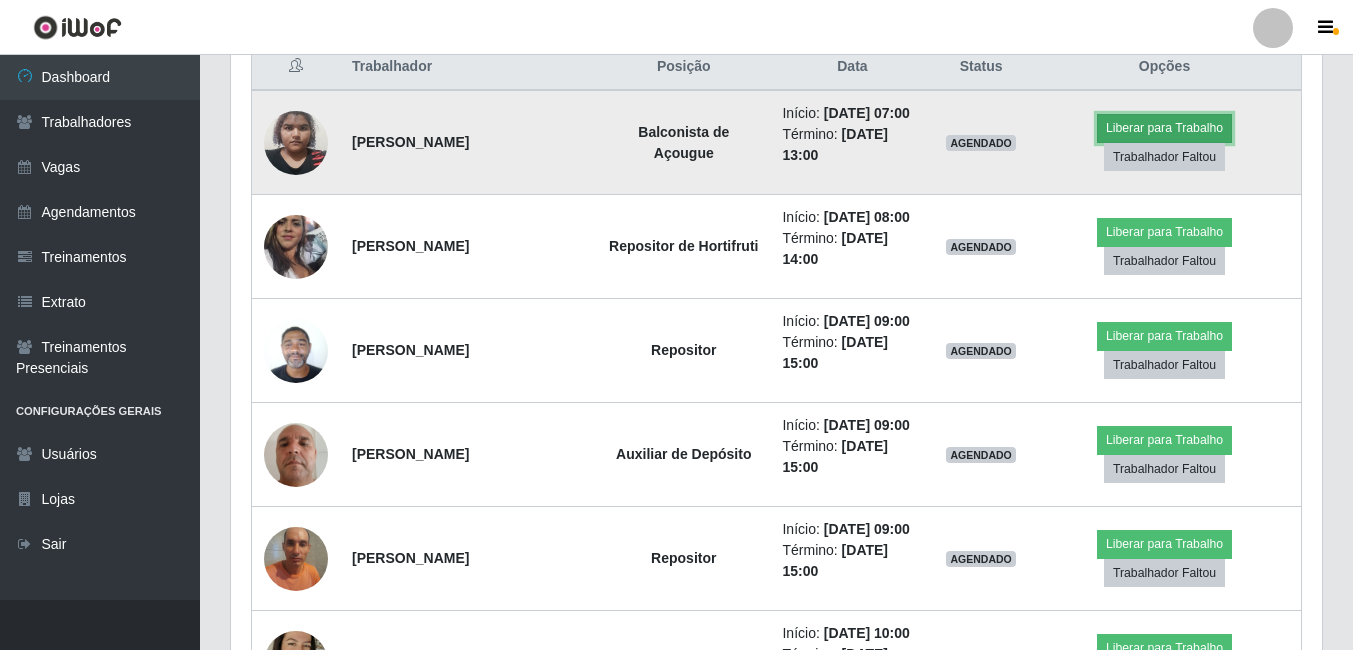 click on "Liberar para Trabalho" at bounding box center (1164, 128) 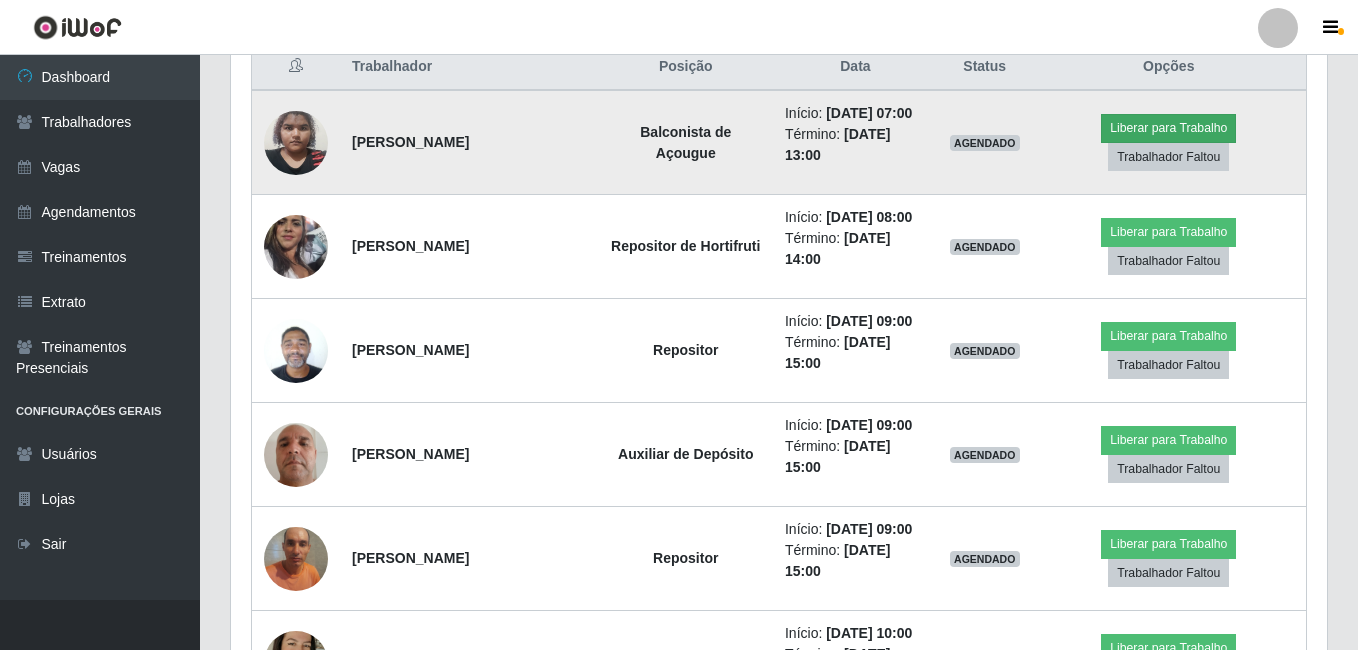 scroll, scrollTop: 999585, scrollLeft: 998919, axis: both 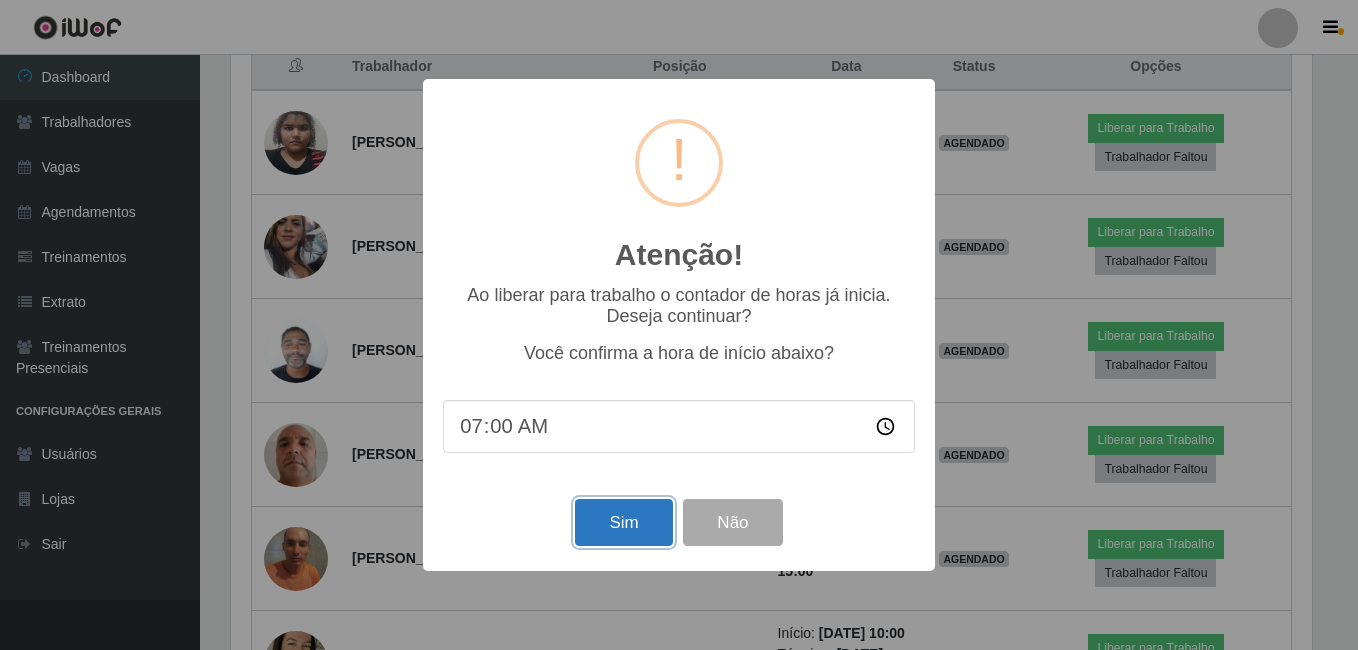 click on "Sim" at bounding box center (623, 522) 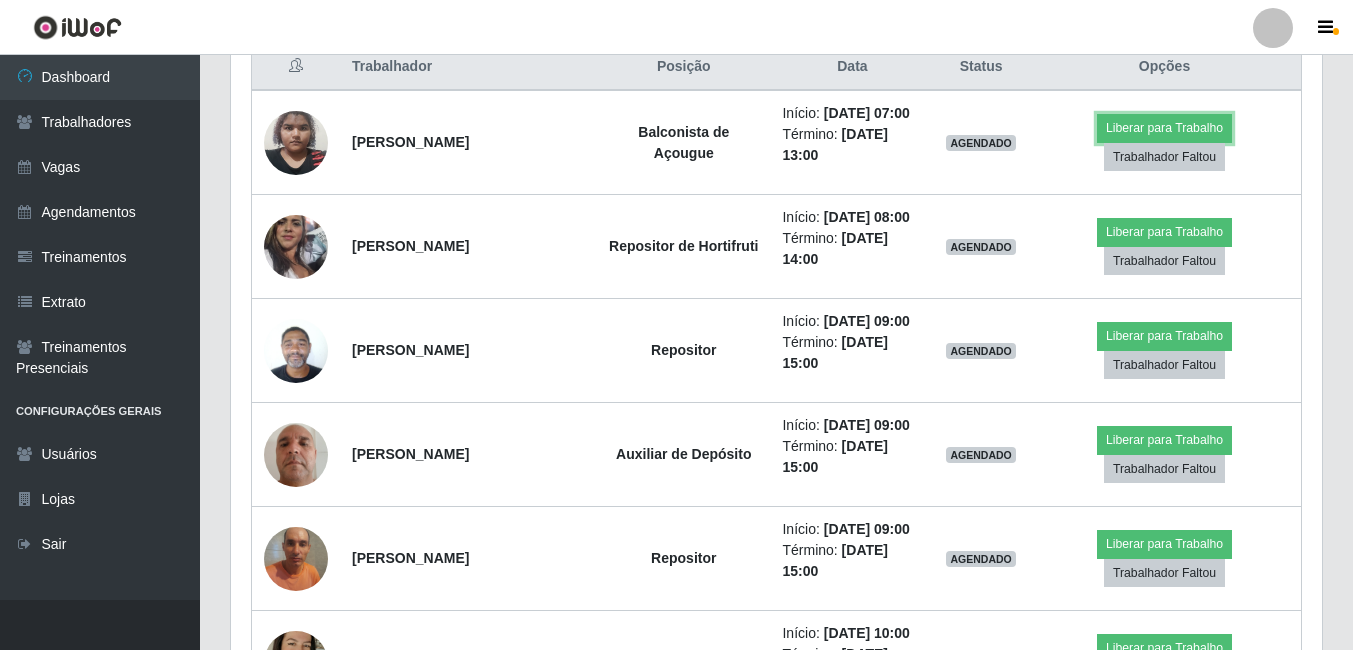 scroll, scrollTop: 999585, scrollLeft: 998909, axis: both 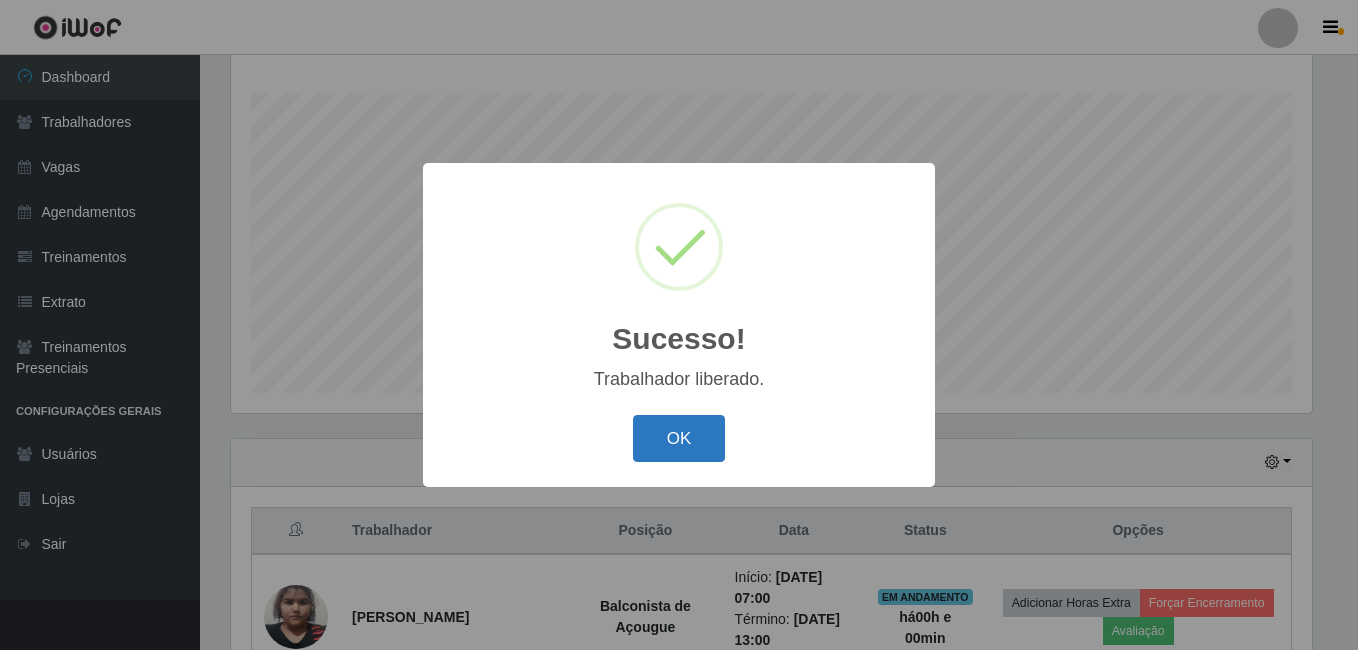drag, startPoint x: 696, startPoint y: 445, endPoint x: 672, endPoint y: 390, distance: 60.00833 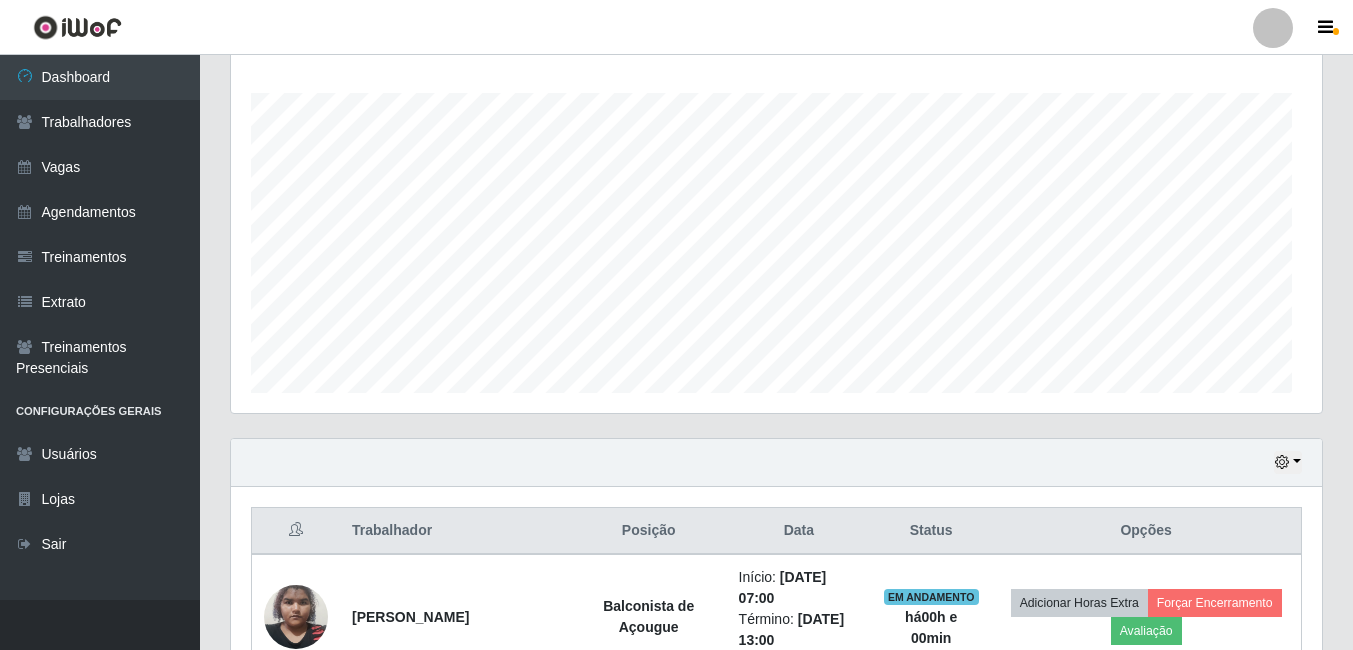 scroll, scrollTop: 999585, scrollLeft: 998909, axis: both 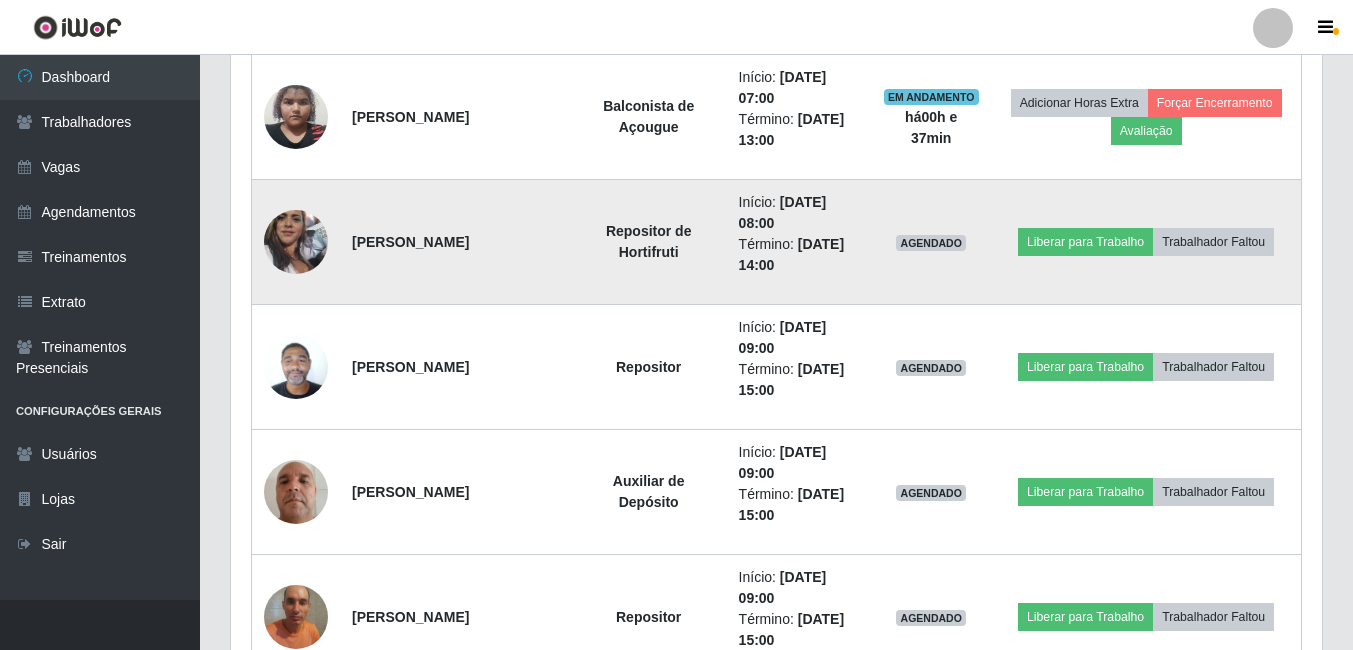 click at bounding box center [296, 242] 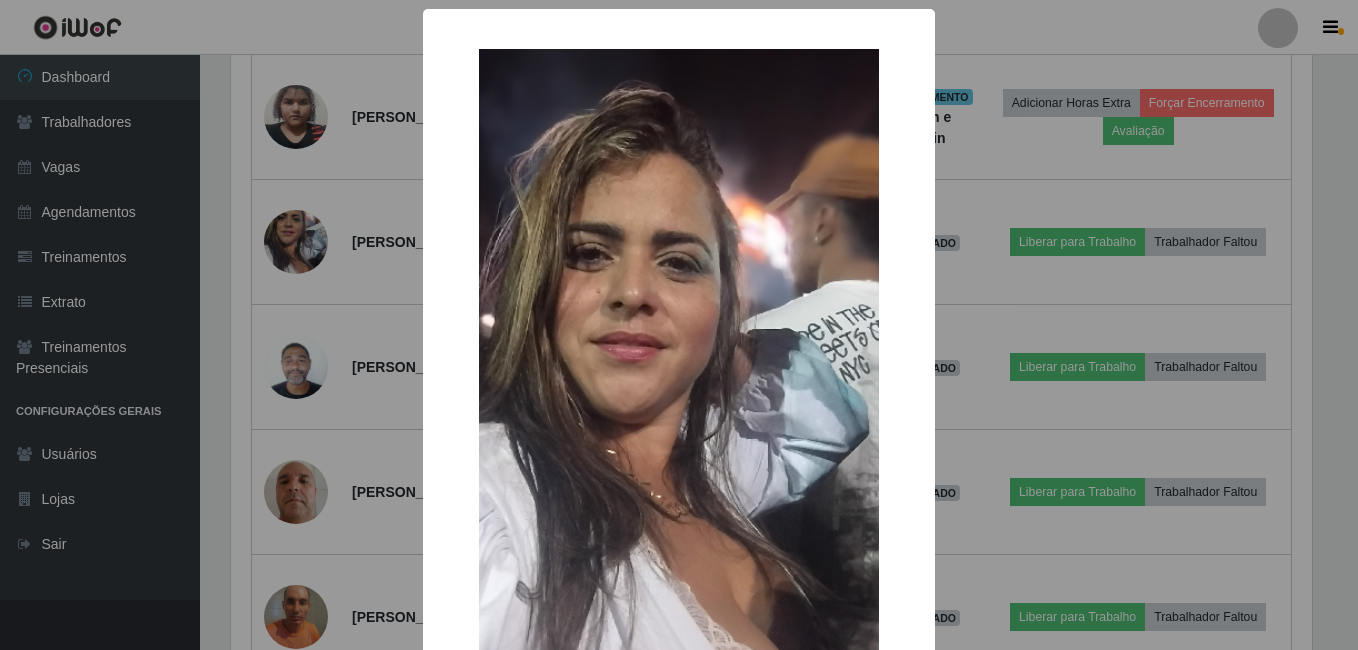 click on "× OK Cancel" at bounding box center (679, 325) 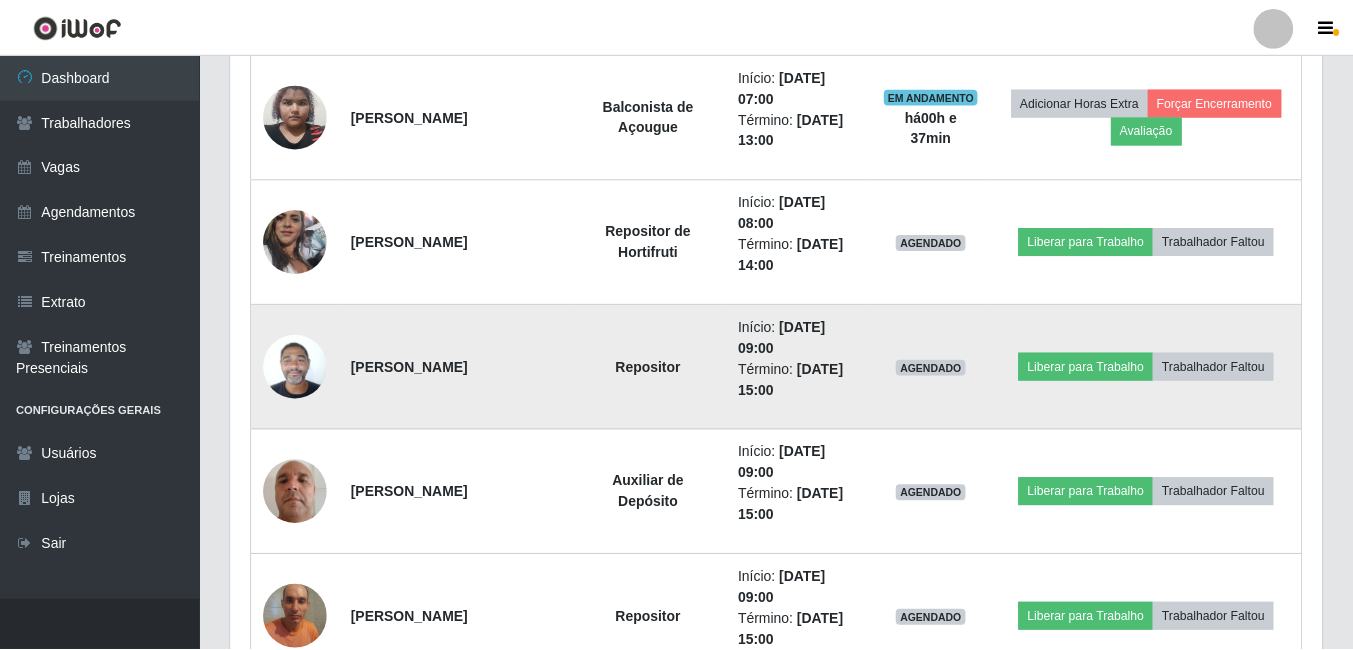 scroll, scrollTop: 999585, scrollLeft: 998909, axis: both 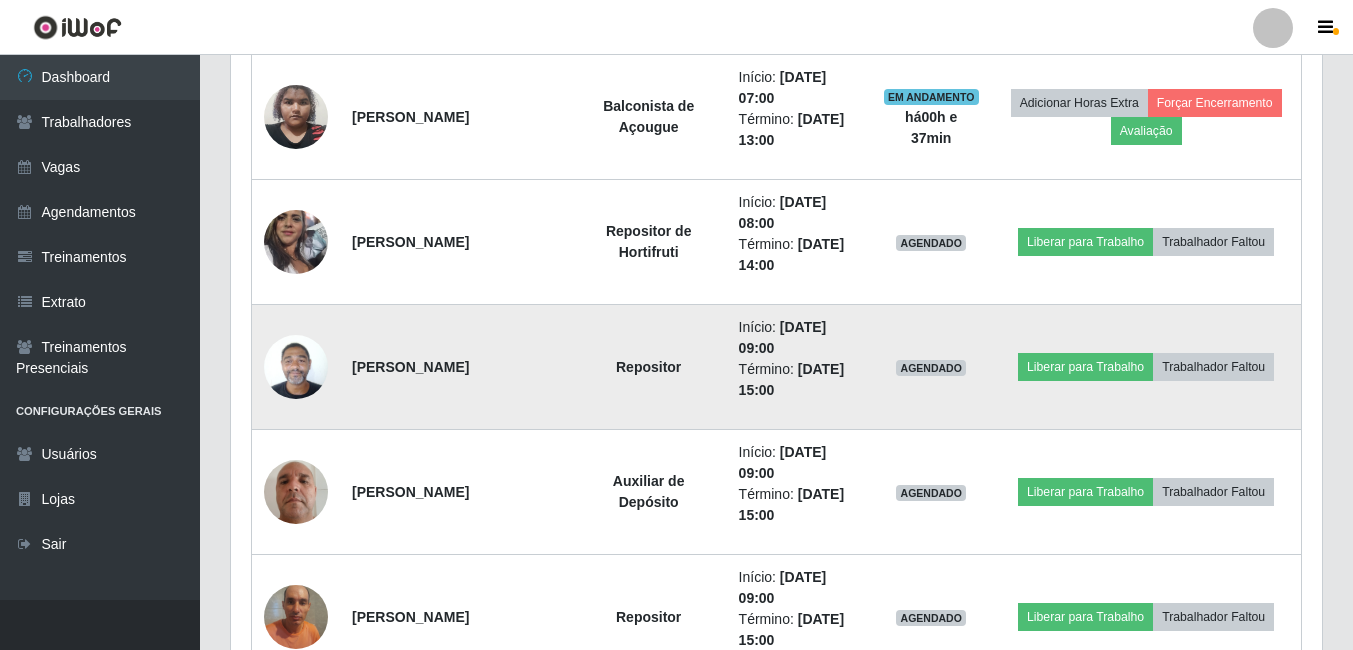 click at bounding box center [296, 366] 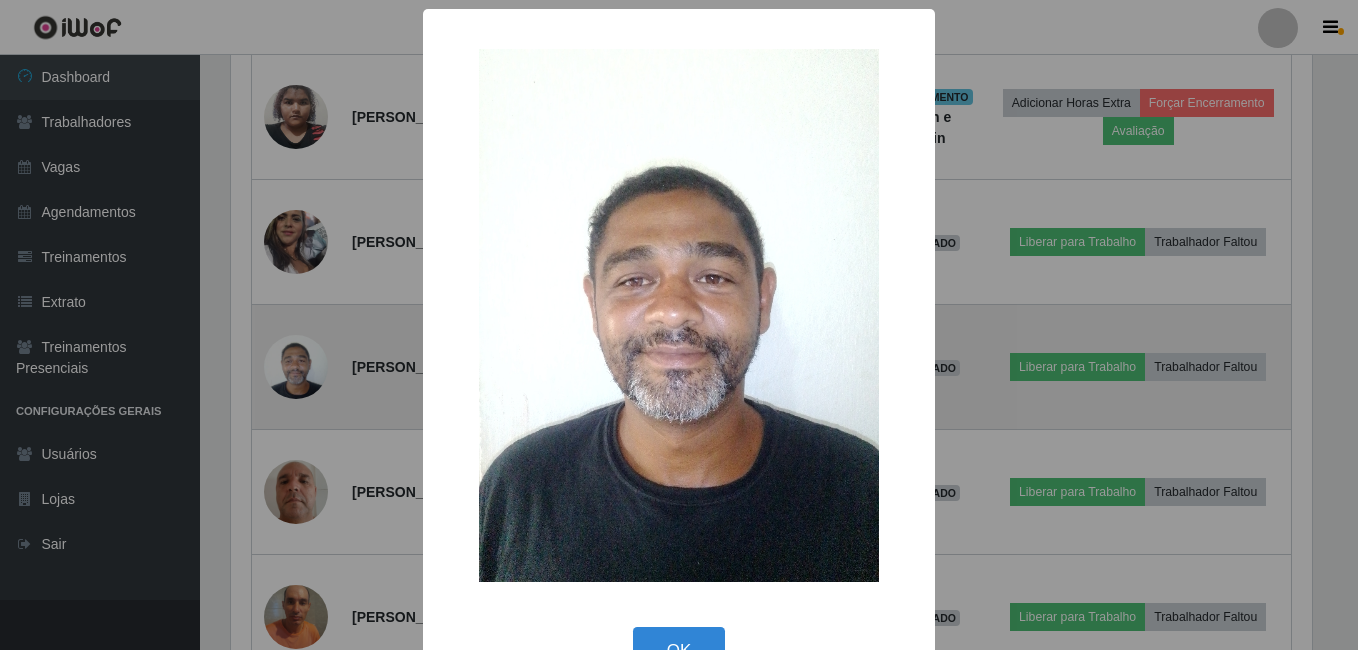 scroll, scrollTop: 999585, scrollLeft: 998919, axis: both 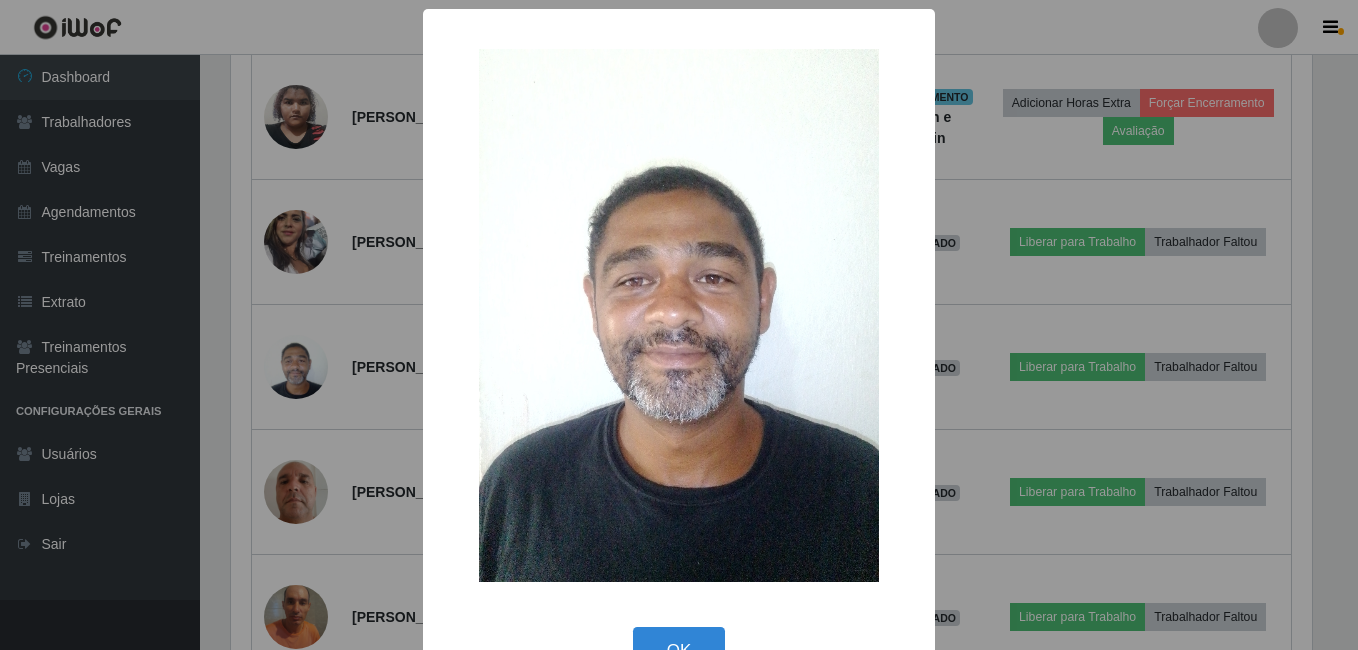 click on "× OK Cancel" at bounding box center (679, 325) 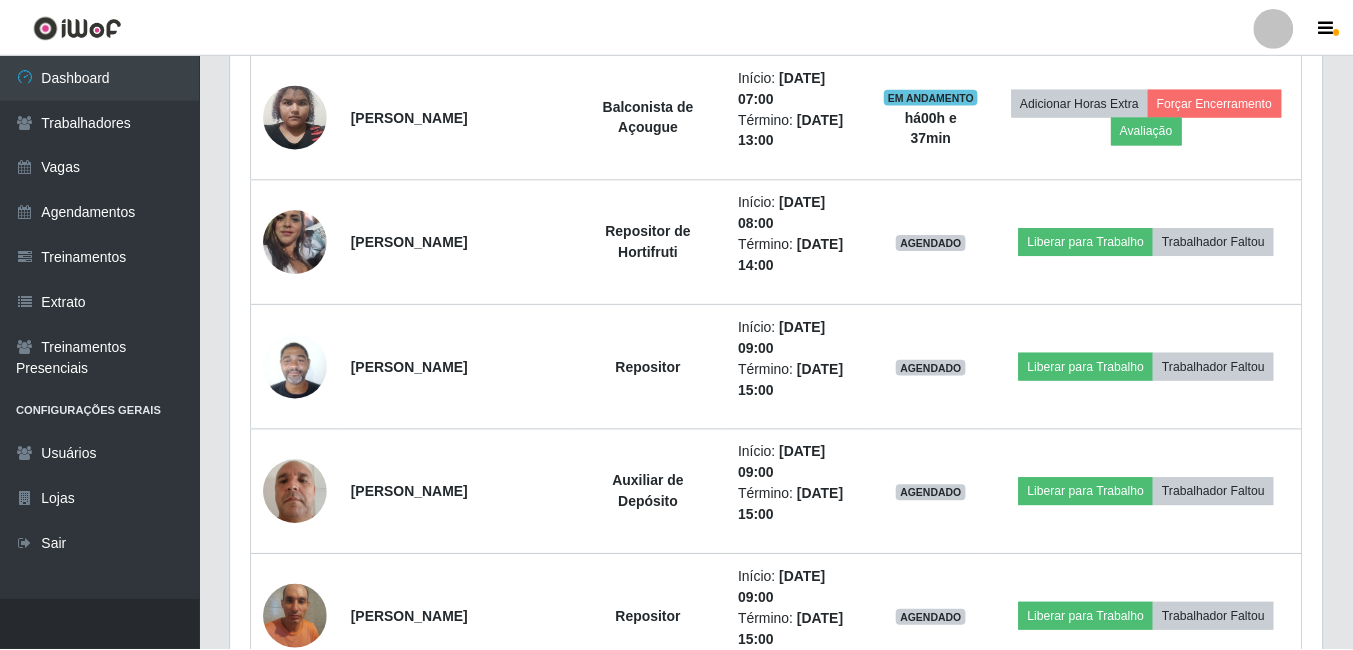 scroll, scrollTop: 999585, scrollLeft: 998909, axis: both 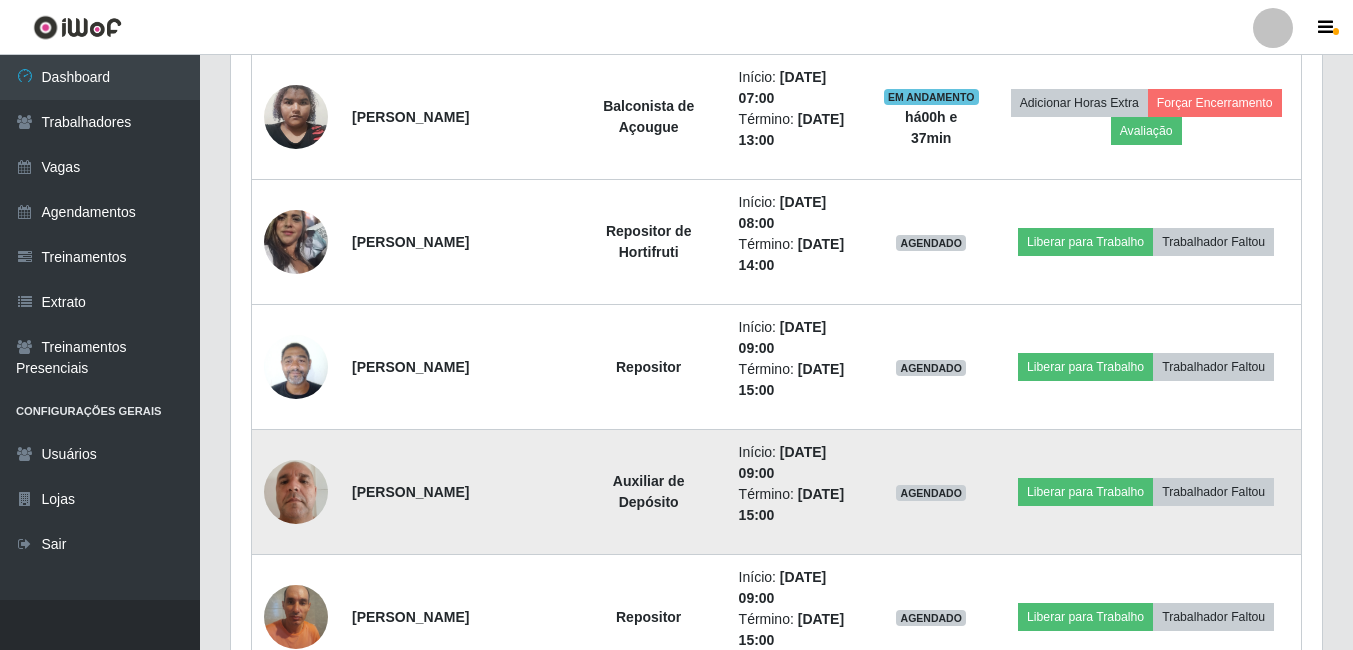 click at bounding box center [296, 491] 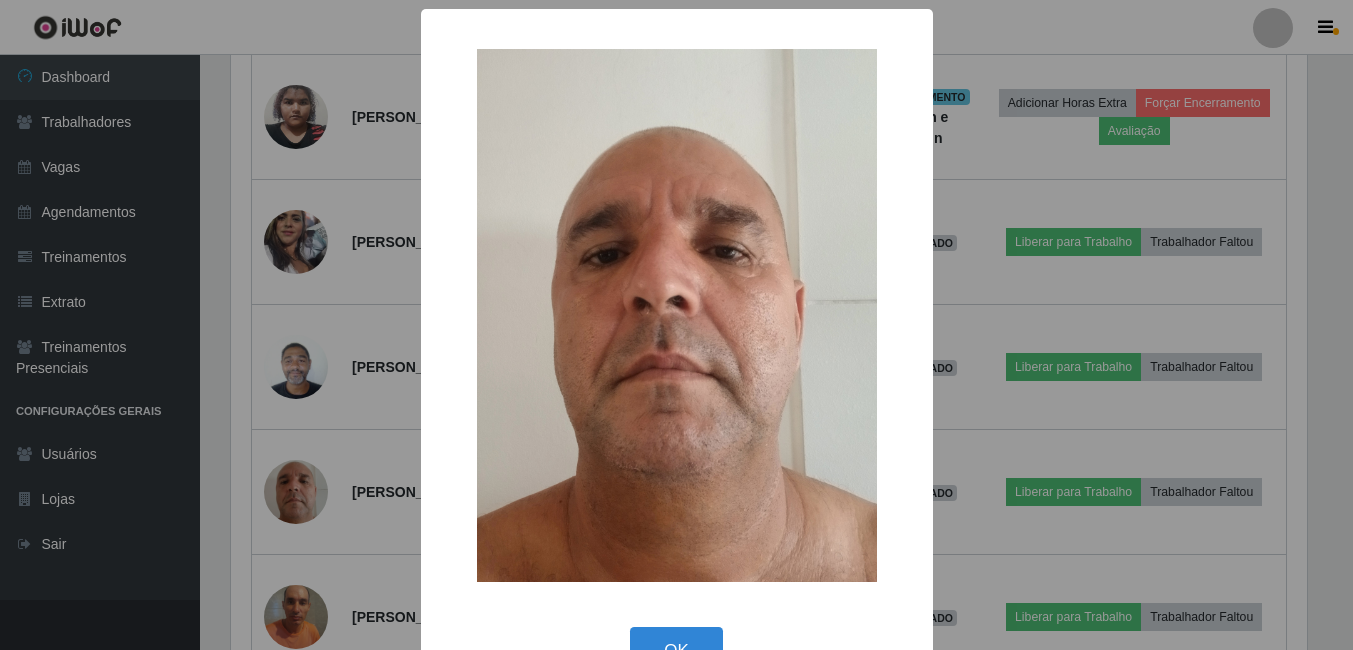 scroll, scrollTop: 999585, scrollLeft: 998919, axis: both 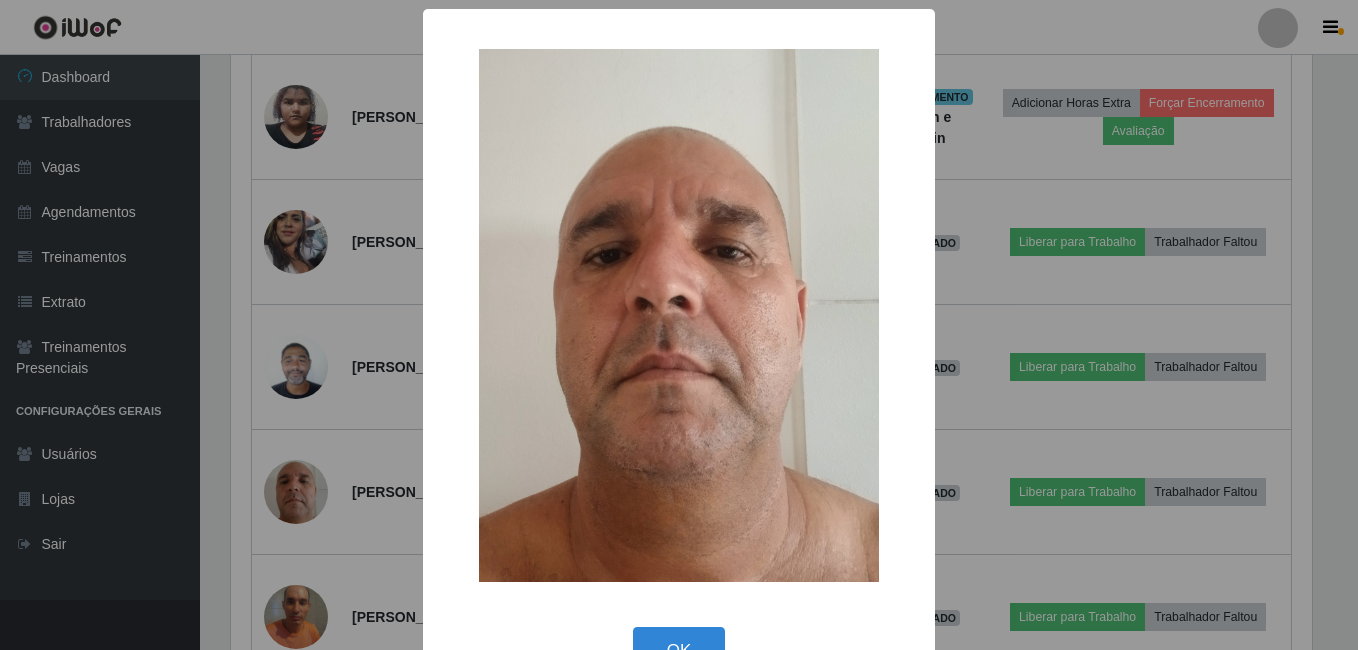 click on "× OK Cancel" at bounding box center [679, 325] 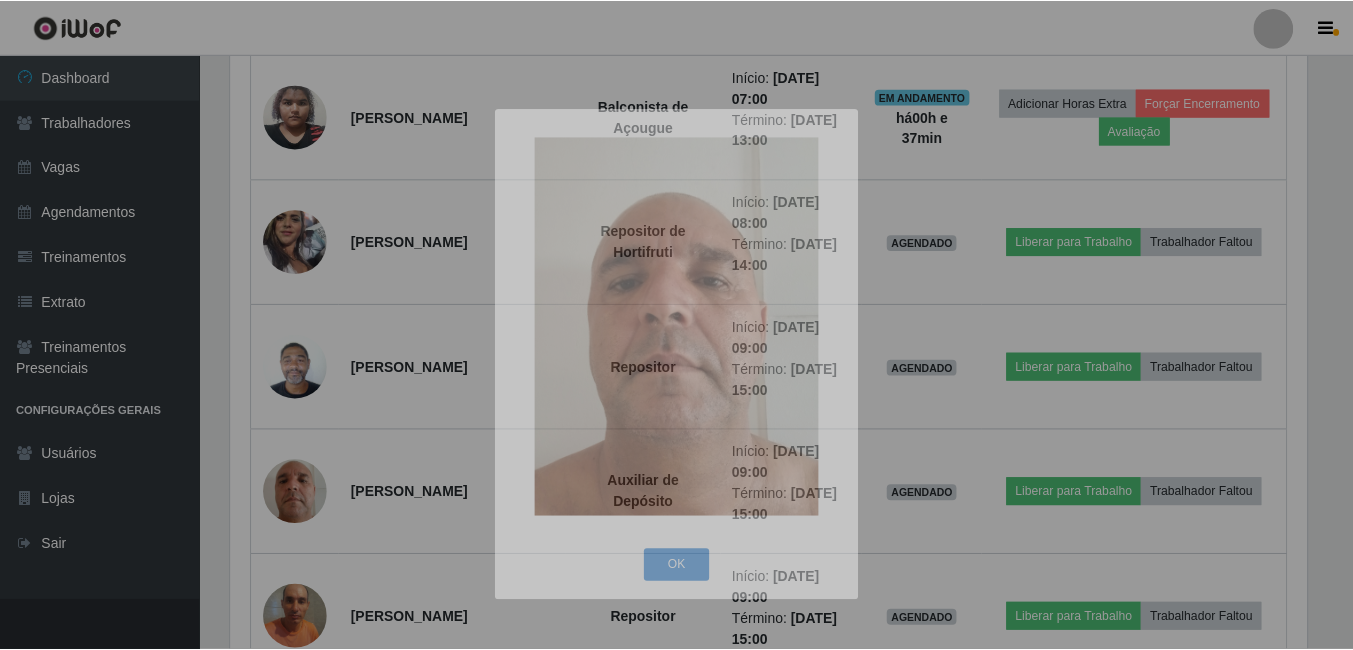 scroll, scrollTop: 999585, scrollLeft: 998909, axis: both 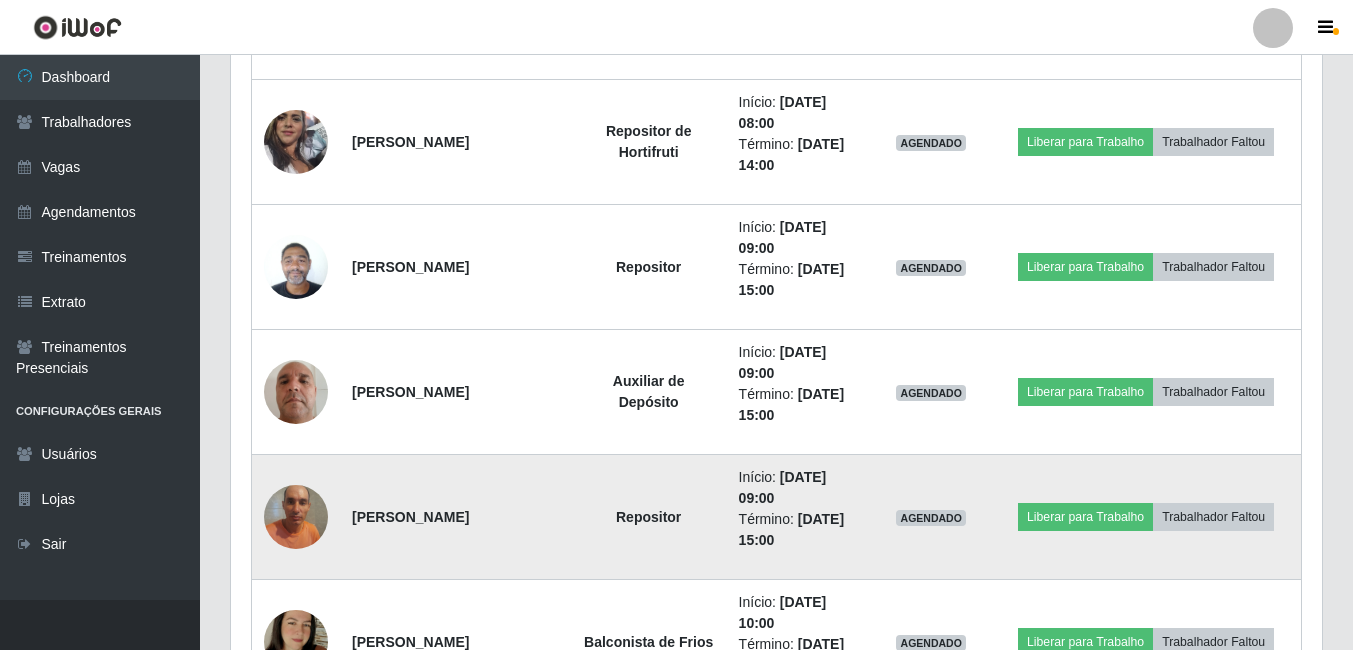 click at bounding box center (296, 516) 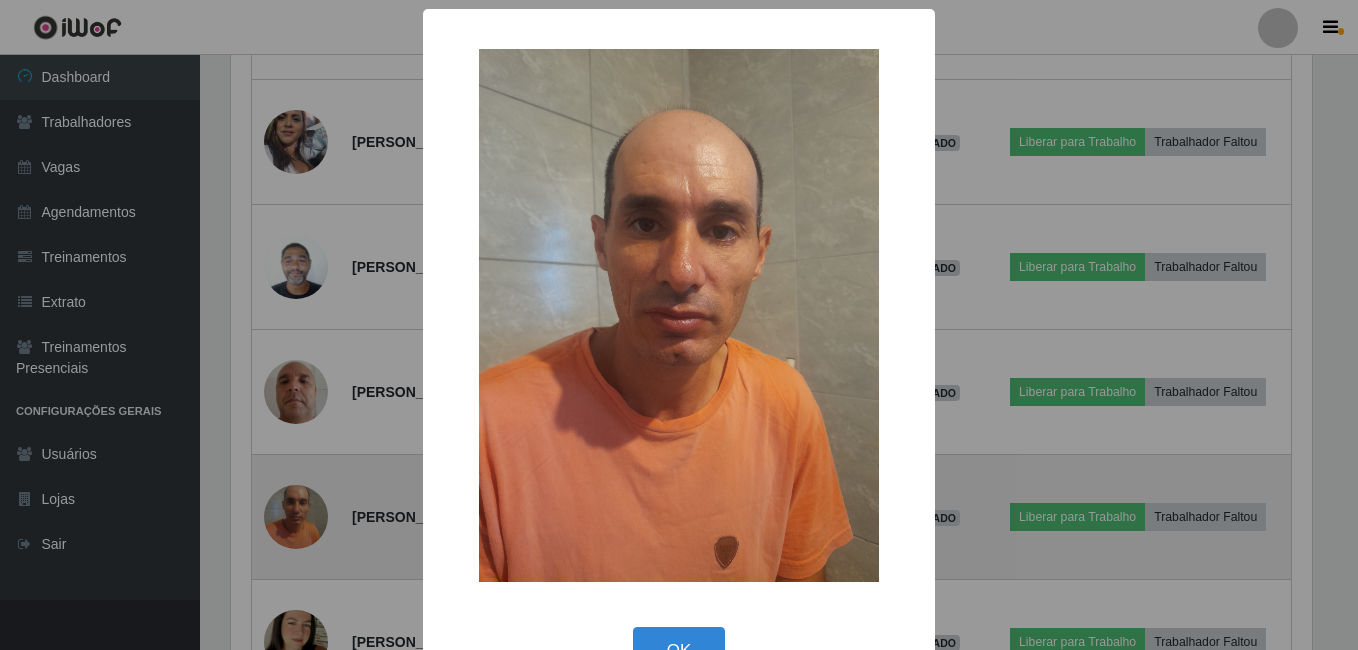scroll, scrollTop: 999585, scrollLeft: 998919, axis: both 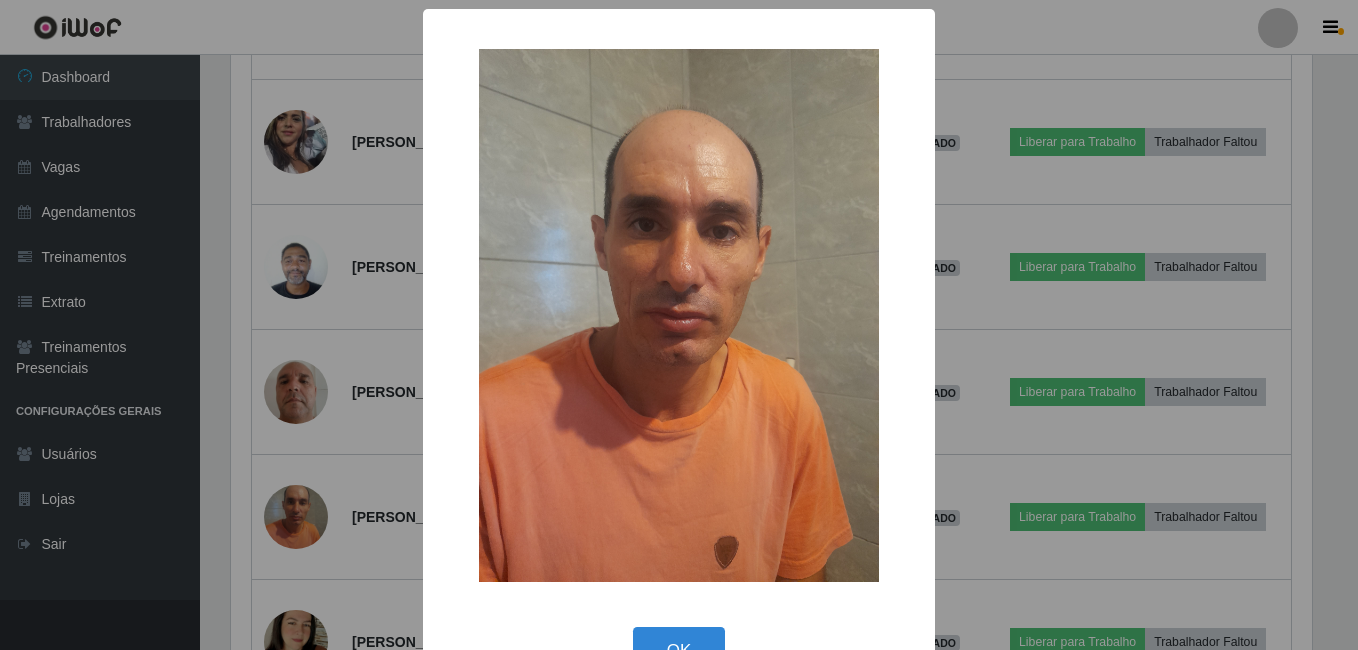 click on "× OK Cancel" at bounding box center (679, 325) 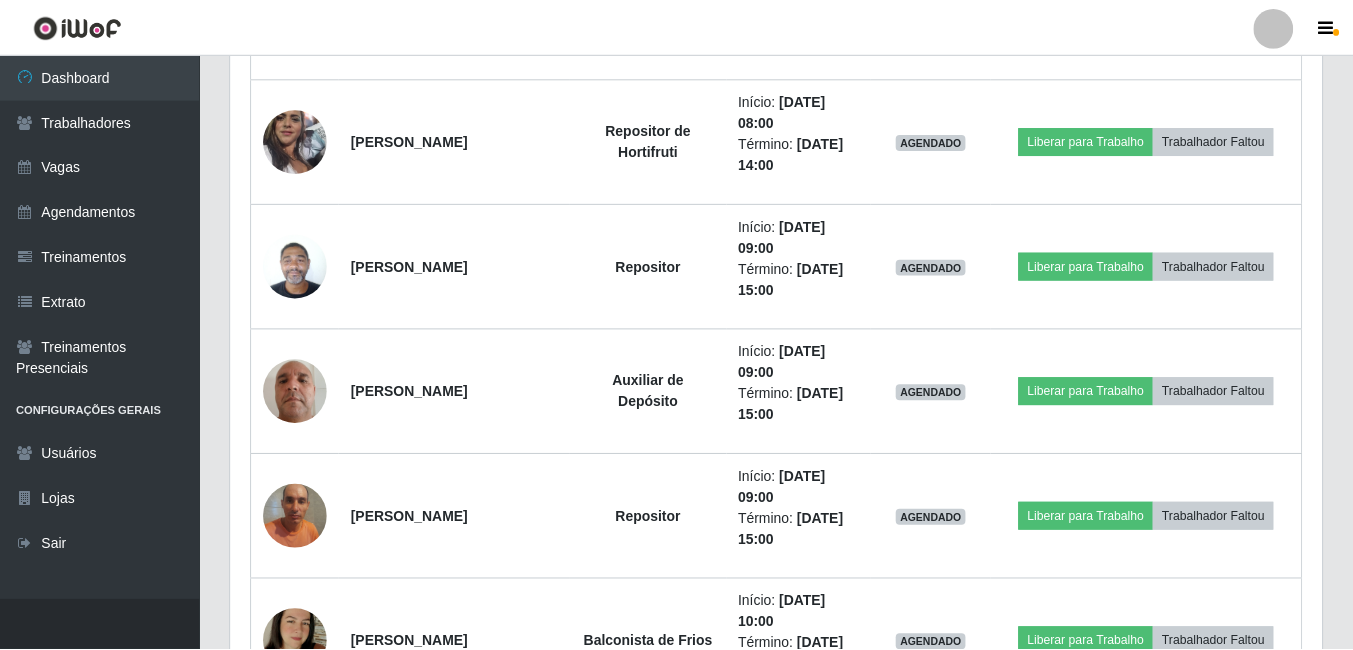 scroll, scrollTop: 999585, scrollLeft: 998909, axis: both 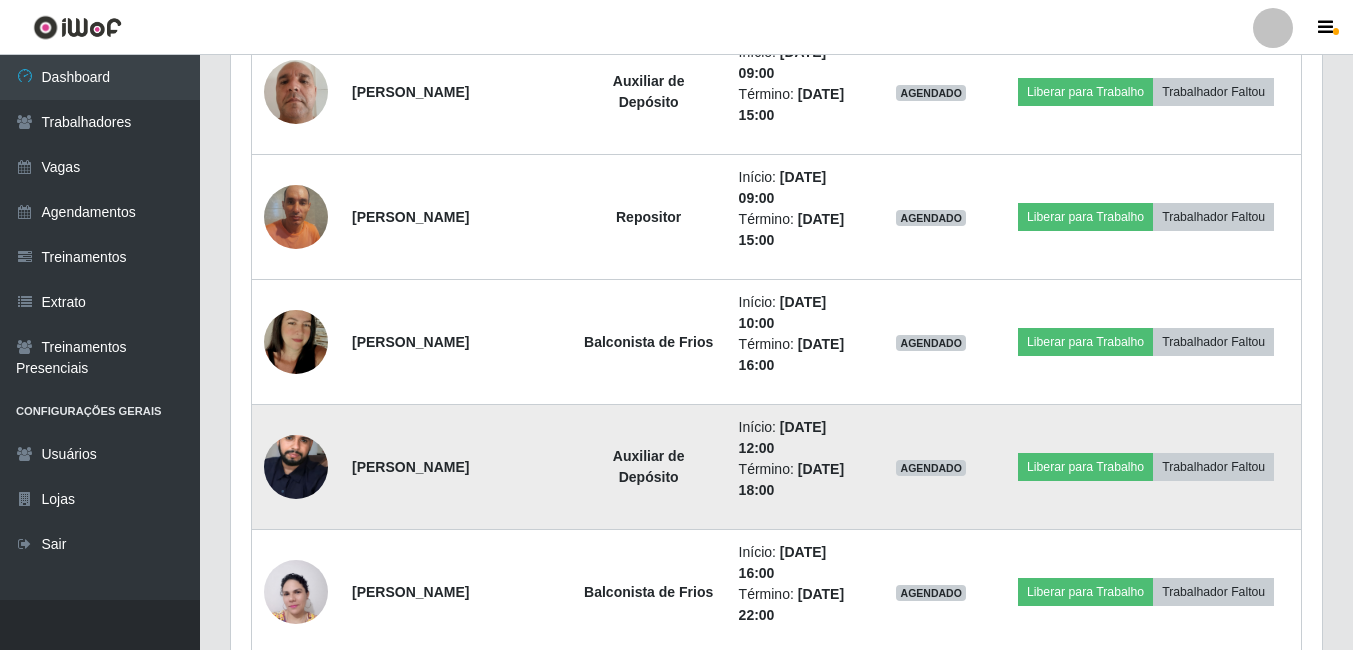 click at bounding box center (296, 467) 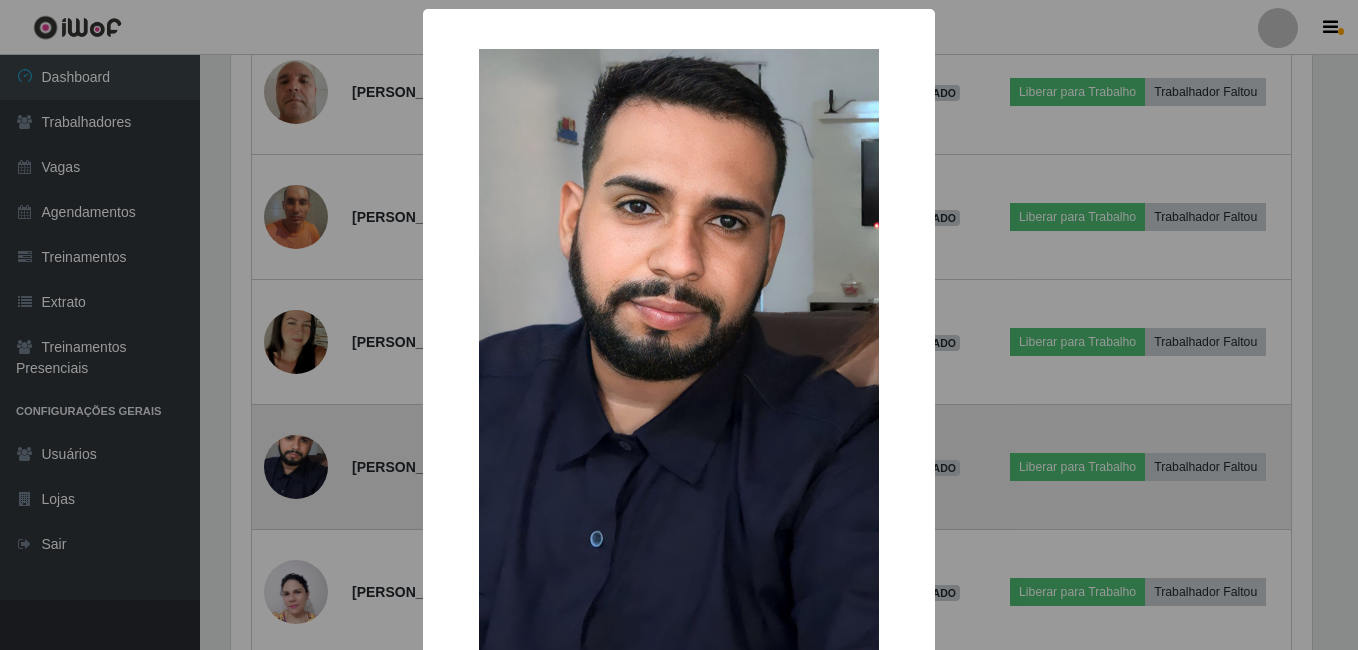scroll, scrollTop: 999585, scrollLeft: 998919, axis: both 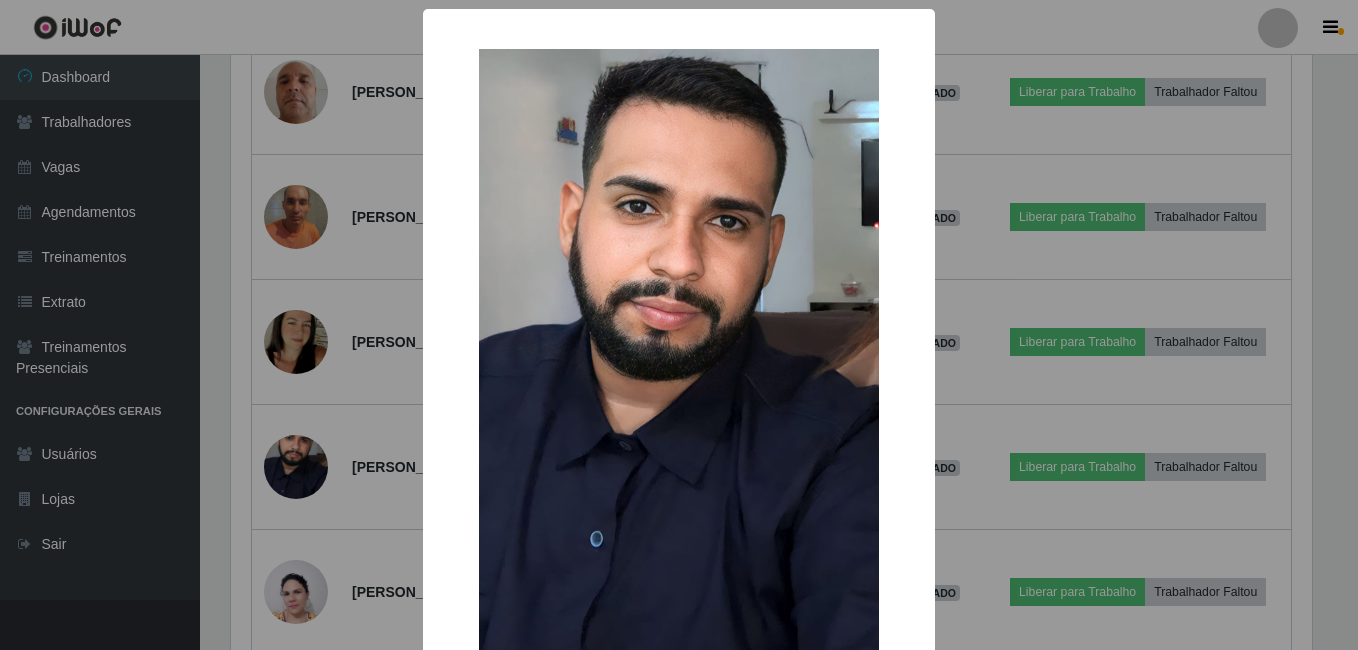 click on "× OK Cancel" at bounding box center (679, 325) 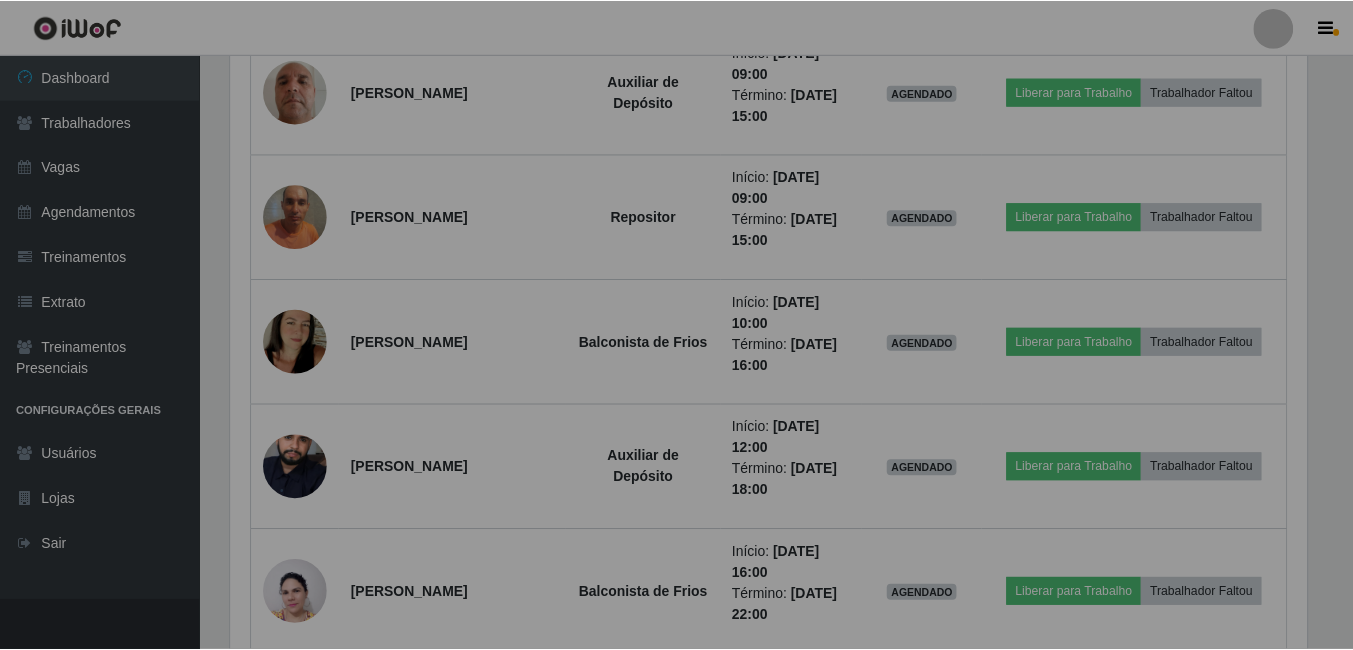 scroll, scrollTop: 999585, scrollLeft: 998909, axis: both 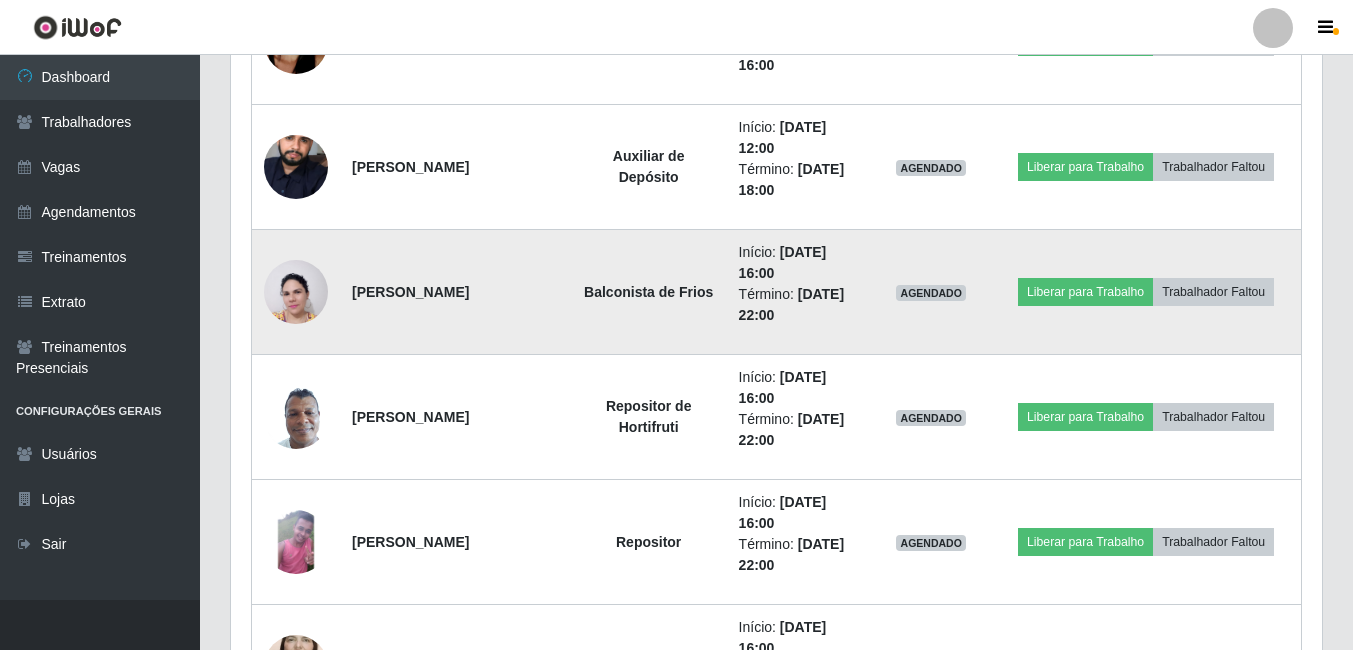 click at bounding box center (296, 292) 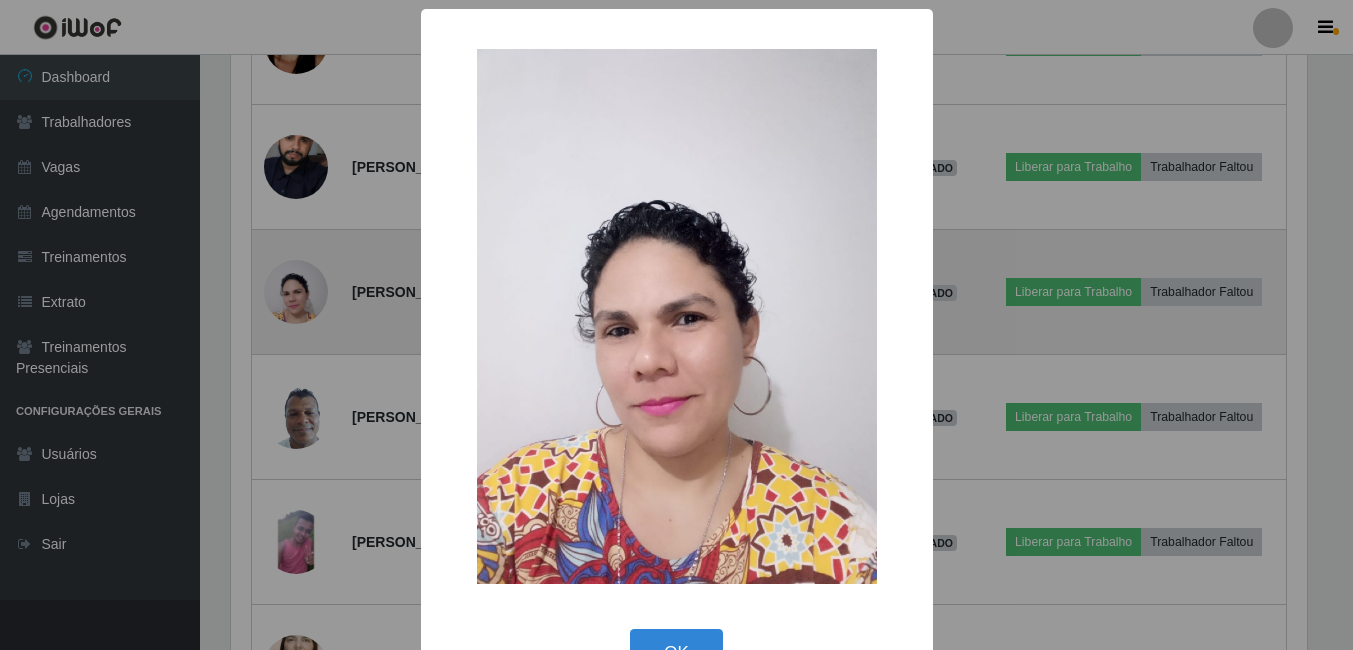 scroll, scrollTop: 999585, scrollLeft: 998919, axis: both 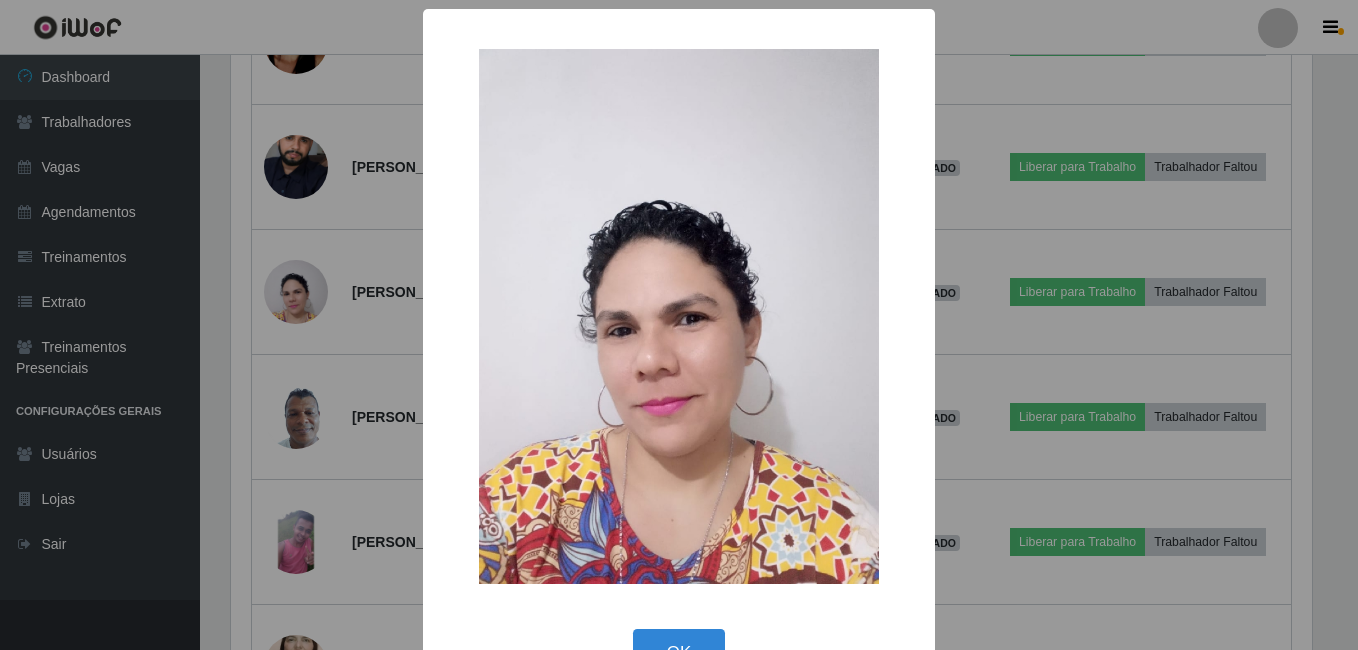 click on "× OK Cancel" at bounding box center (679, 325) 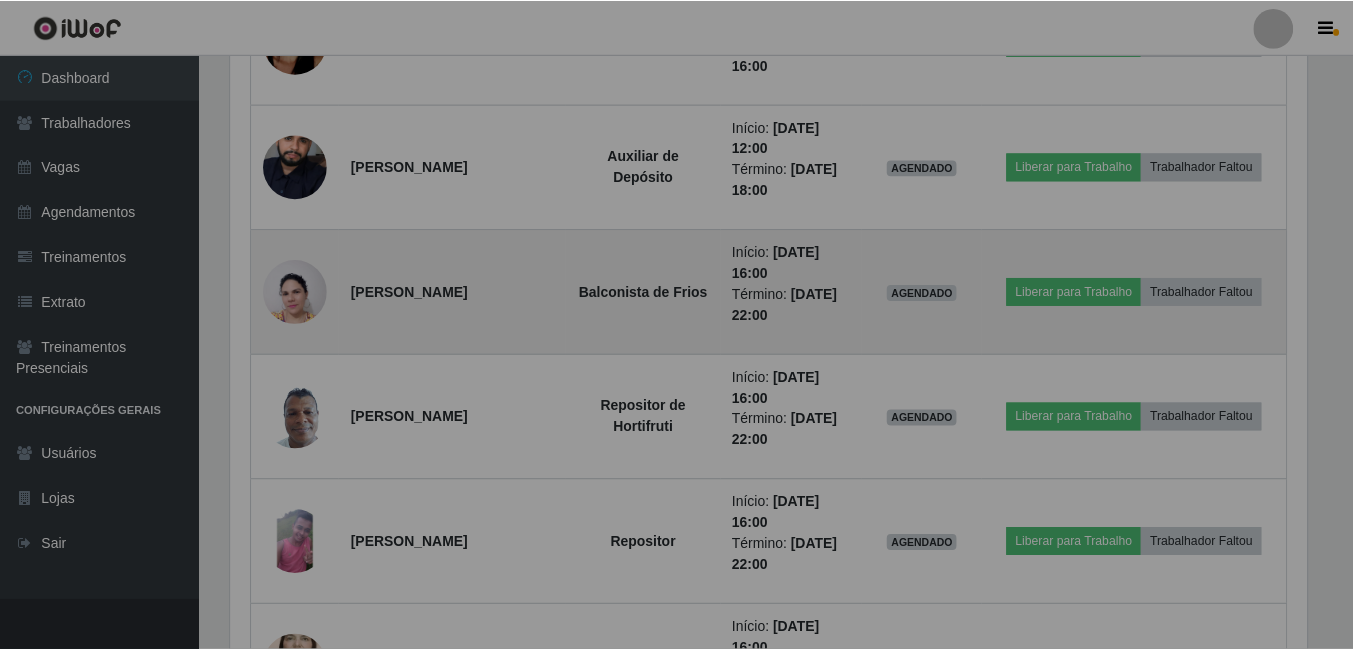 scroll, scrollTop: 999585, scrollLeft: 998909, axis: both 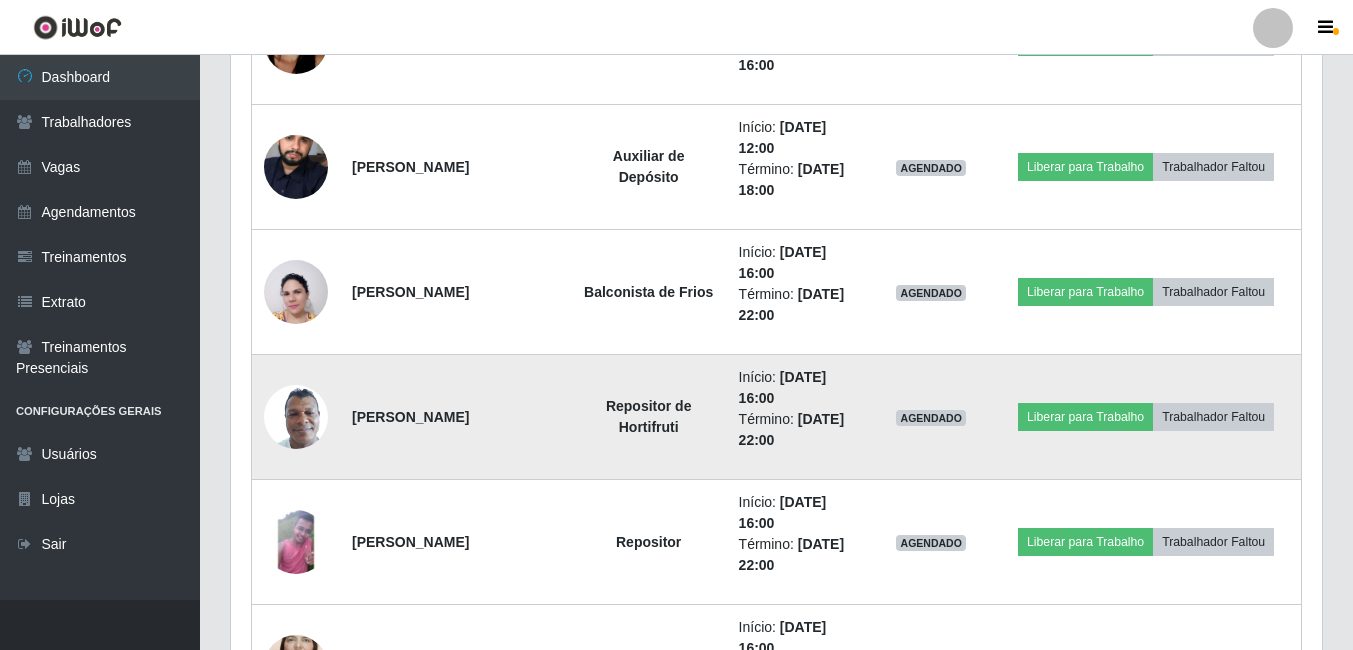 click at bounding box center (296, 416) 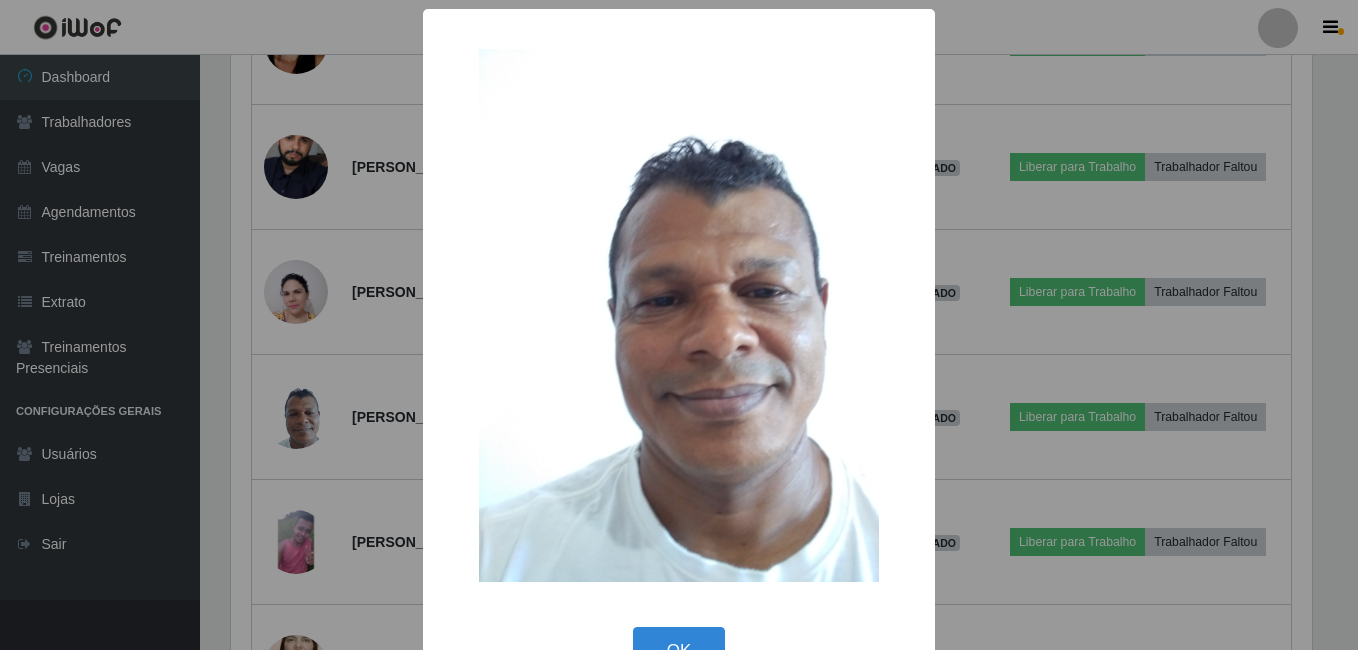 click on "× OK Cancel" at bounding box center (679, 325) 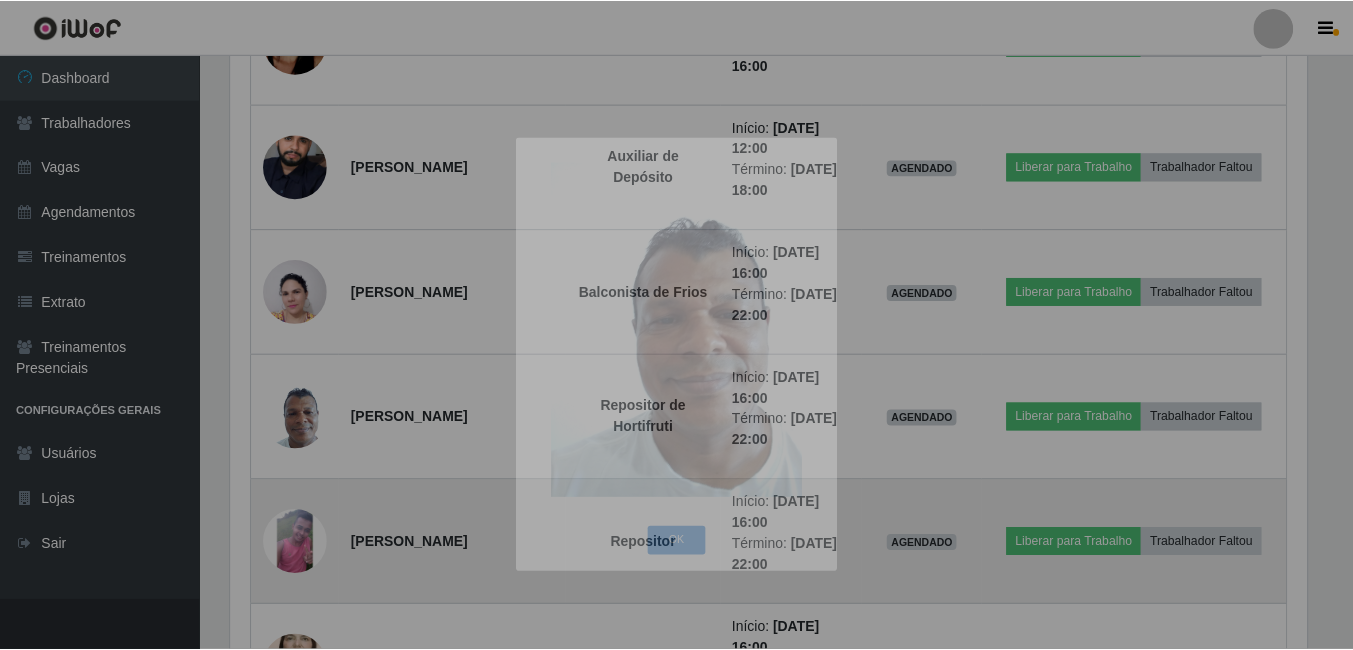 scroll 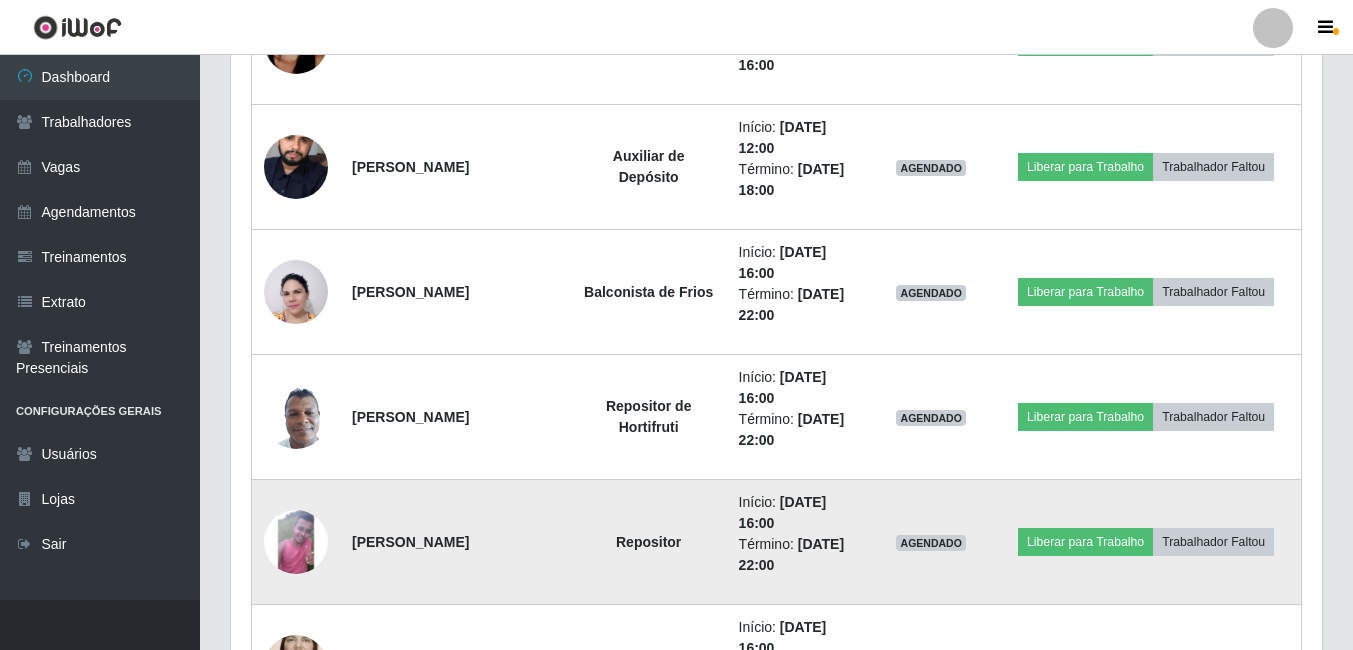 click at bounding box center [296, 542] 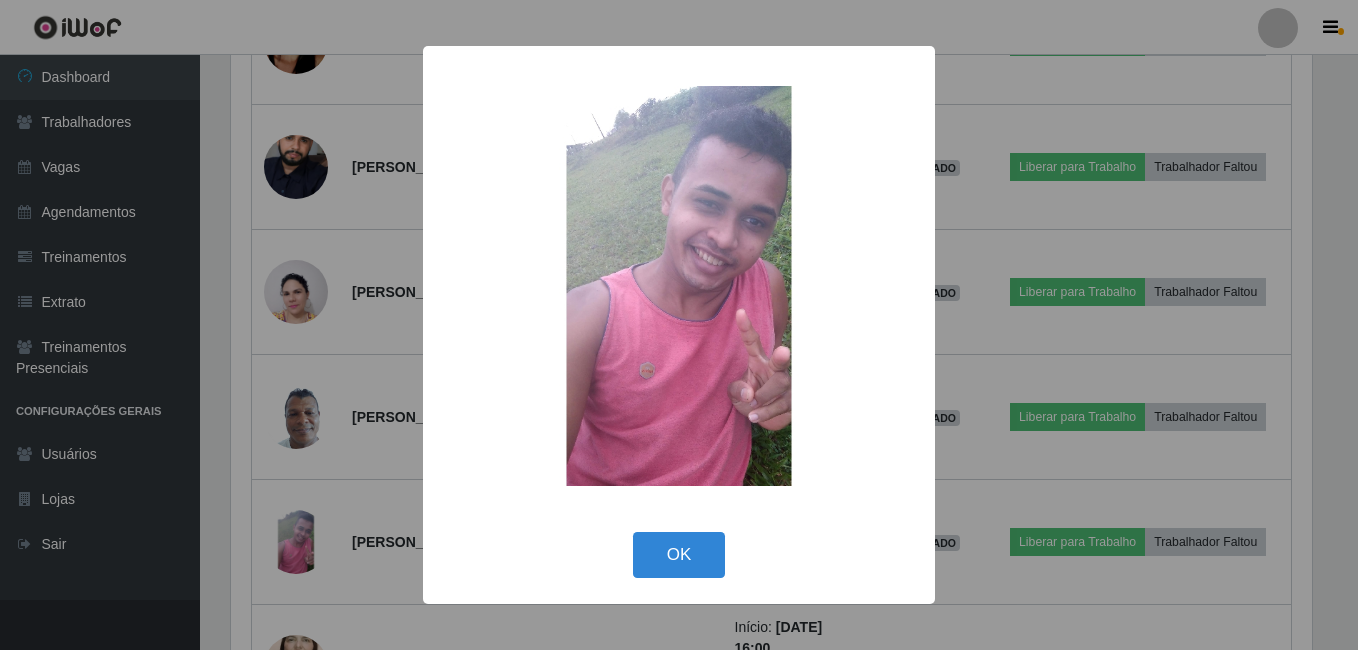 click on "× OK Cancel" at bounding box center [679, 325] 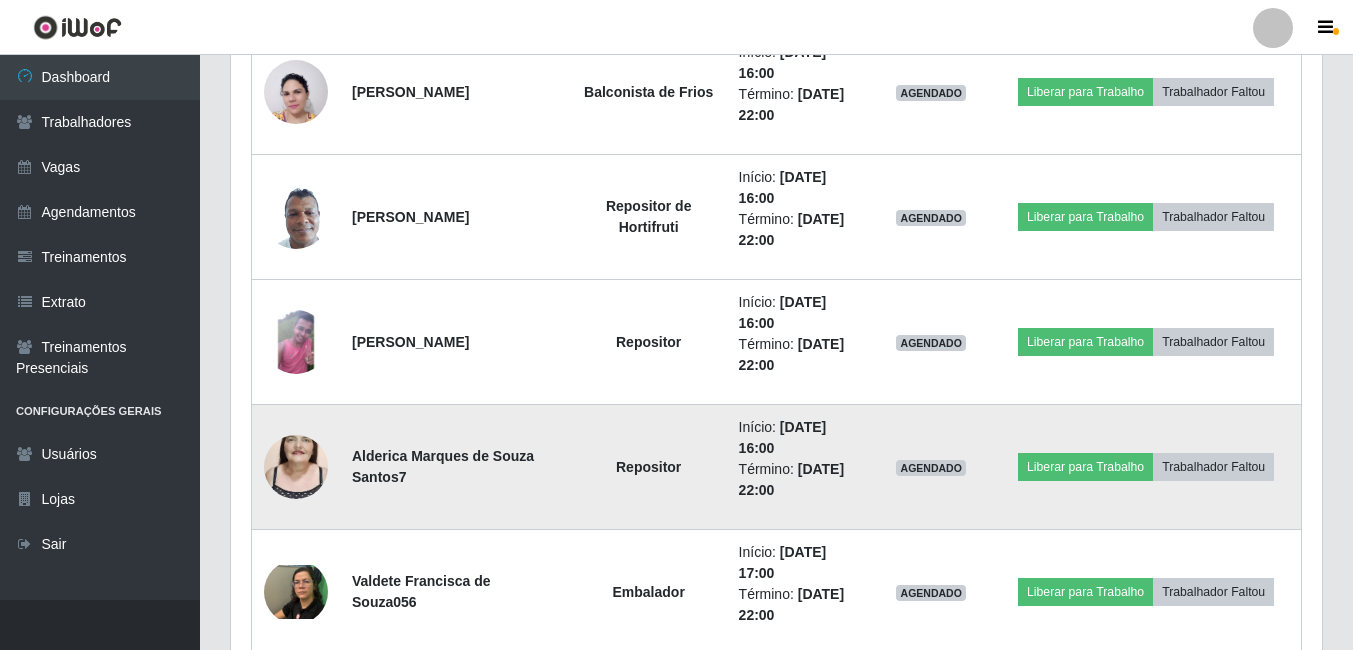 click at bounding box center [296, 467] 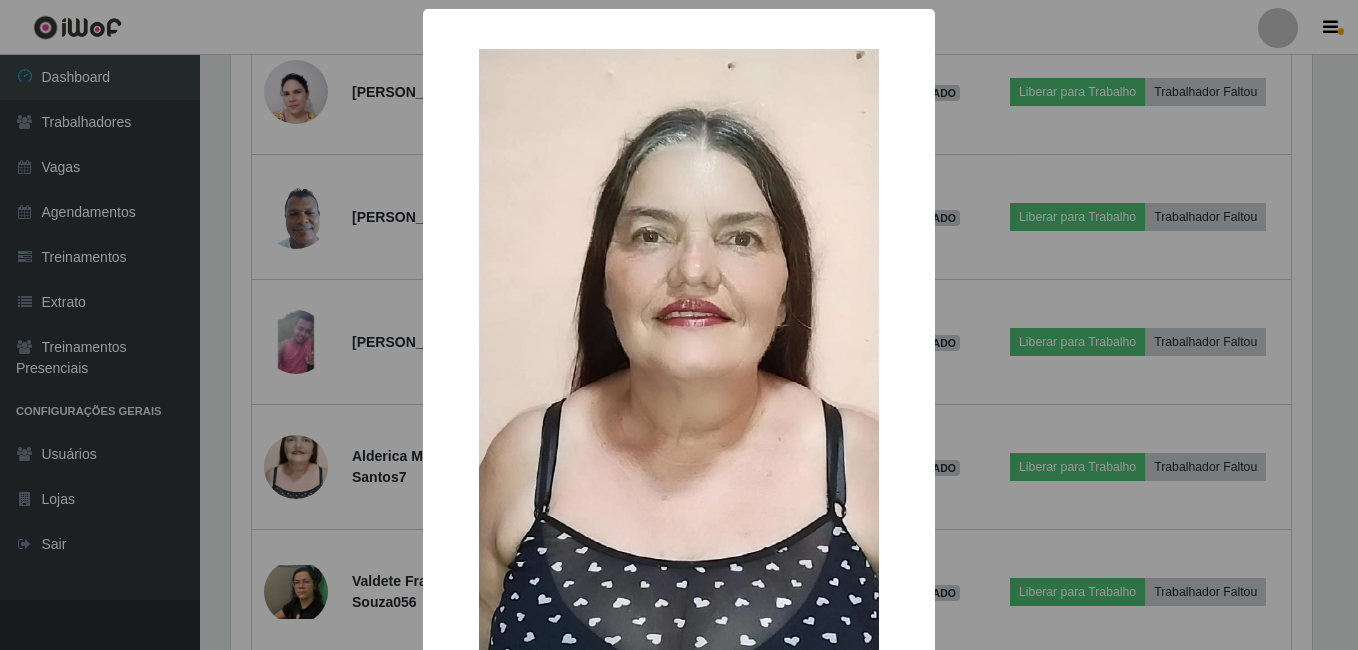 click on "× OK Cancel" at bounding box center [679, 325] 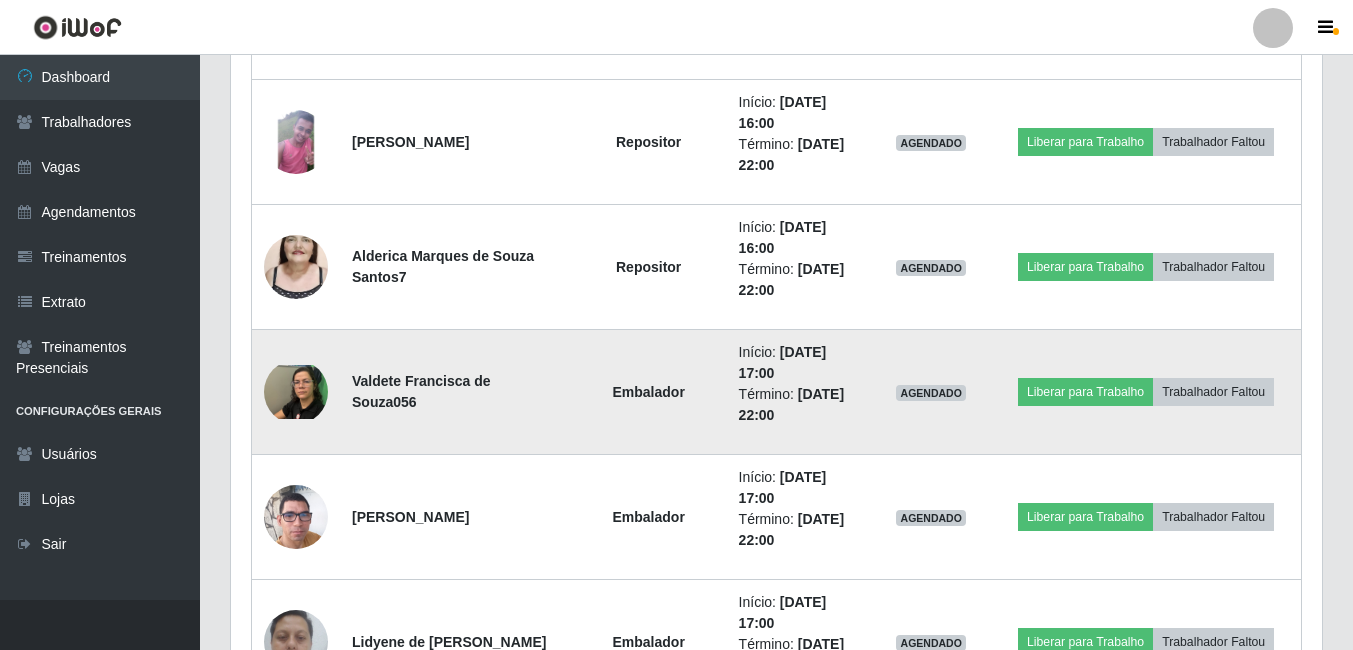 click at bounding box center (296, 392) 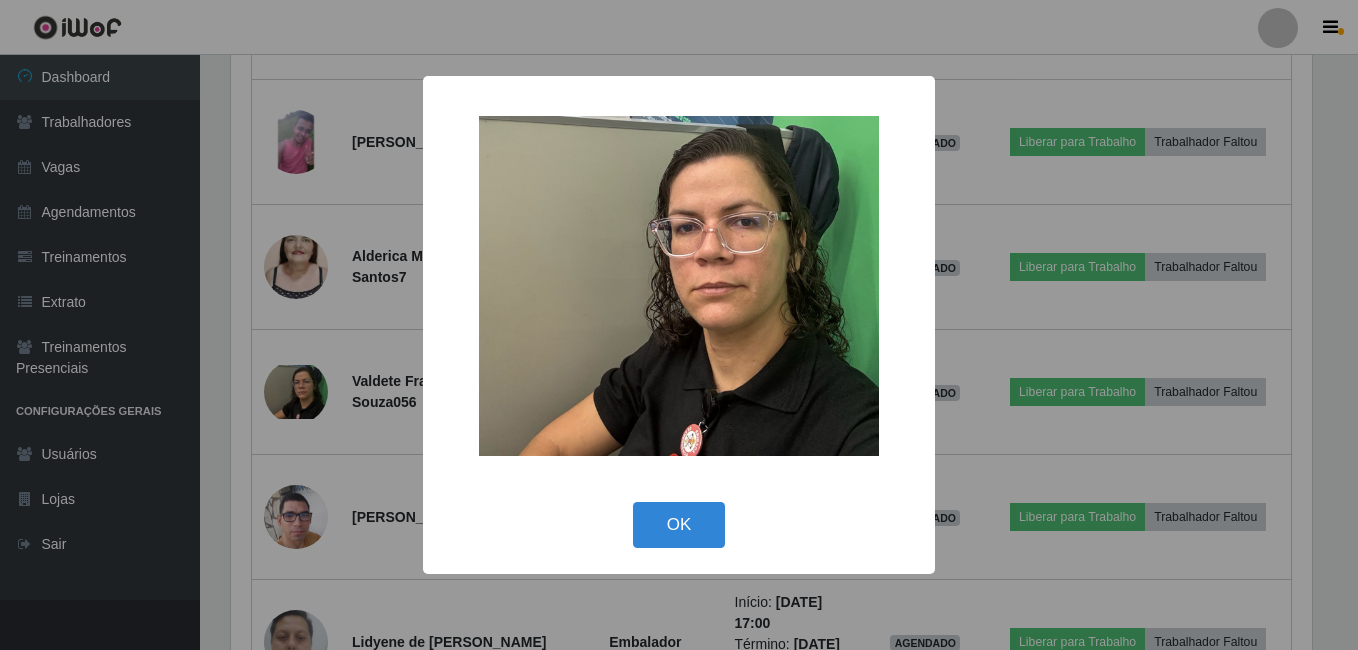 drag, startPoint x: 347, startPoint y: 303, endPoint x: 362, endPoint y: 411, distance: 109.03669 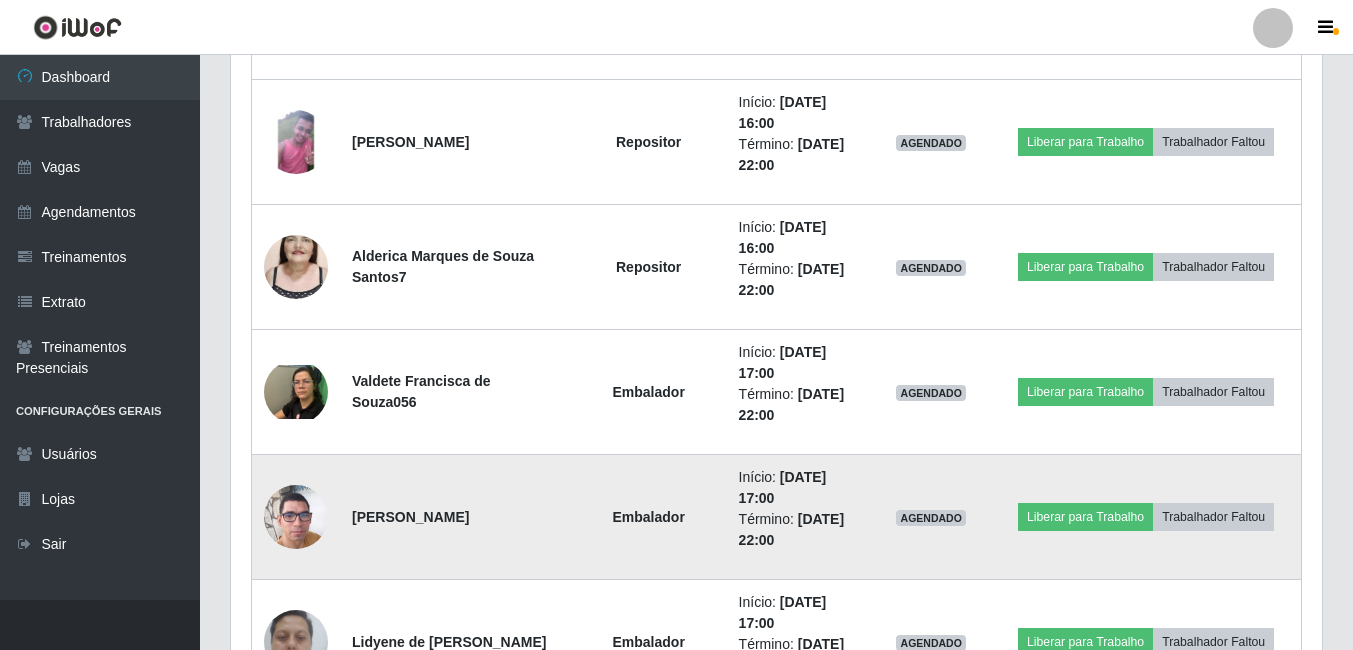 click at bounding box center (296, 517) 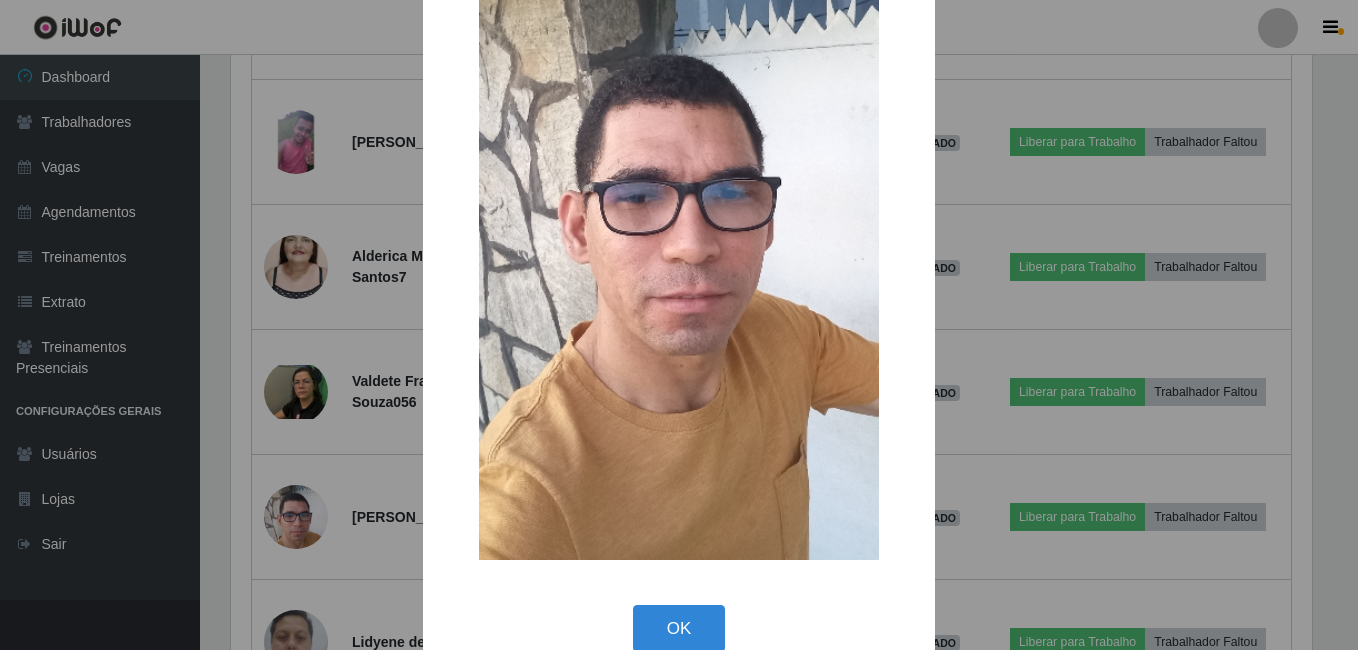 click on "× OK Cancel" at bounding box center (679, 325) 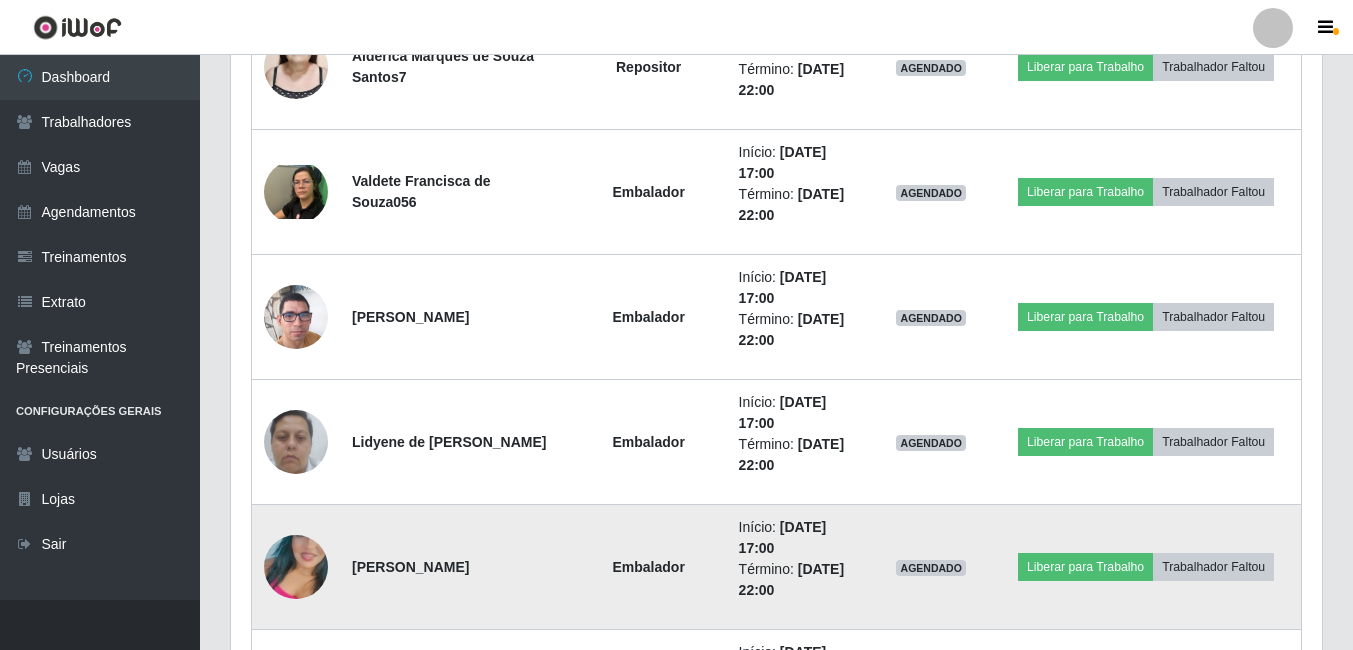 click at bounding box center [296, 567] 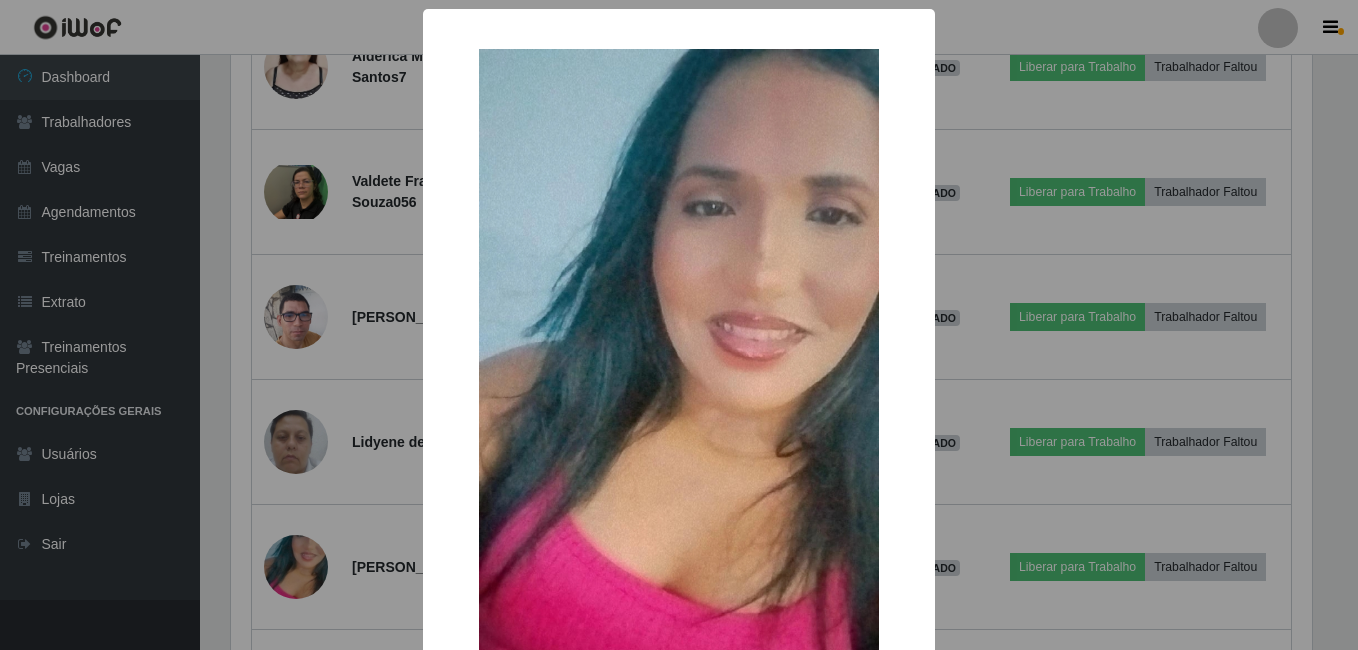 click on "× OK Cancel" at bounding box center [679, 325] 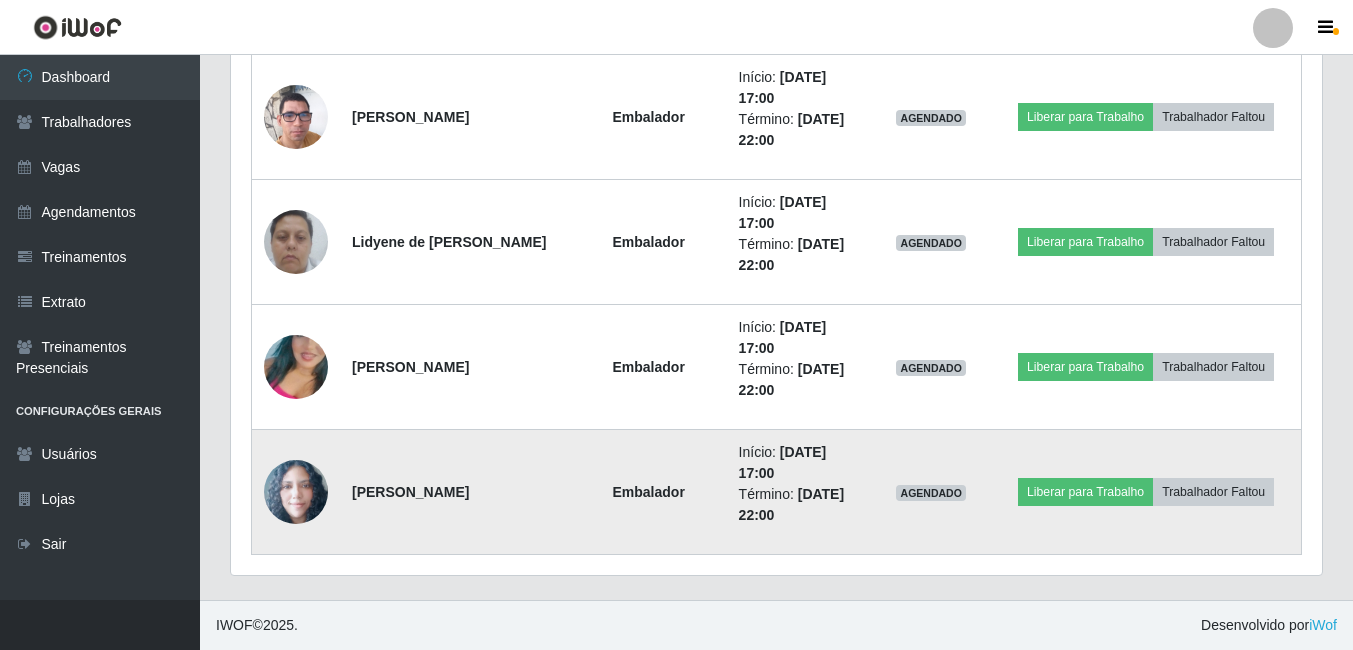 click at bounding box center (296, 492) 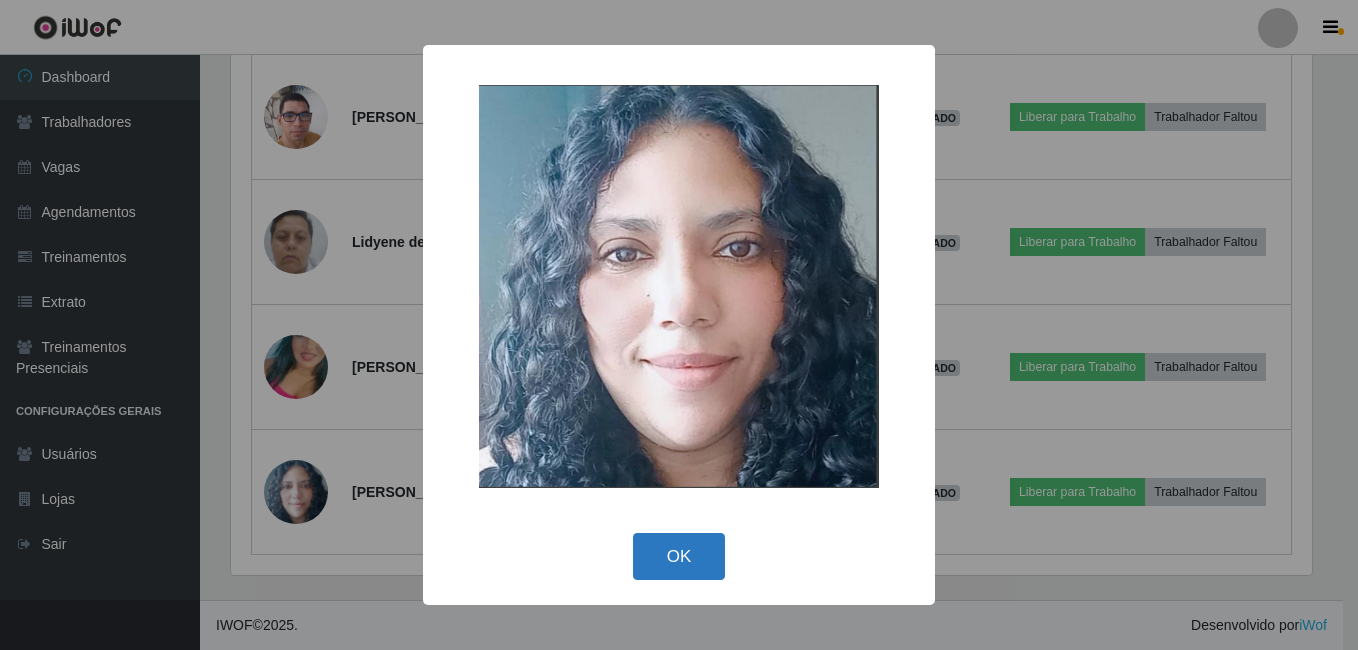 click on "OK" at bounding box center [679, 556] 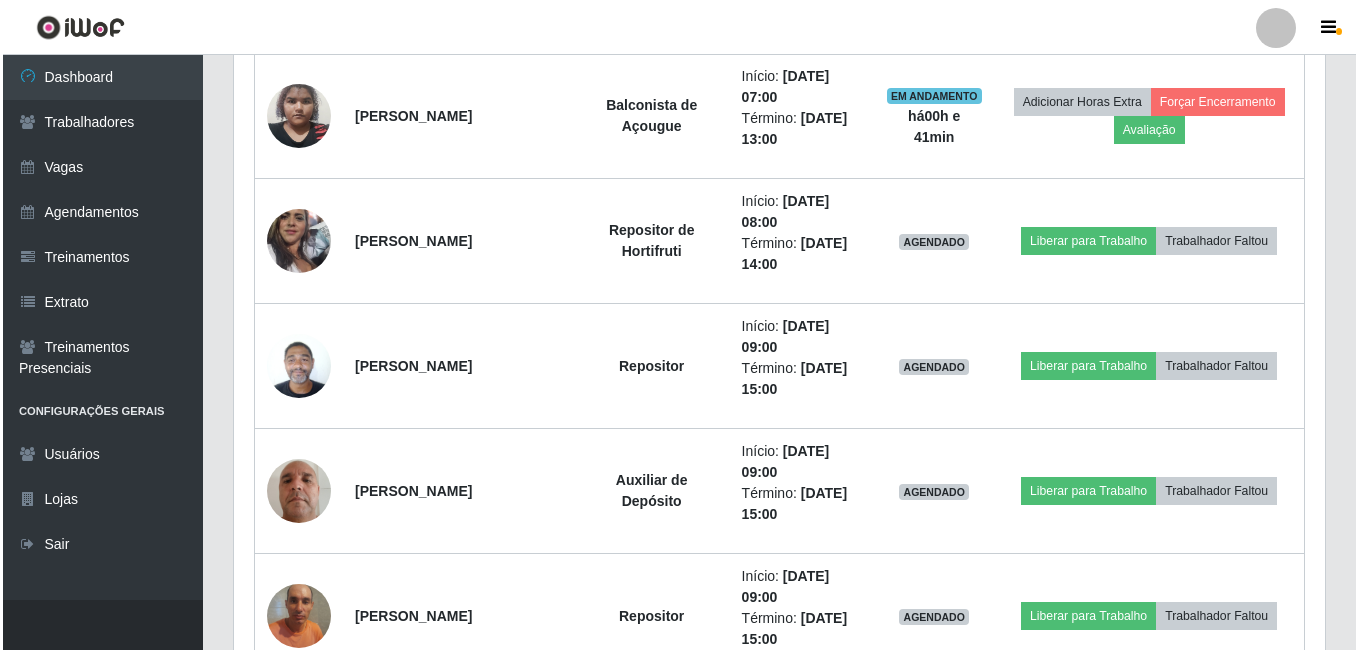scroll, scrollTop: 822, scrollLeft: 0, axis: vertical 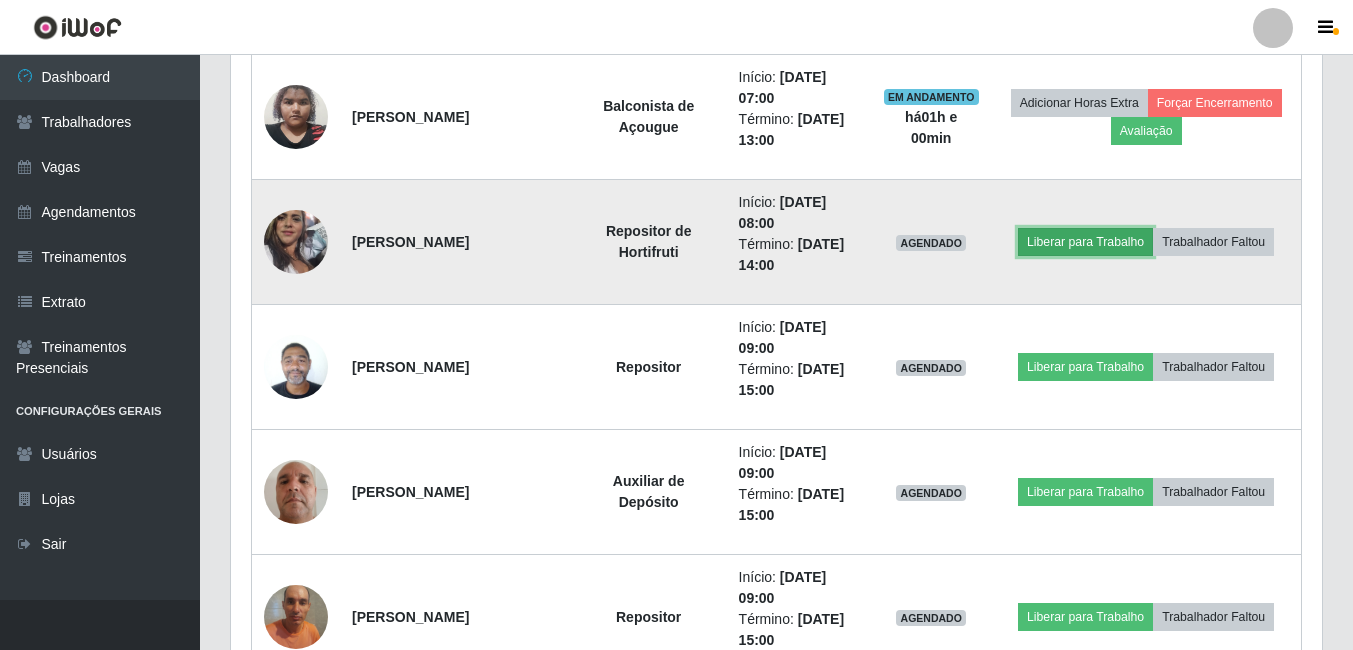 click on "Liberar para Trabalho" at bounding box center [1085, 242] 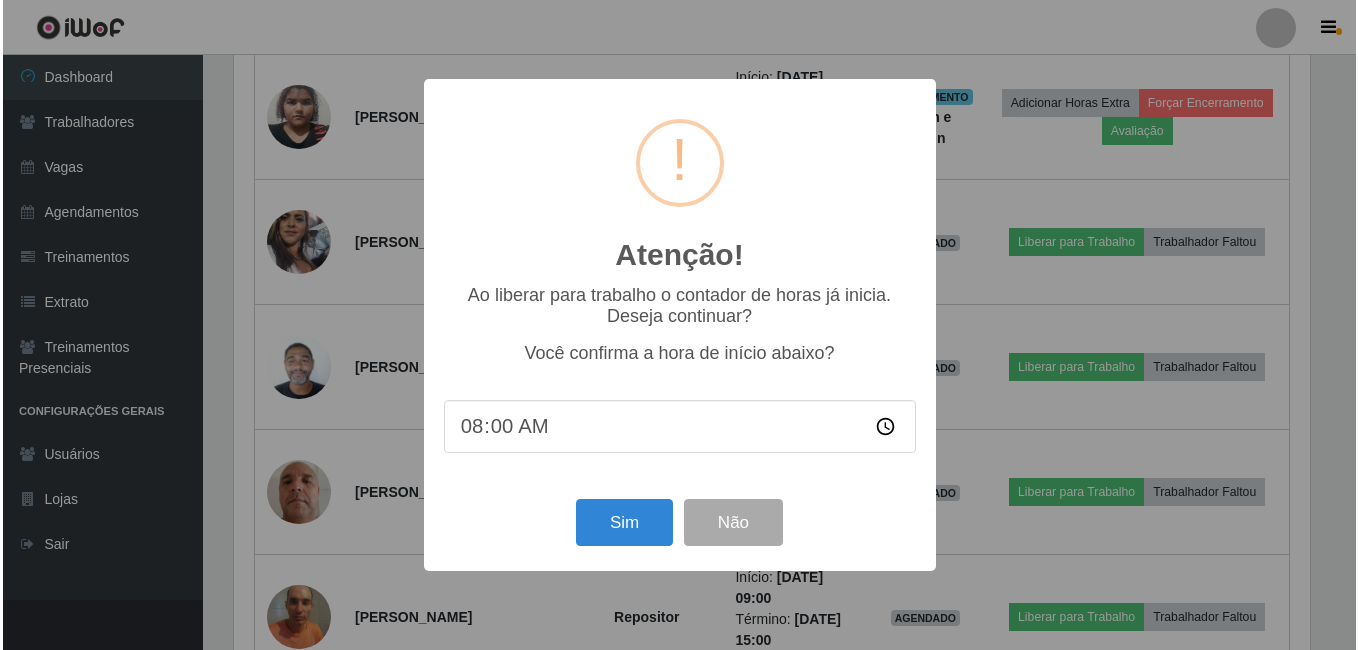 scroll, scrollTop: 999585, scrollLeft: 998919, axis: both 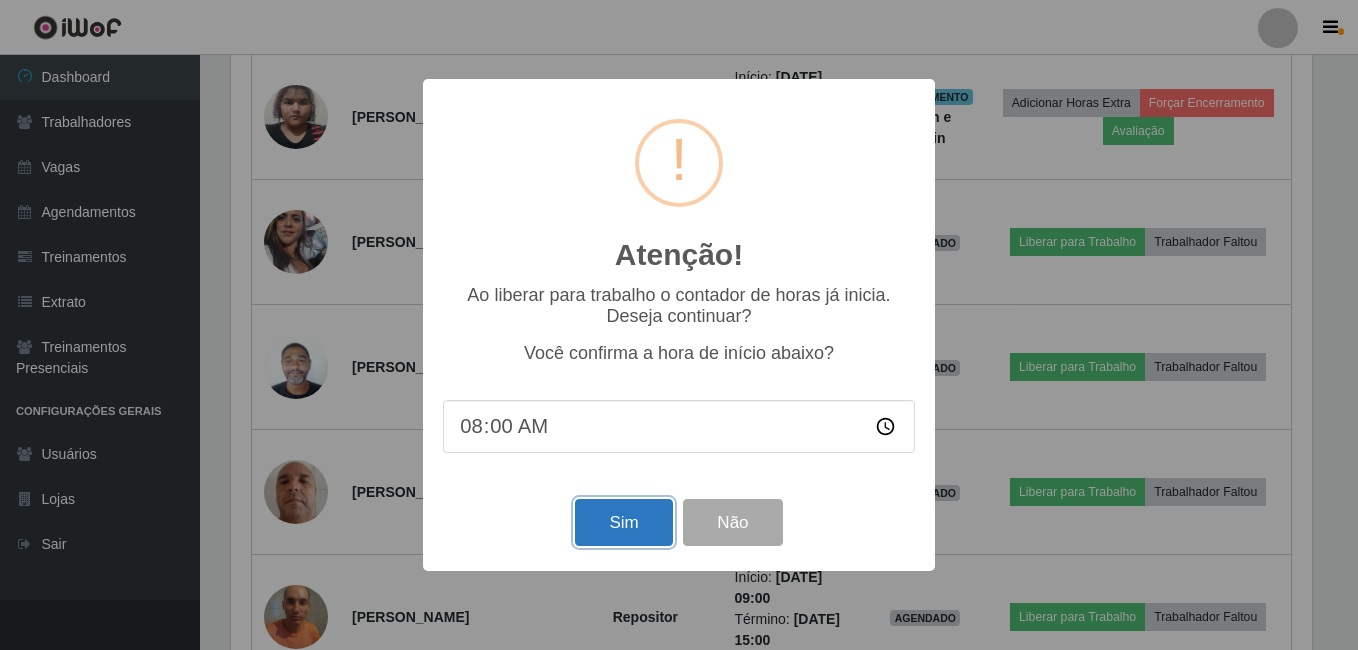 click on "Sim" at bounding box center [623, 522] 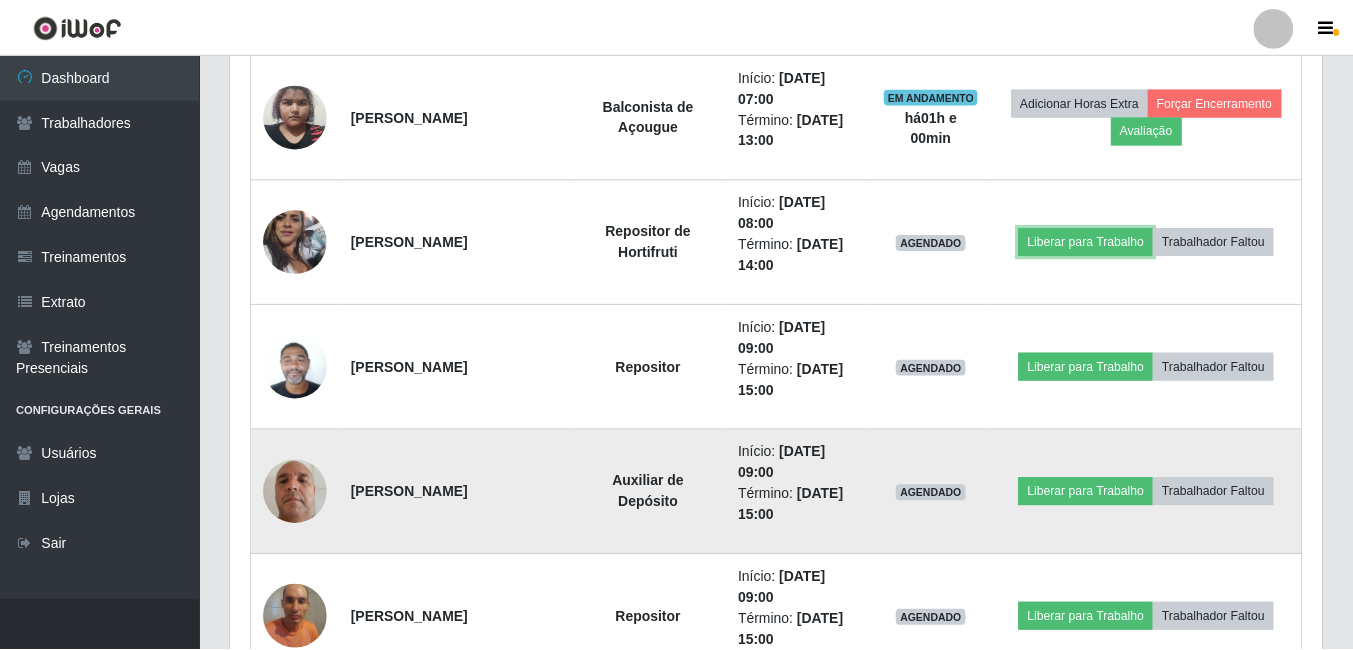 scroll, scrollTop: 999585, scrollLeft: 998909, axis: both 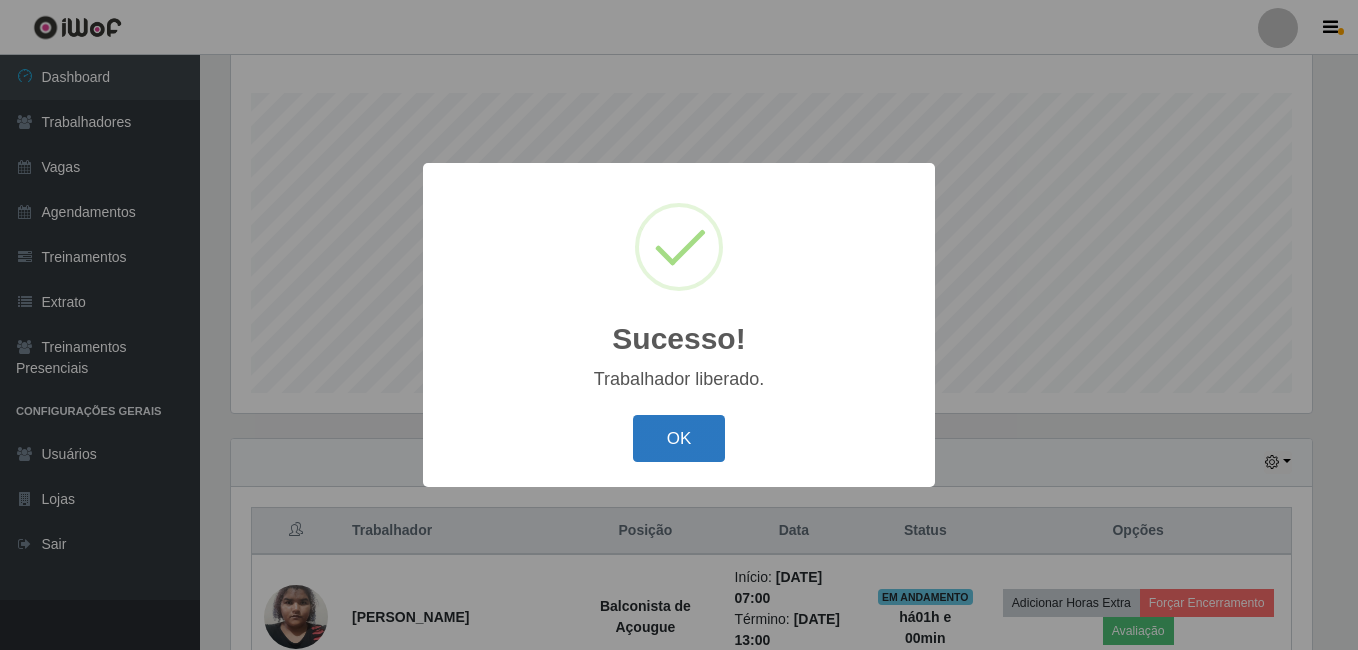 click on "OK" at bounding box center [679, 438] 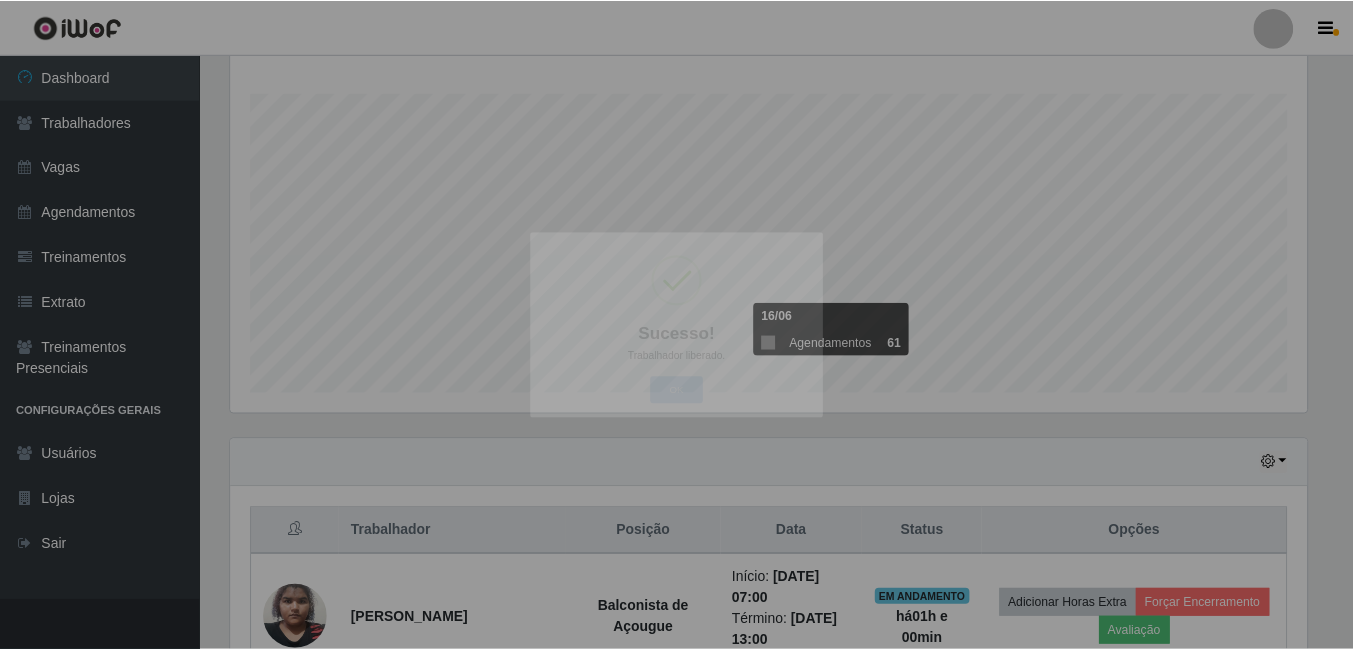 scroll, scrollTop: 999585, scrollLeft: 998909, axis: both 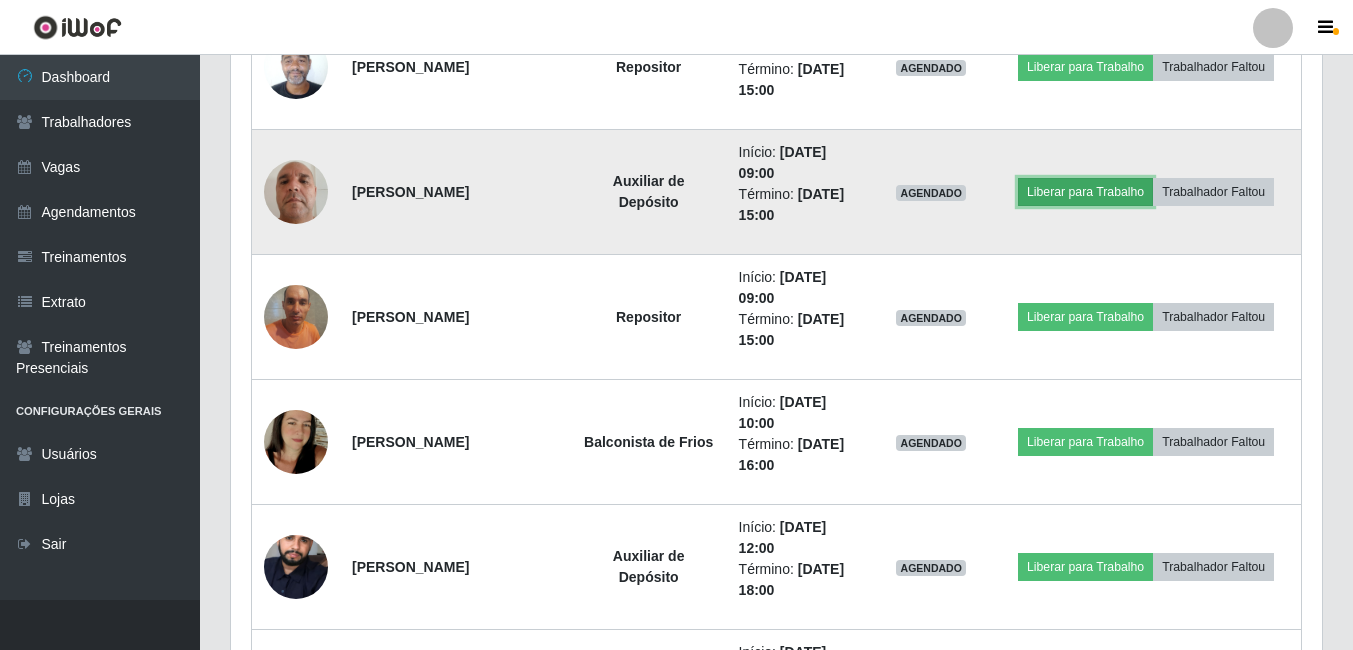 click on "Liberar para Trabalho" at bounding box center [1085, 192] 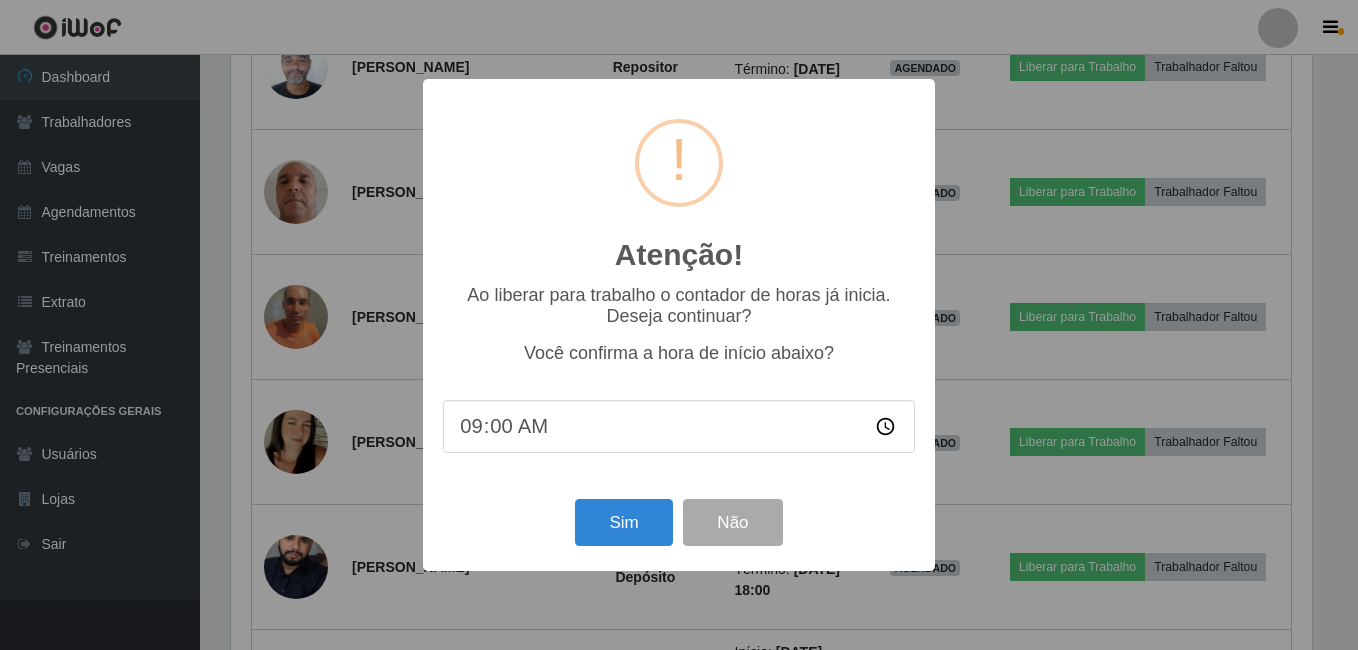 scroll, scrollTop: 999585, scrollLeft: 998919, axis: both 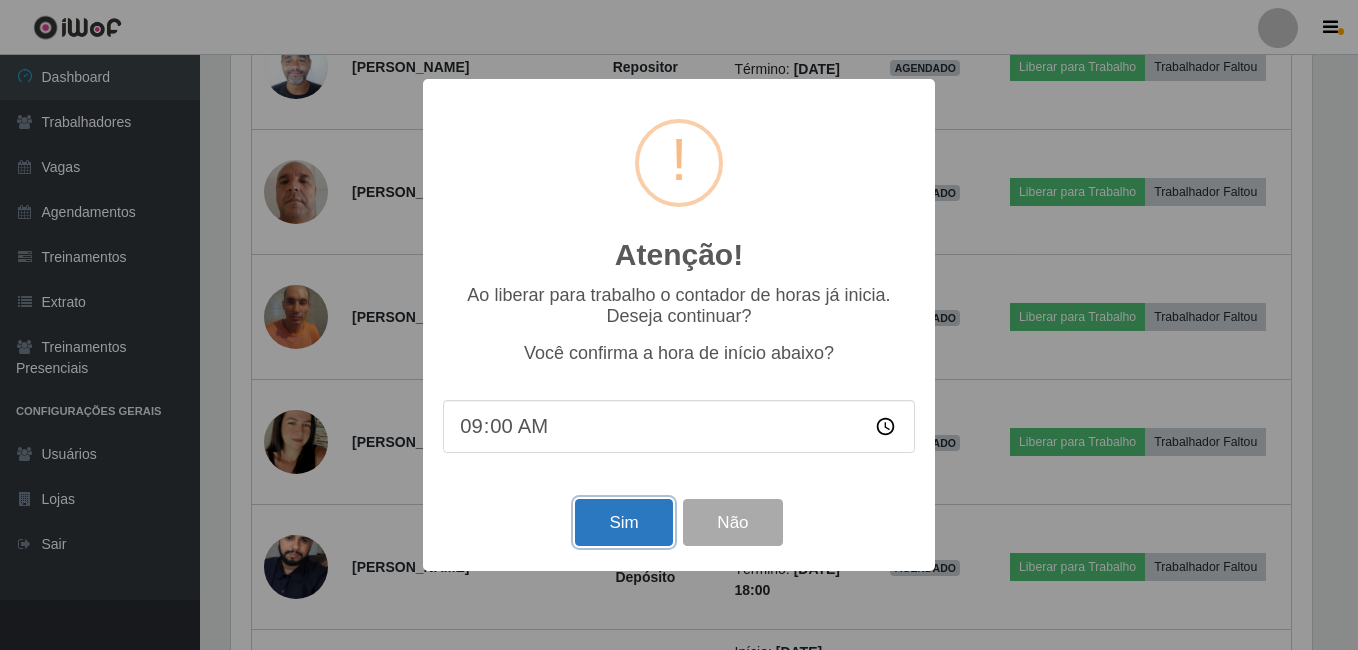 click on "Sim" at bounding box center (623, 522) 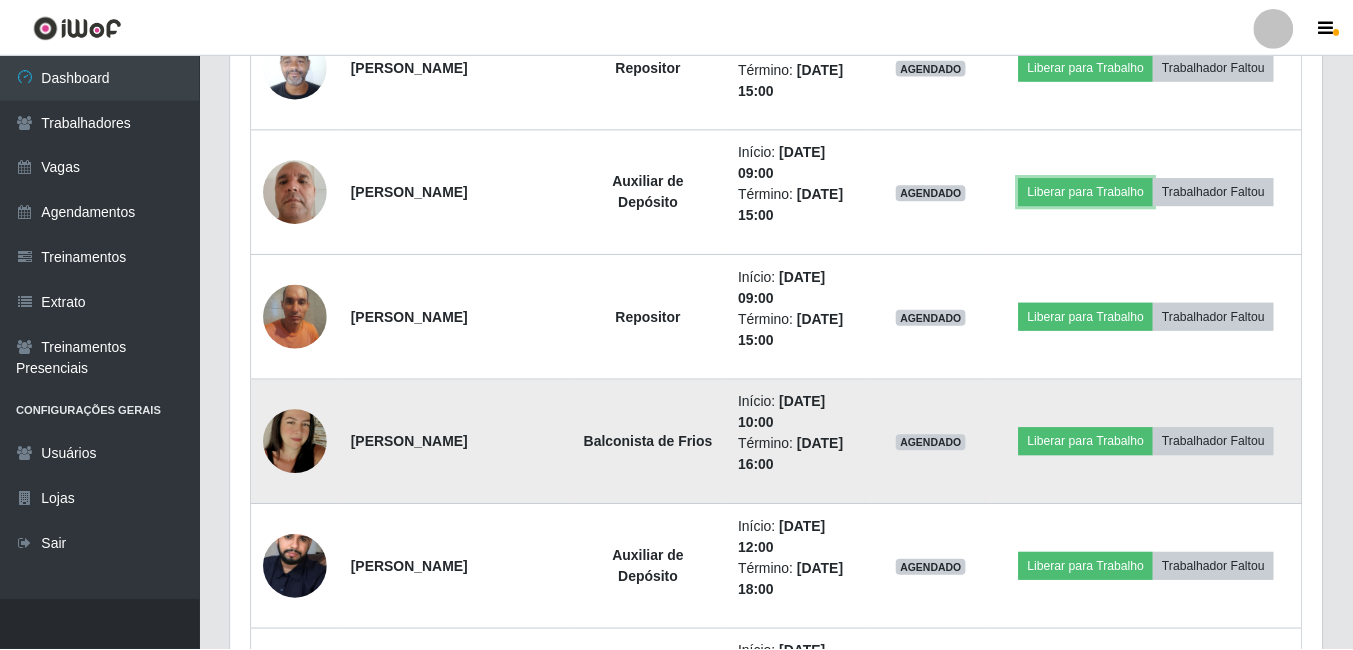 scroll, scrollTop: 999585, scrollLeft: 998909, axis: both 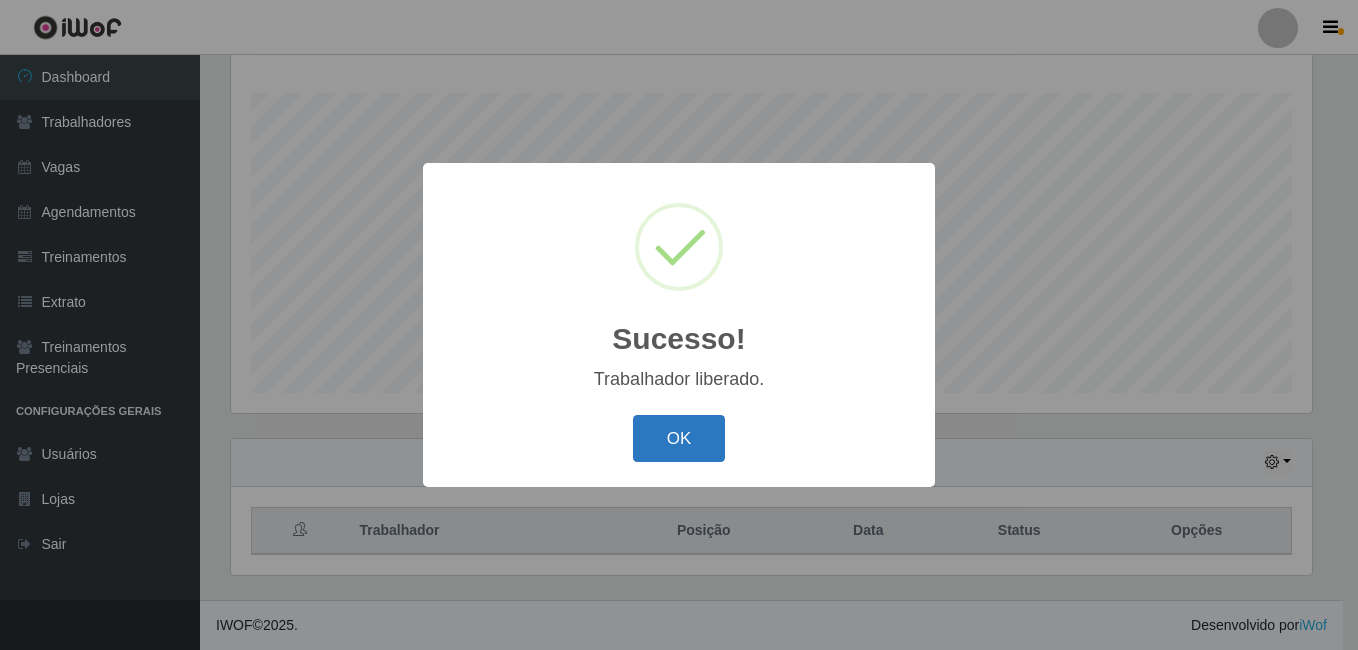click on "OK" at bounding box center [679, 438] 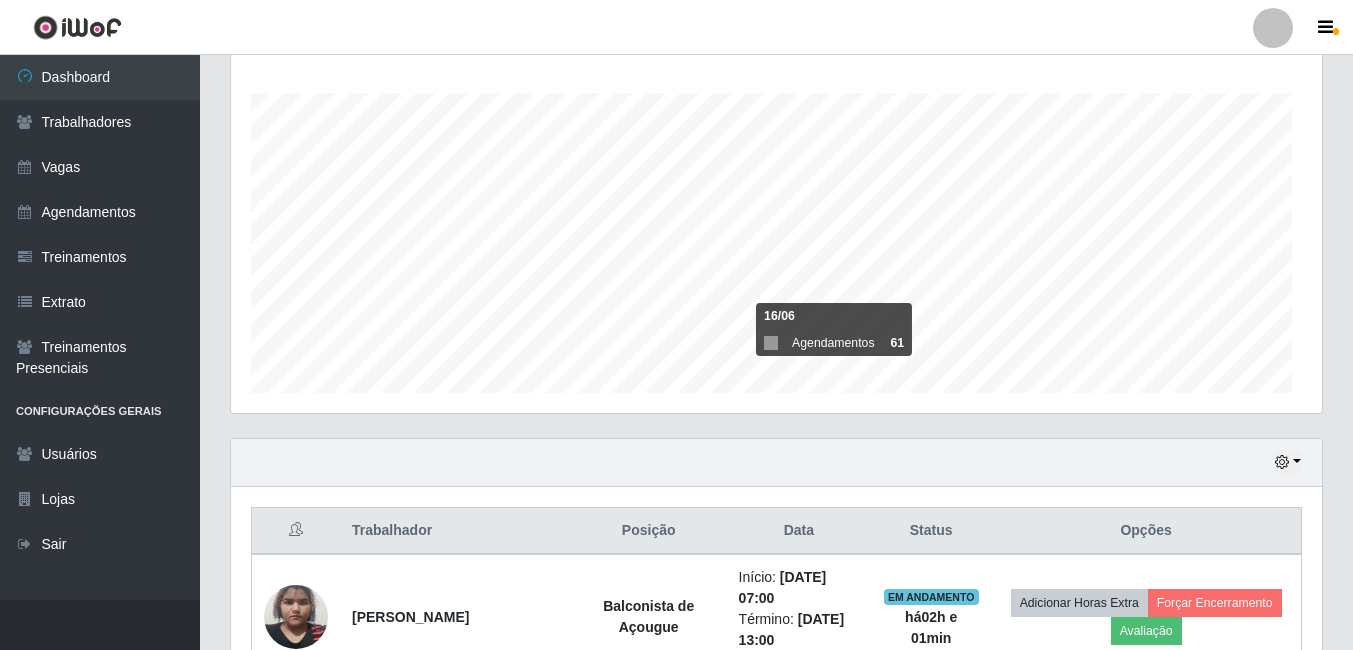scroll, scrollTop: 999585, scrollLeft: 998909, axis: both 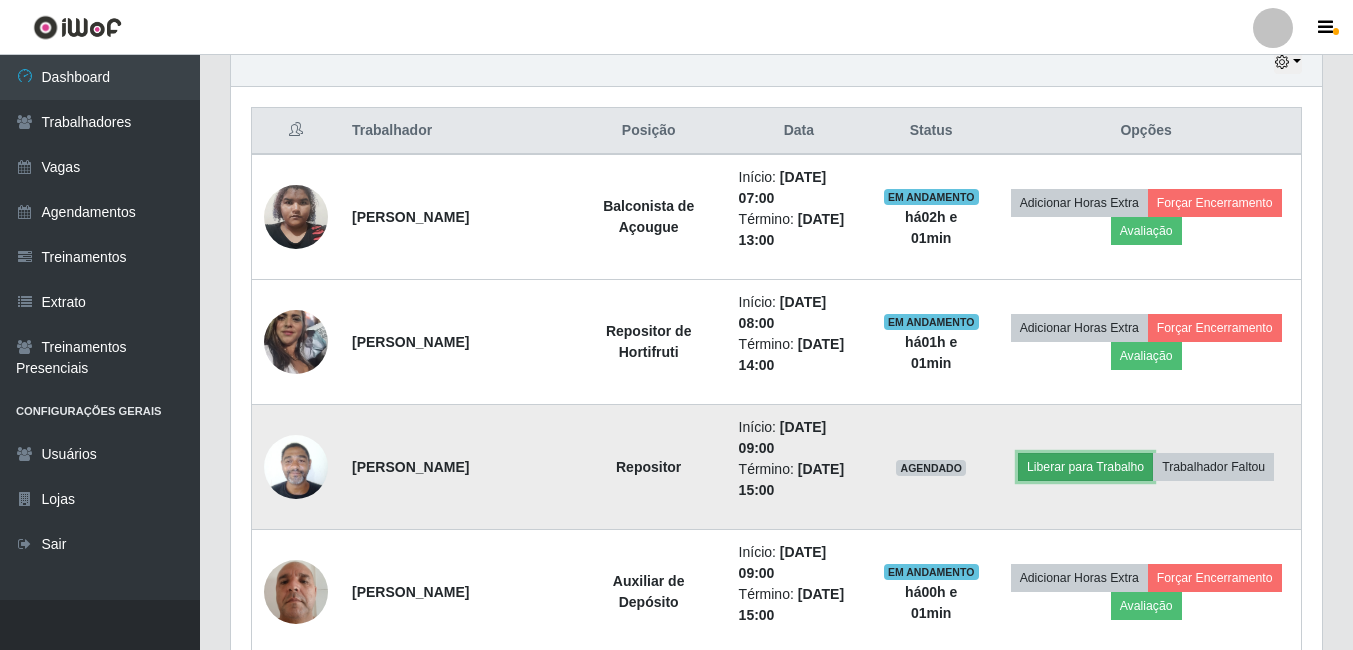 click on "Liberar para Trabalho" at bounding box center [1085, 467] 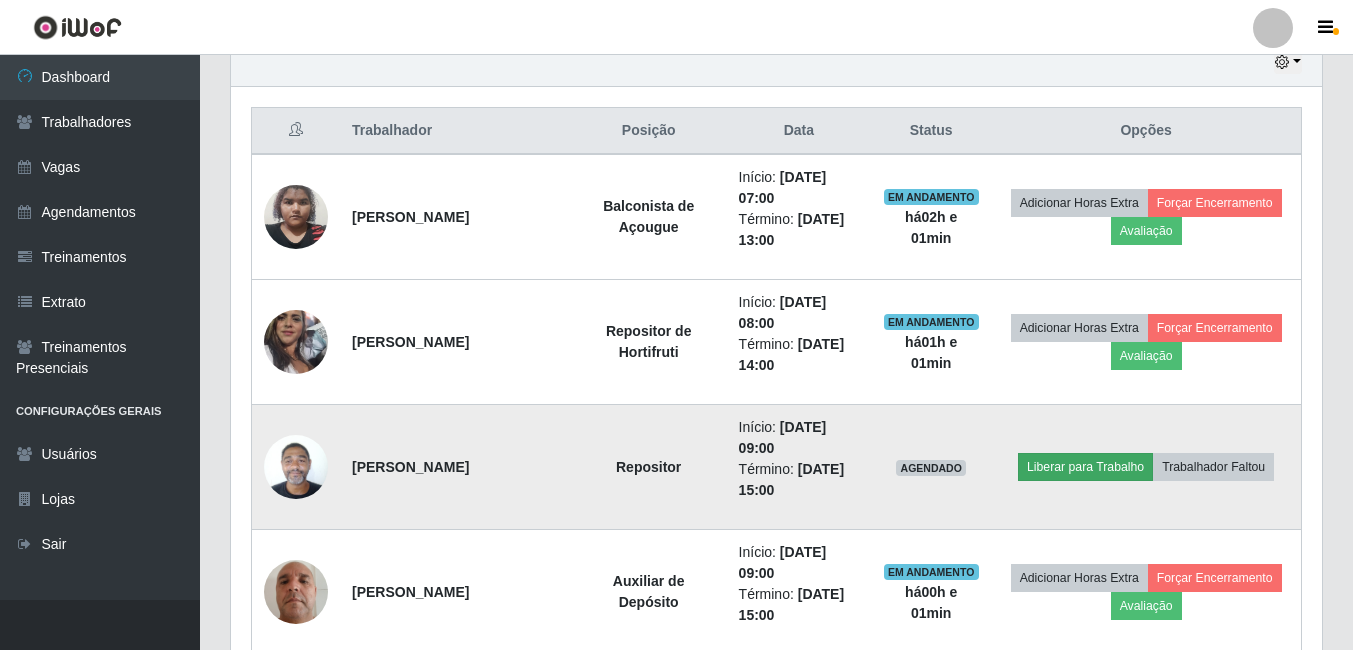 scroll, scrollTop: 999585, scrollLeft: 998919, axis: both 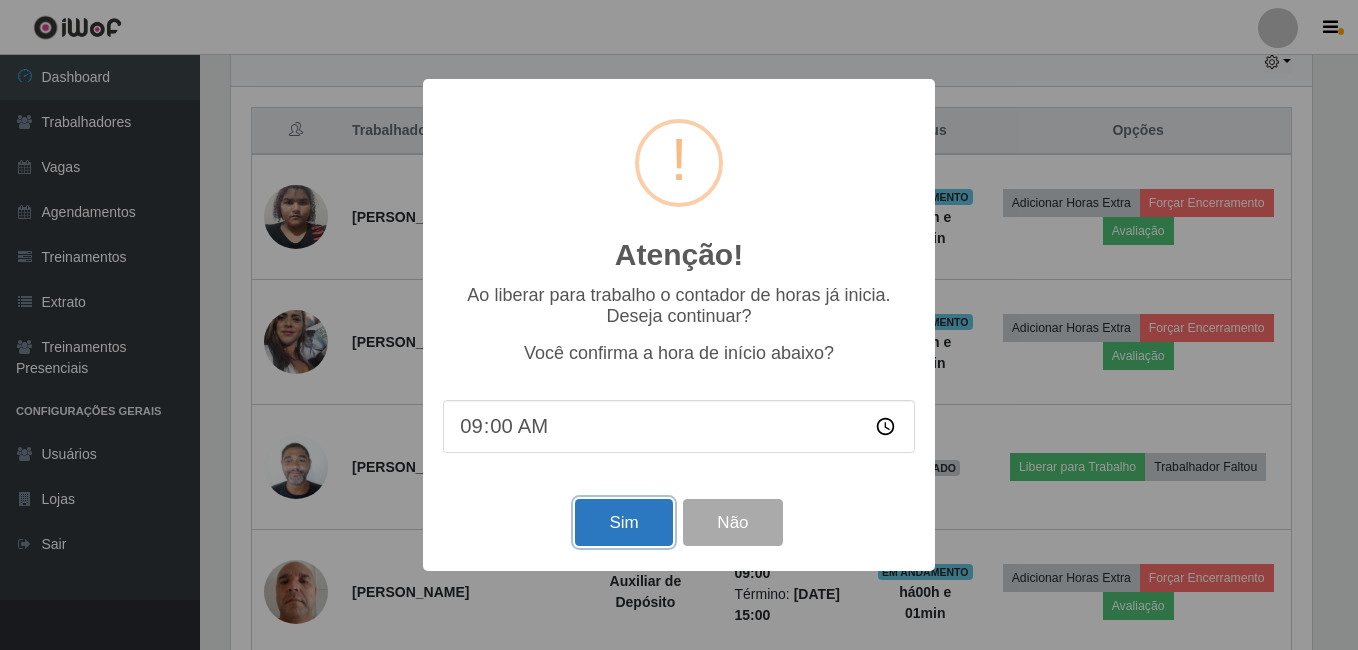 click on "Sim" at bounding box center (623, 522) 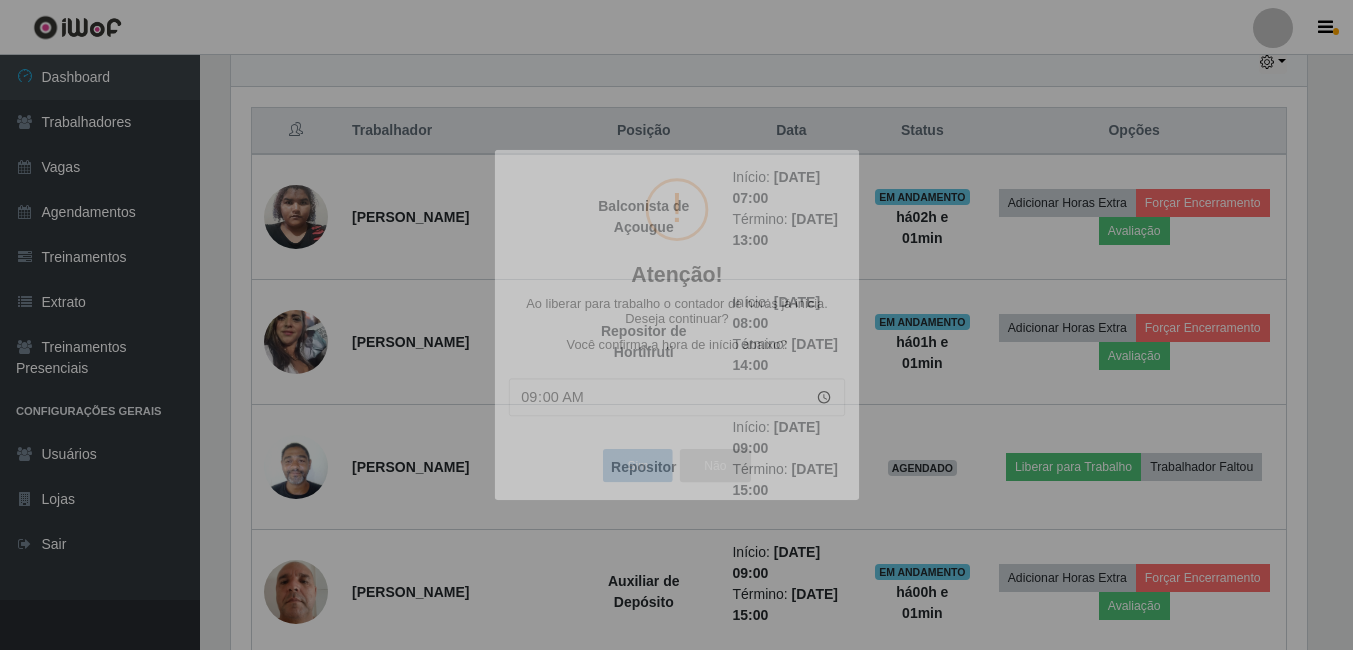 scroll, scrollTop: 999585, scrollLeft: 998909, axis: both 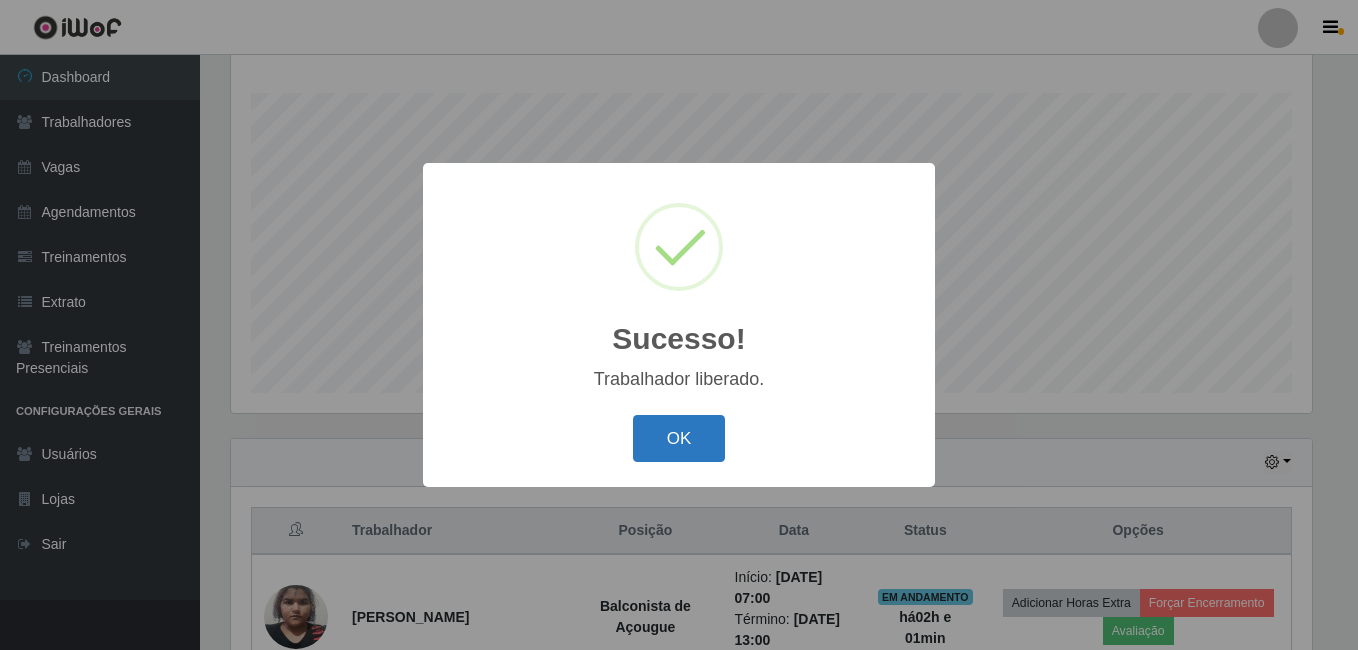 drag, startPoint x: 666, startPoint y: 441, endPoint x: 673, endPoint y: 409, distance: 32.75668 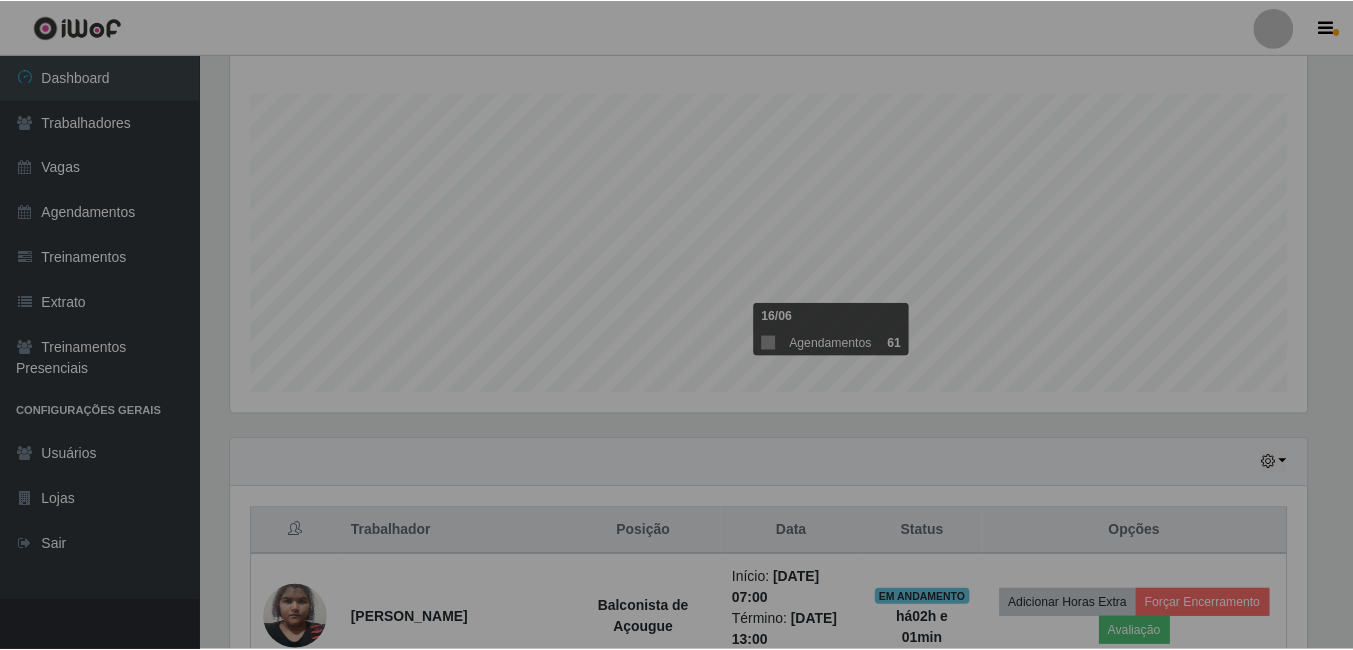 scroll, scrollTop: 999585, scrollLeft: 998909, axis: both 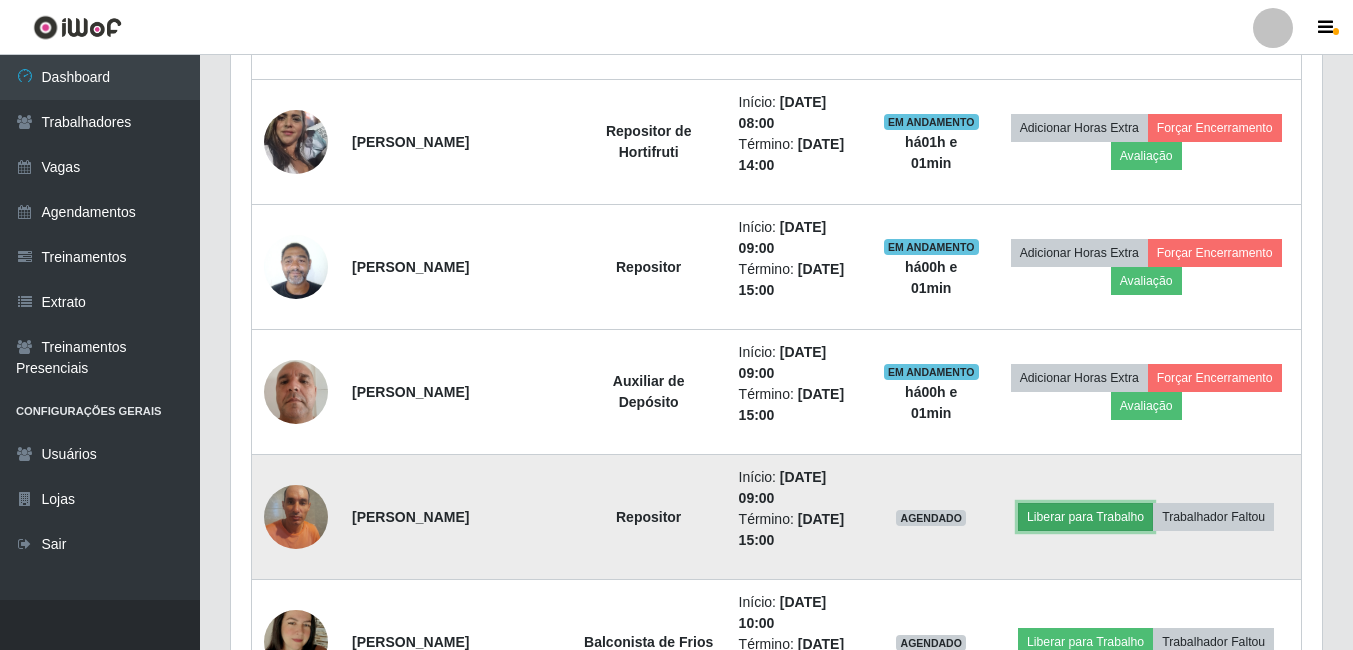 click on "Liberar para Trabalho" at bounding box center (1085, 517) 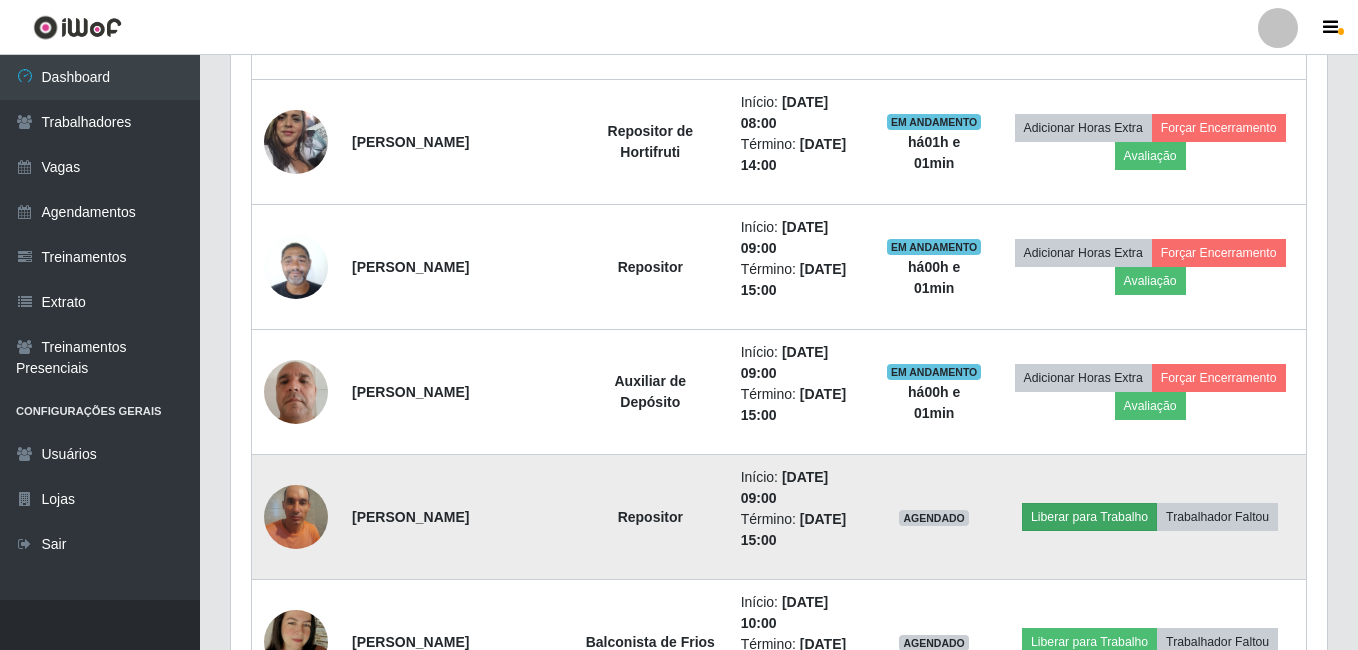 scroll, scrollTop: 999585, scrollLeft: 998919, axis: both 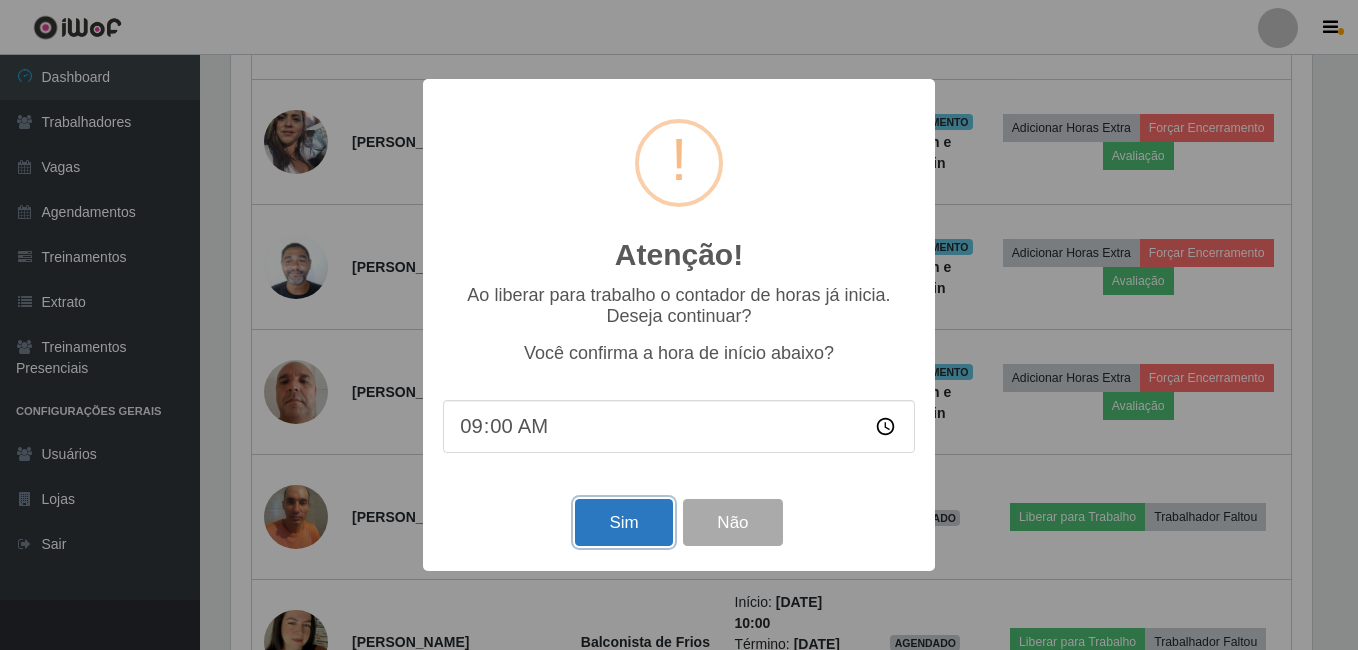 click on "Sim" at bounding box center [623, 522] 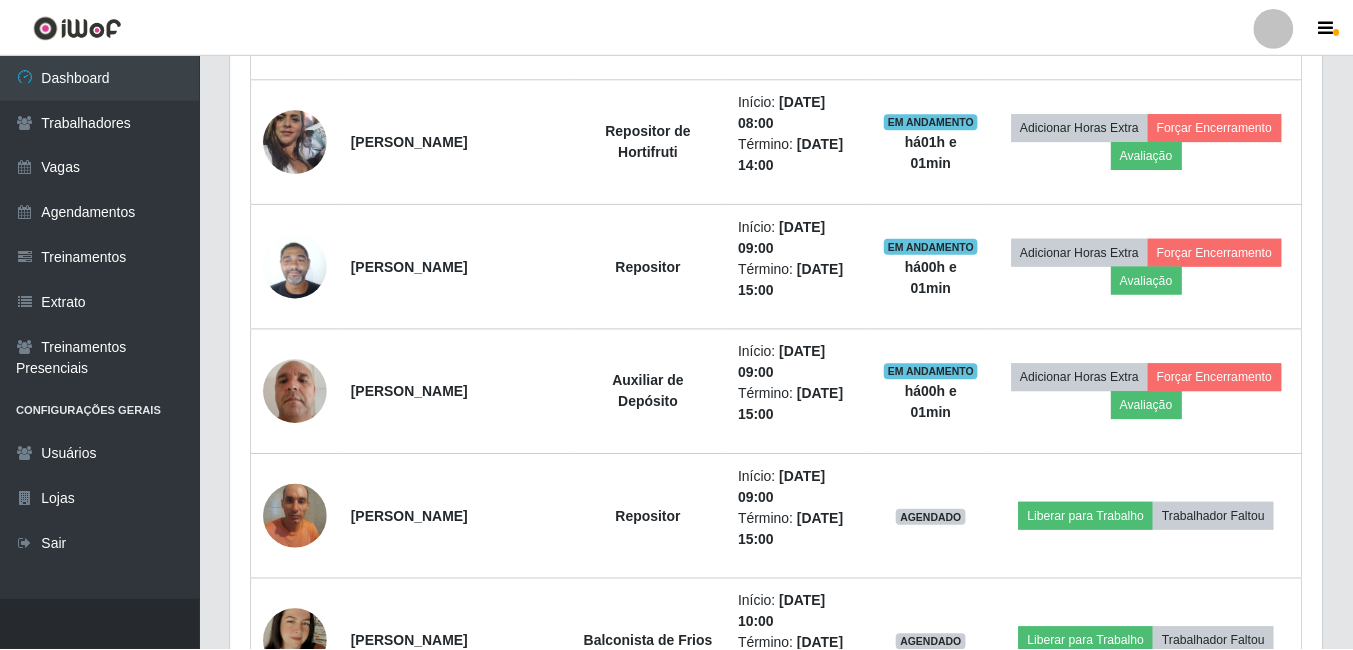 scroll, scrollTop: 999585, scrollLeft: 998909, axis: both 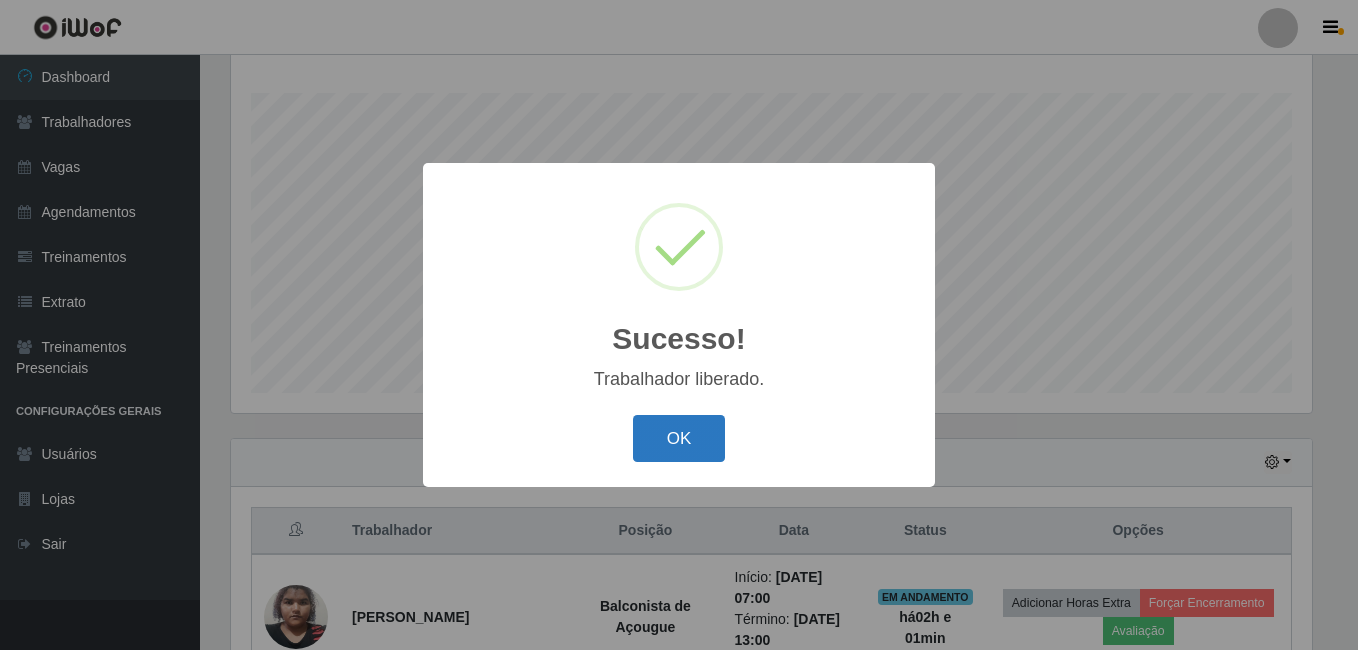 click on "OK" at bounding box center [679, 438] 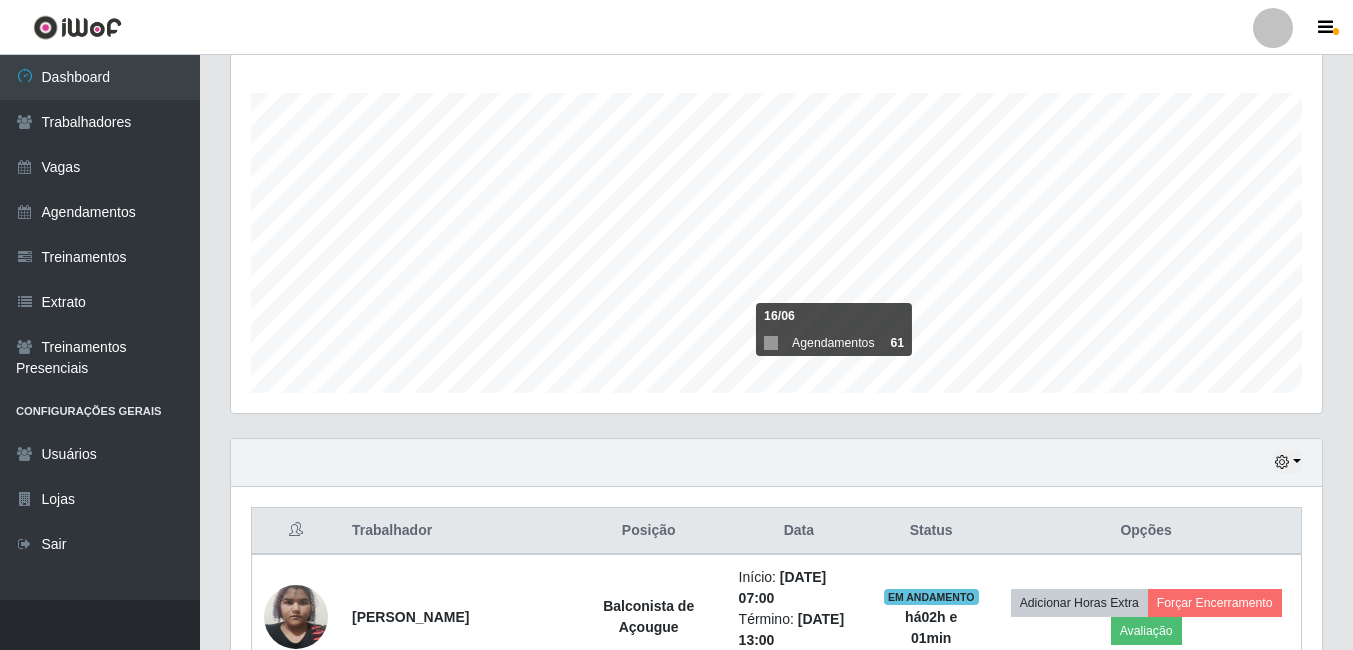 scroll, scrollTop: 999585, scrollLeft: 998909, axis: both 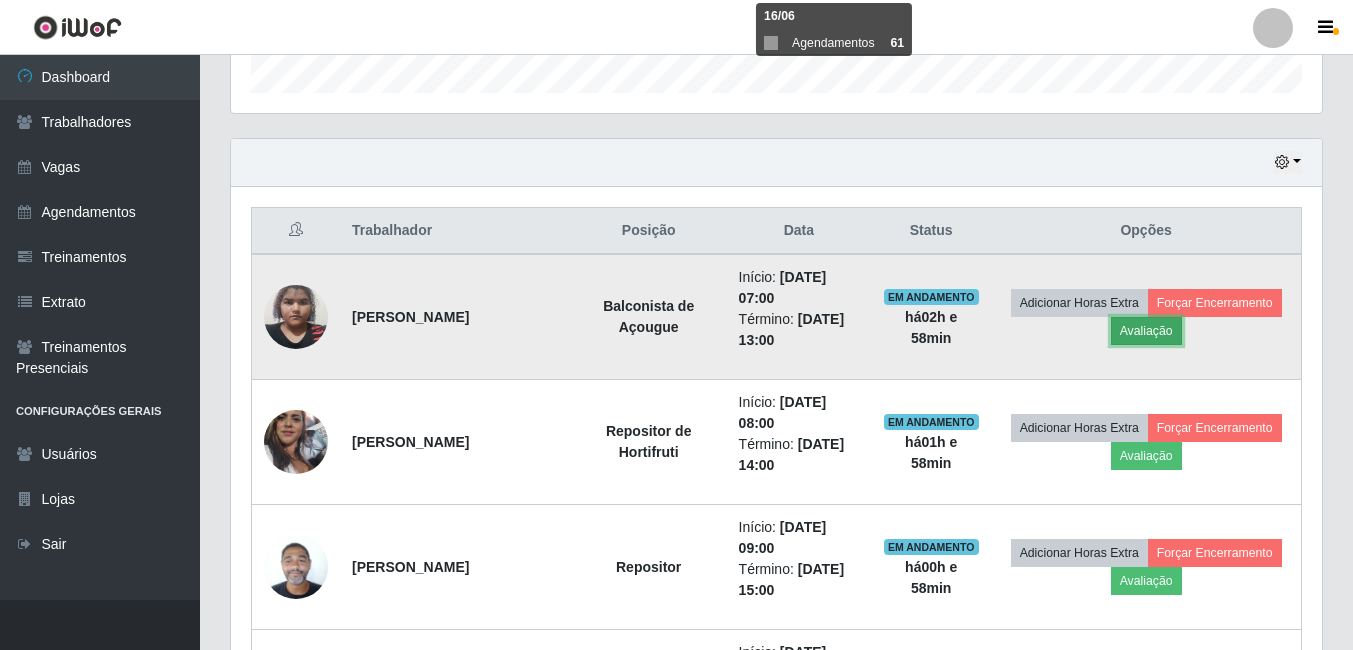 click on "Avaliação" at bounding box center (1146, 331) 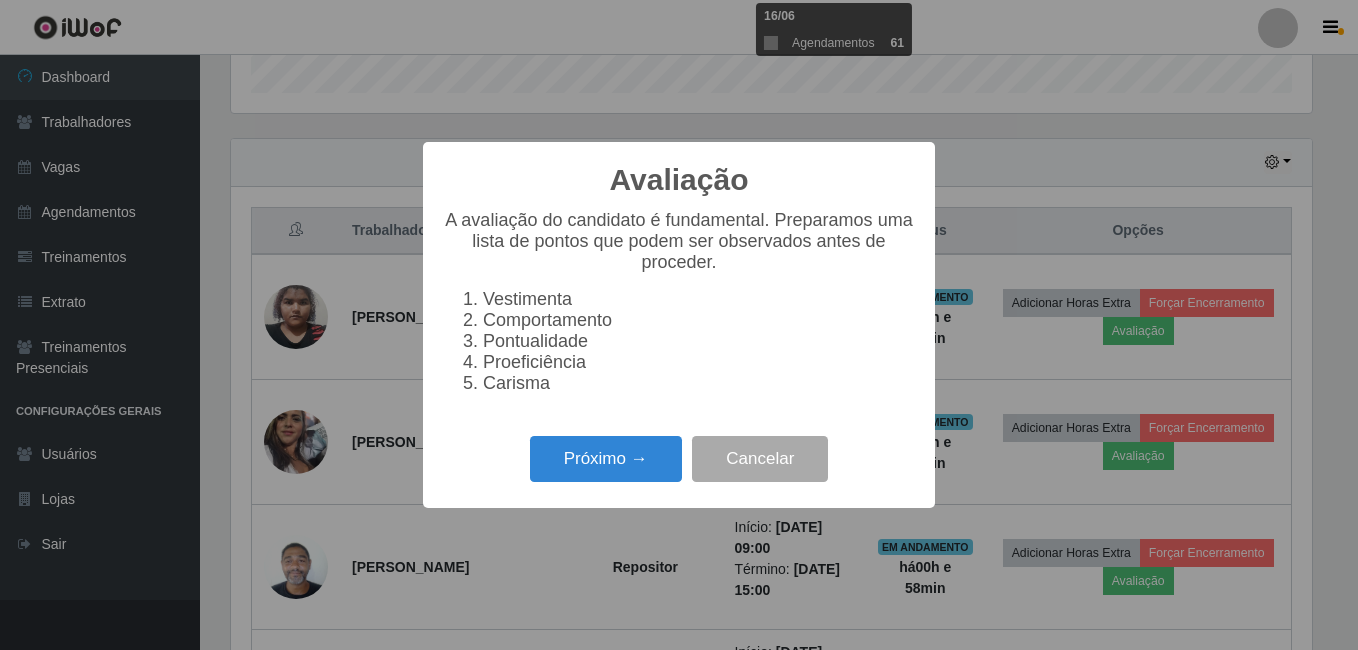 scroll, scrollTop: 999585, scrollLeft: 998919, axis: both 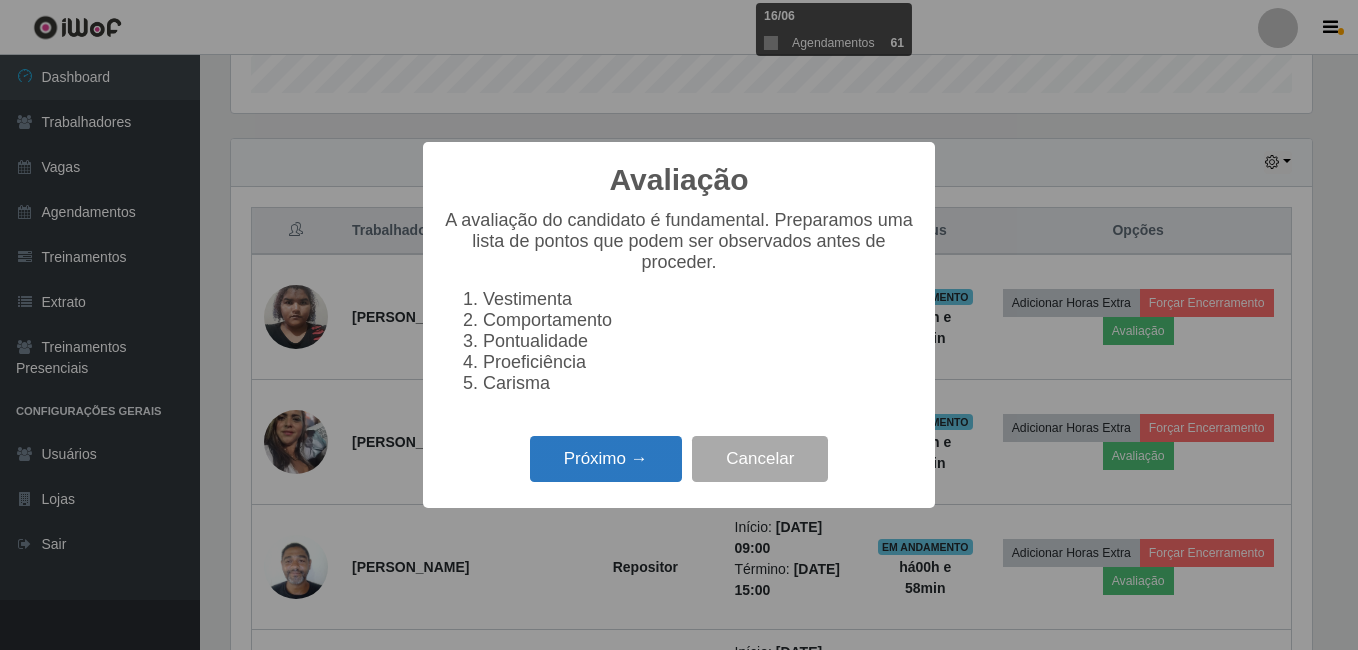 click on "Próximo →" at bounding box center (606, 459) 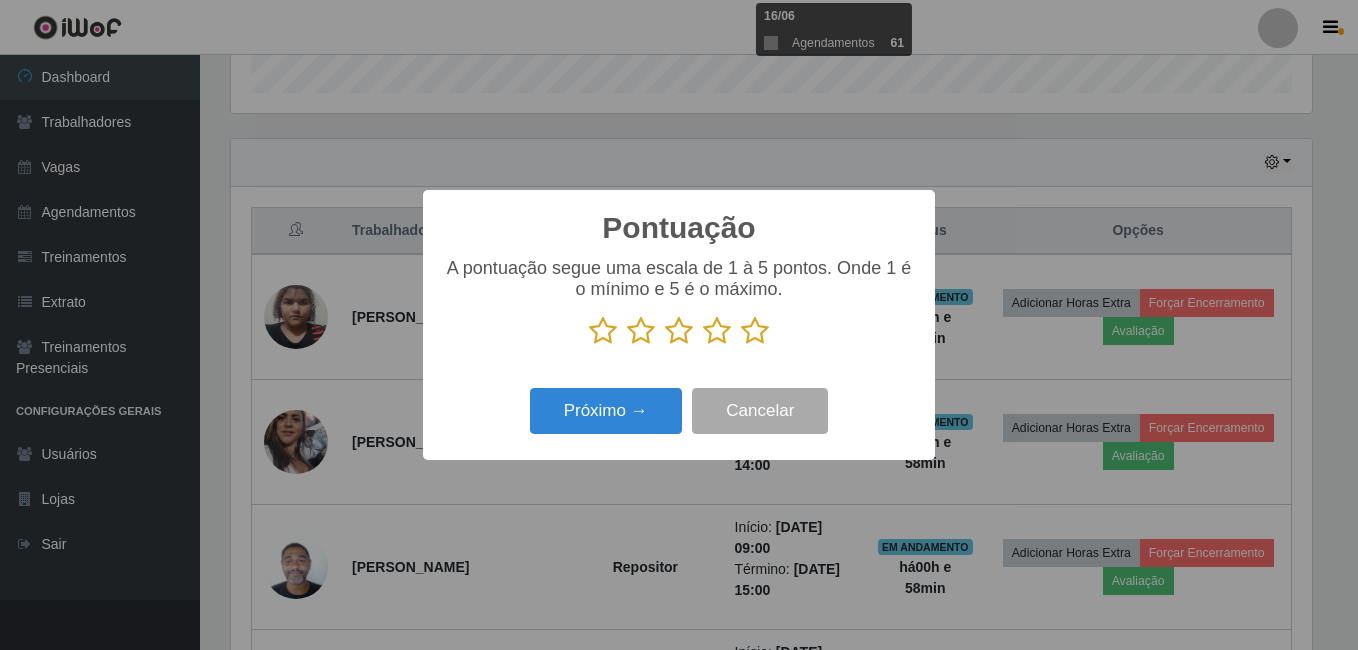 scroll, scrollTop: 999585, scrollLeft: 998919, axis: both 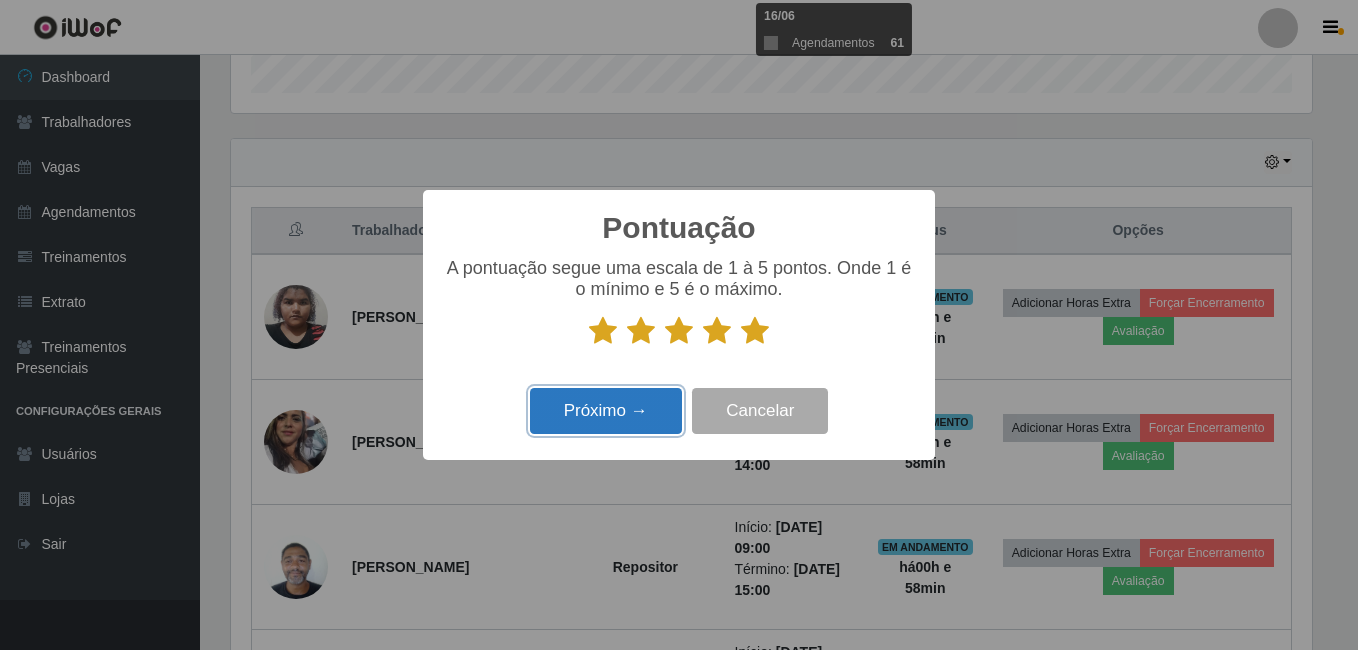 click on "Próximo →" at bounding box center [606, 411] 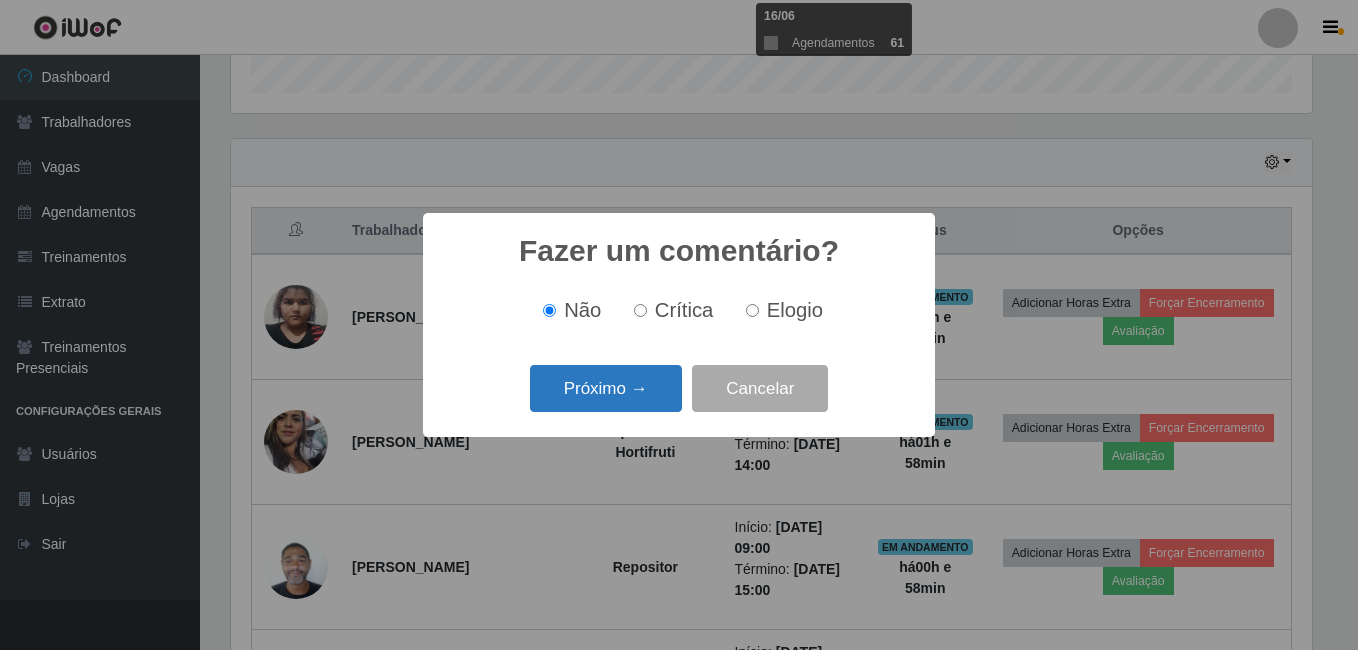 click on "Próximo →" at bounding box center (606, 388) 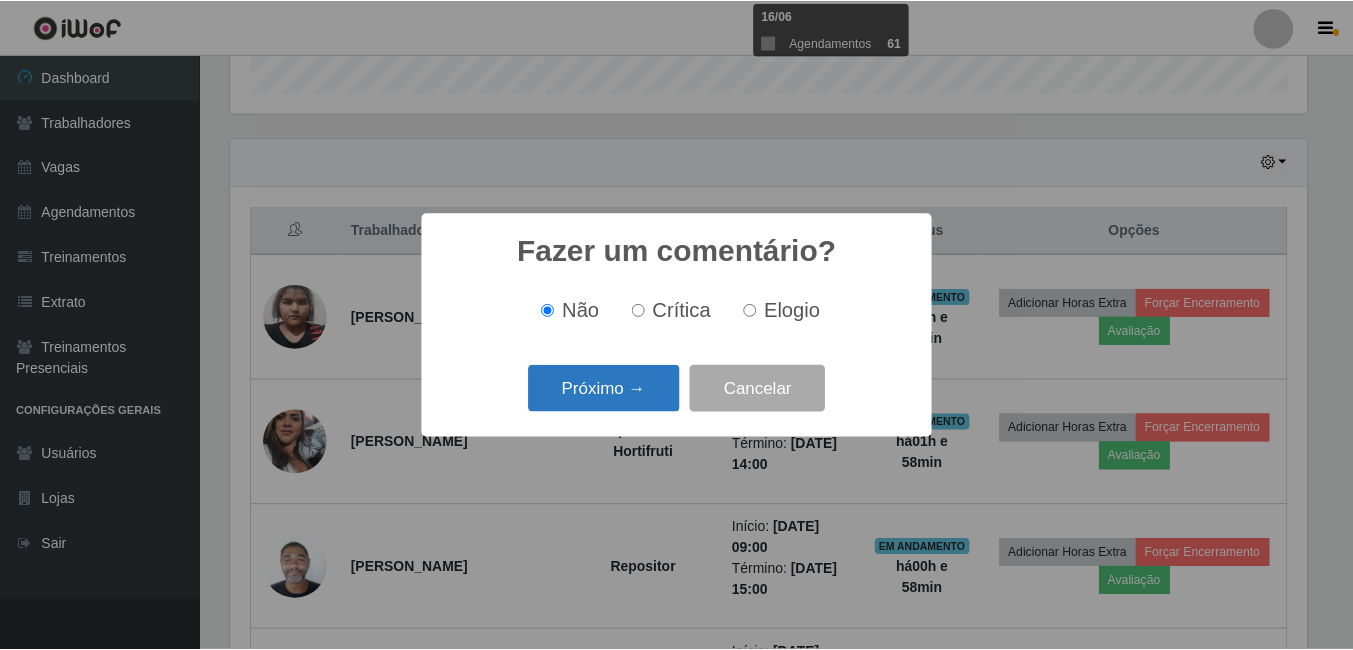 scroll, scrollTop: 999585, scrollLeft: 998919, axis: both 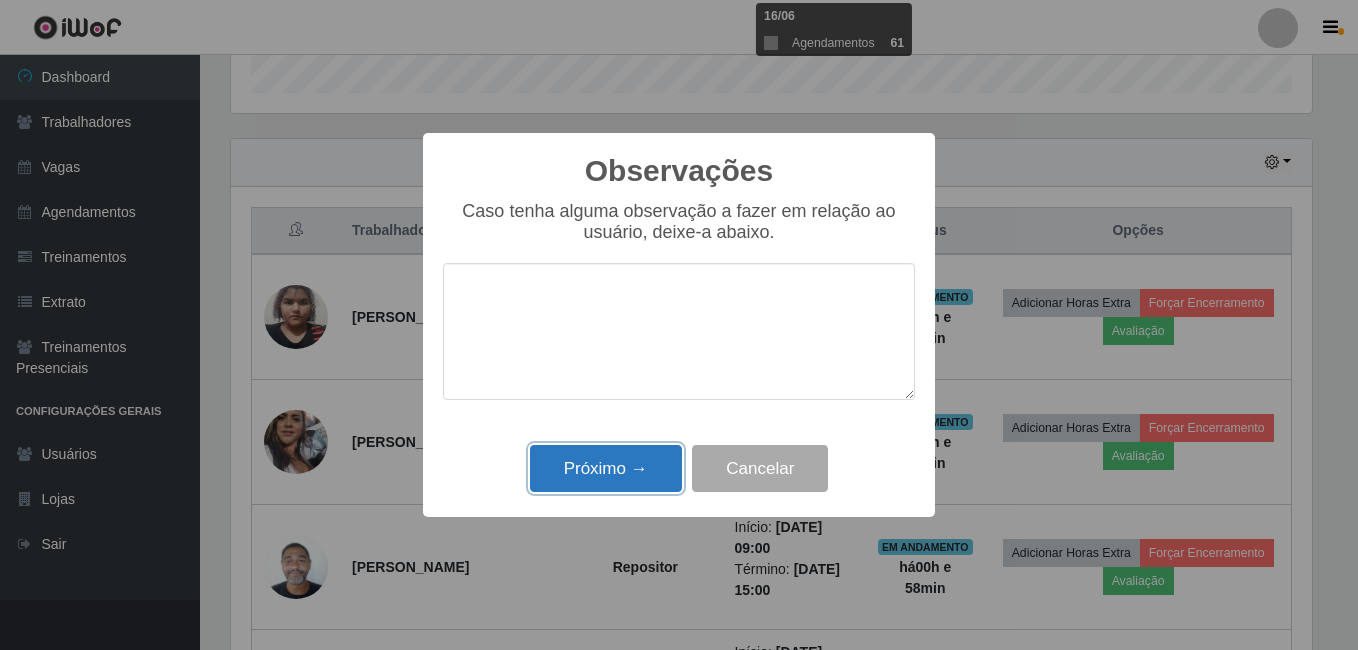click on "Próximo →" at bounding box center [606, 468] 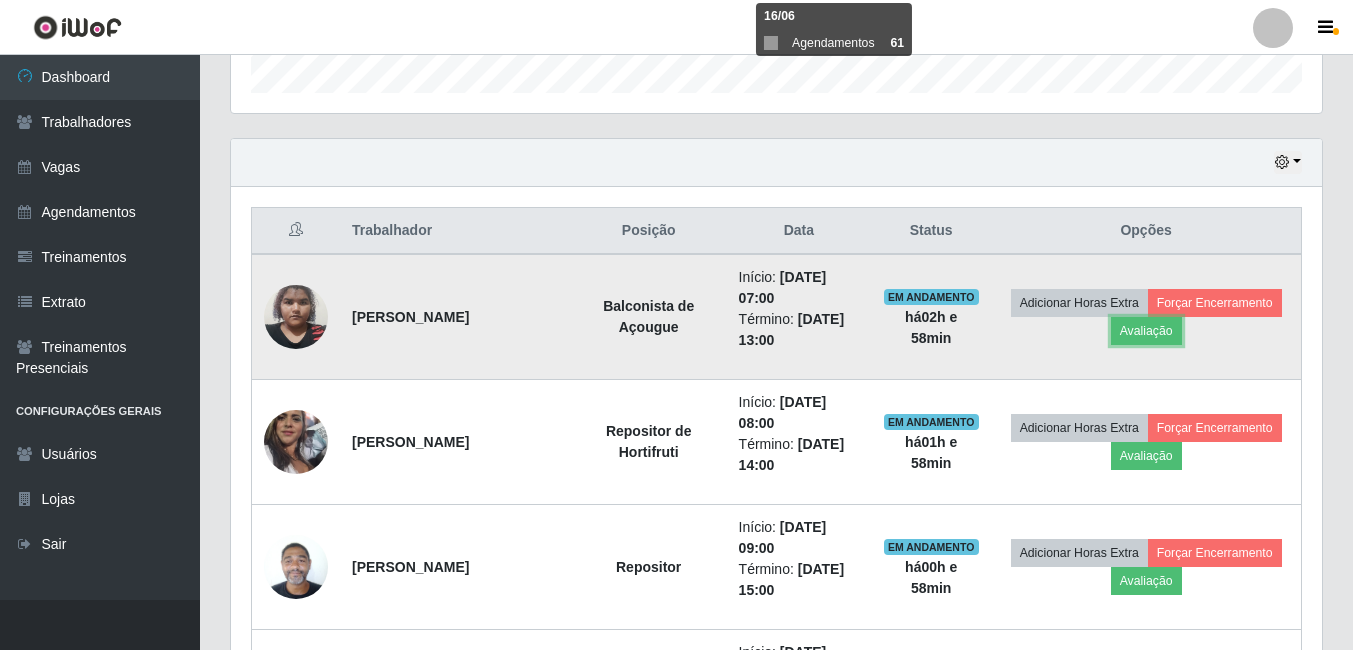 scroll, scrollTop: 999585, scrollLeft: 998909, axis: both 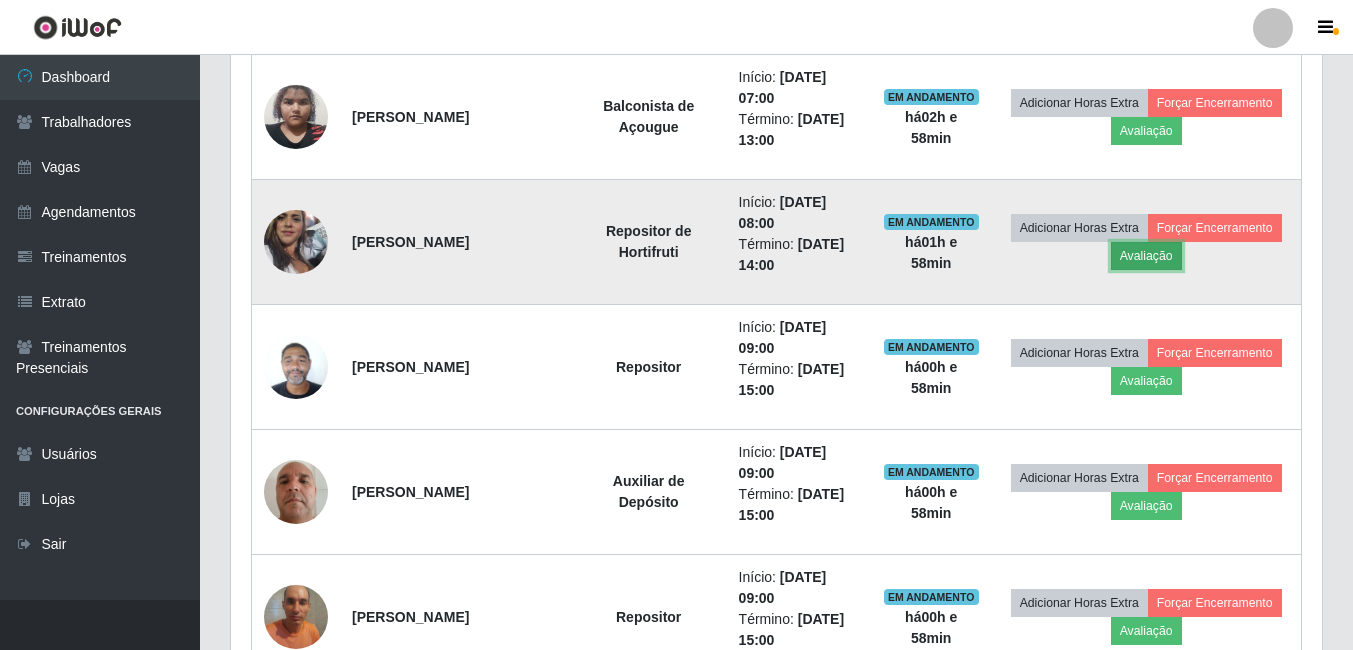 click on "Avaliação" at bounding box center (1146, 256) 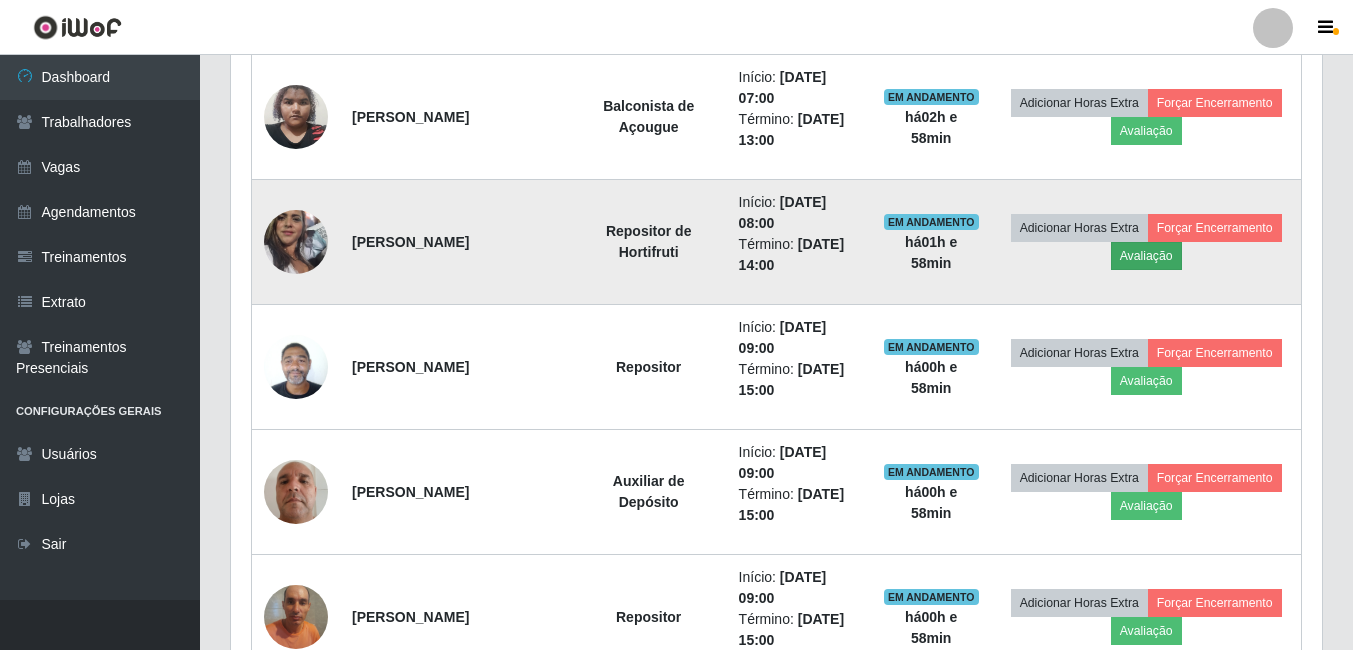 scroll, scrollTop: 999585, scrollLeft: 998919, axis: both 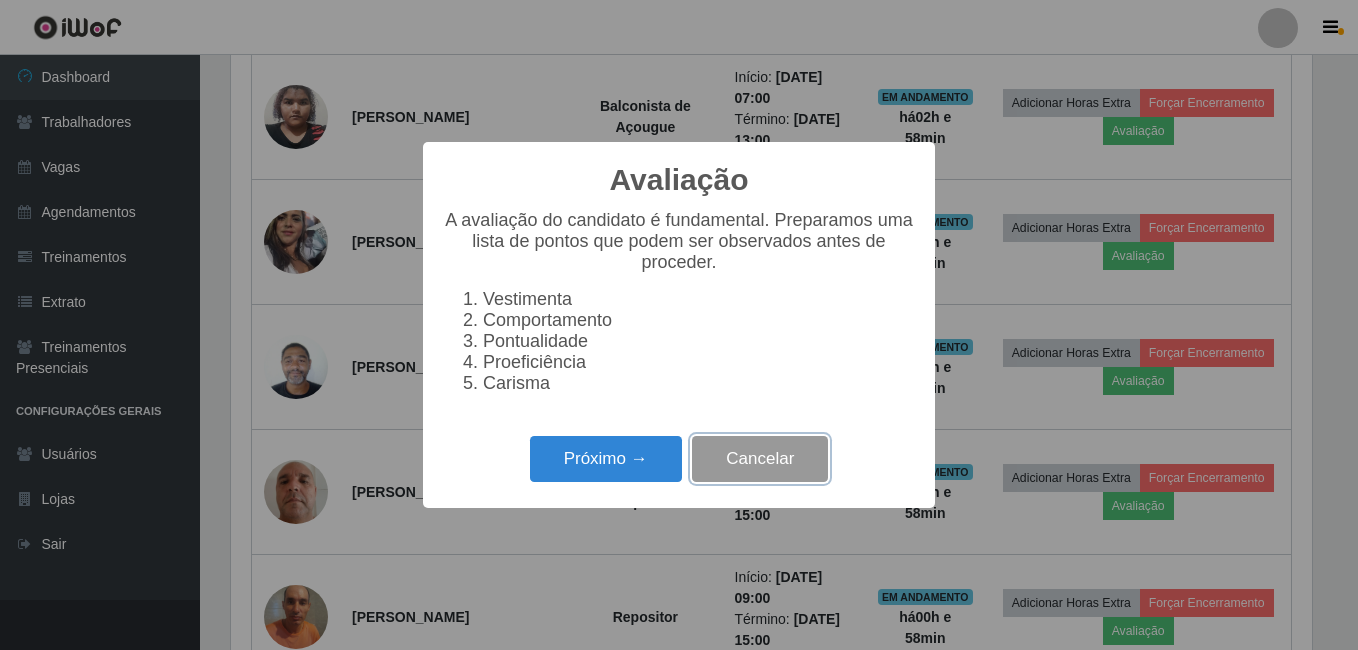 click on "Cancelar" at bounding box center [760, 459] 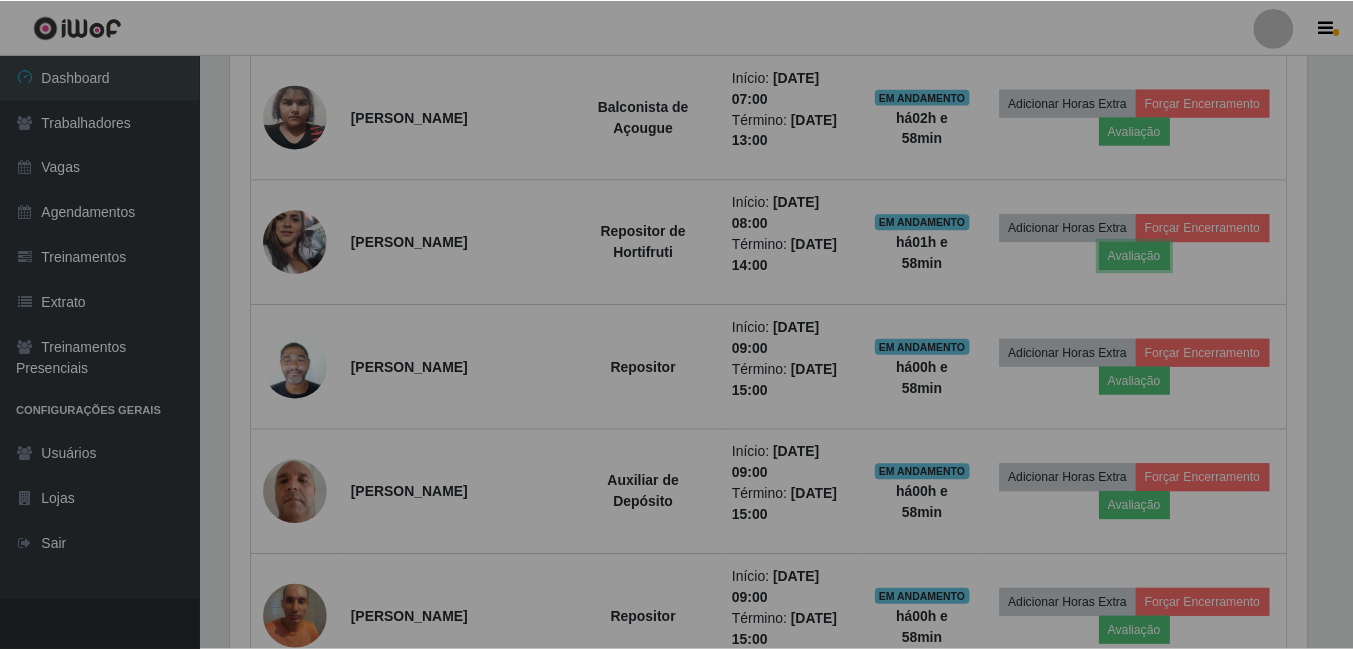 scroll, scrollTop: 999585, scrollLeft: 998909, axis: both 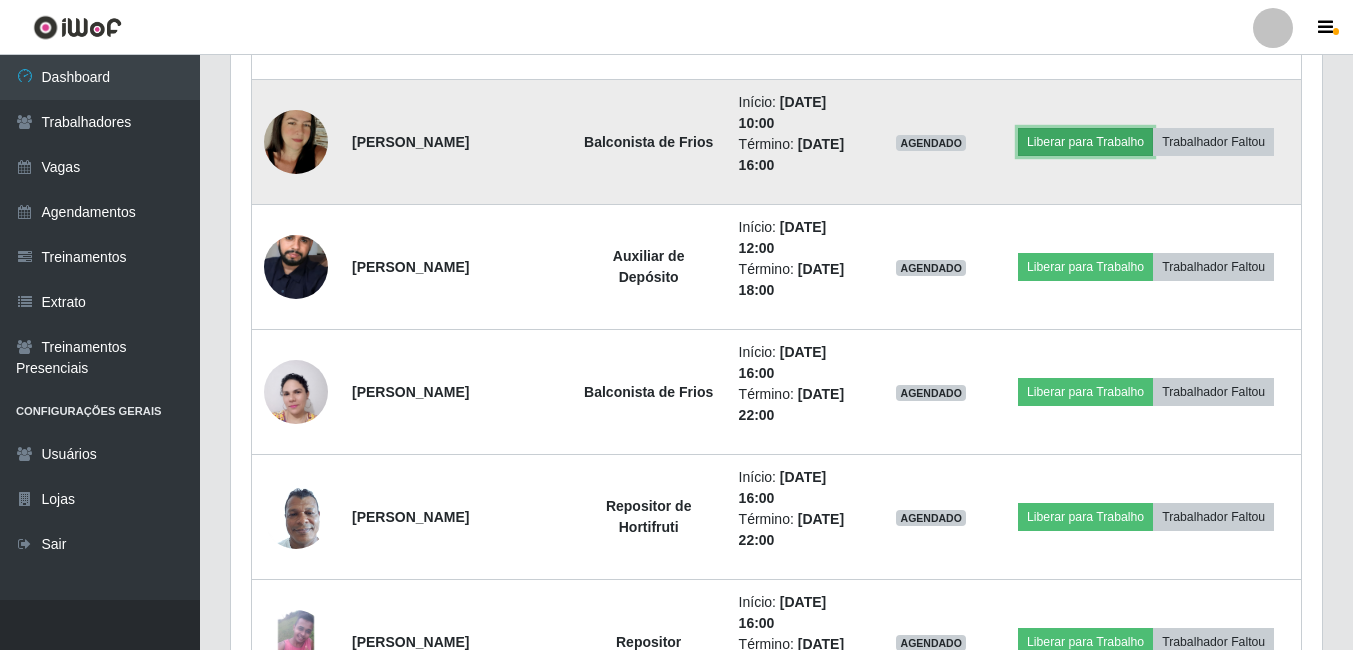 click on "Liberar para Trabalho" at bounding box center (1085, 142) 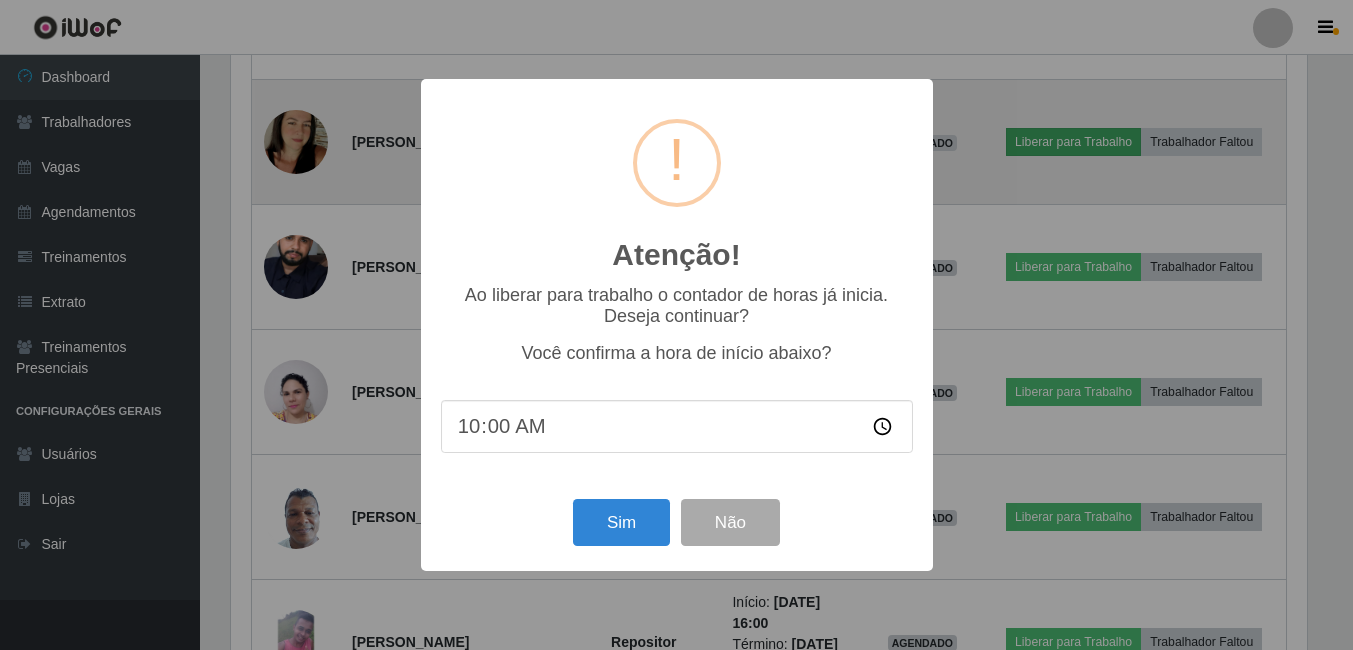 scroll, scrollTop: 999585, scrollLeft: 998919, axis: both 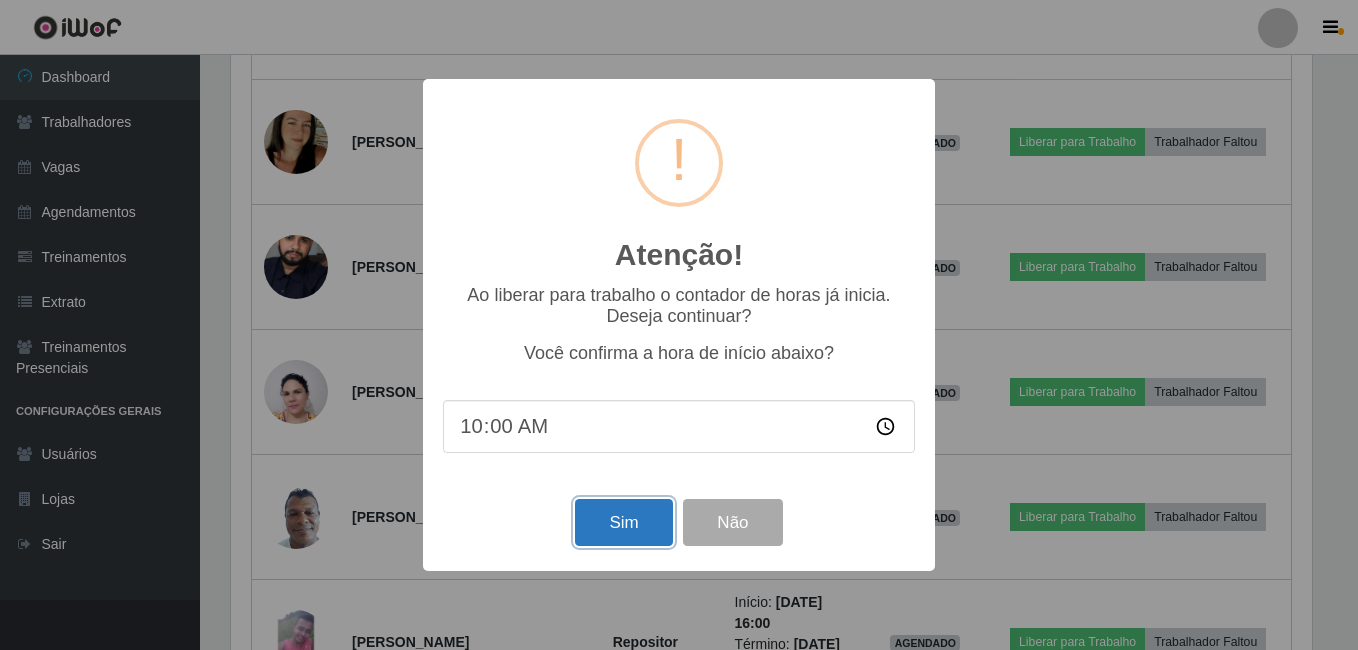 click on "Sim" at bounding box center (623, 522) 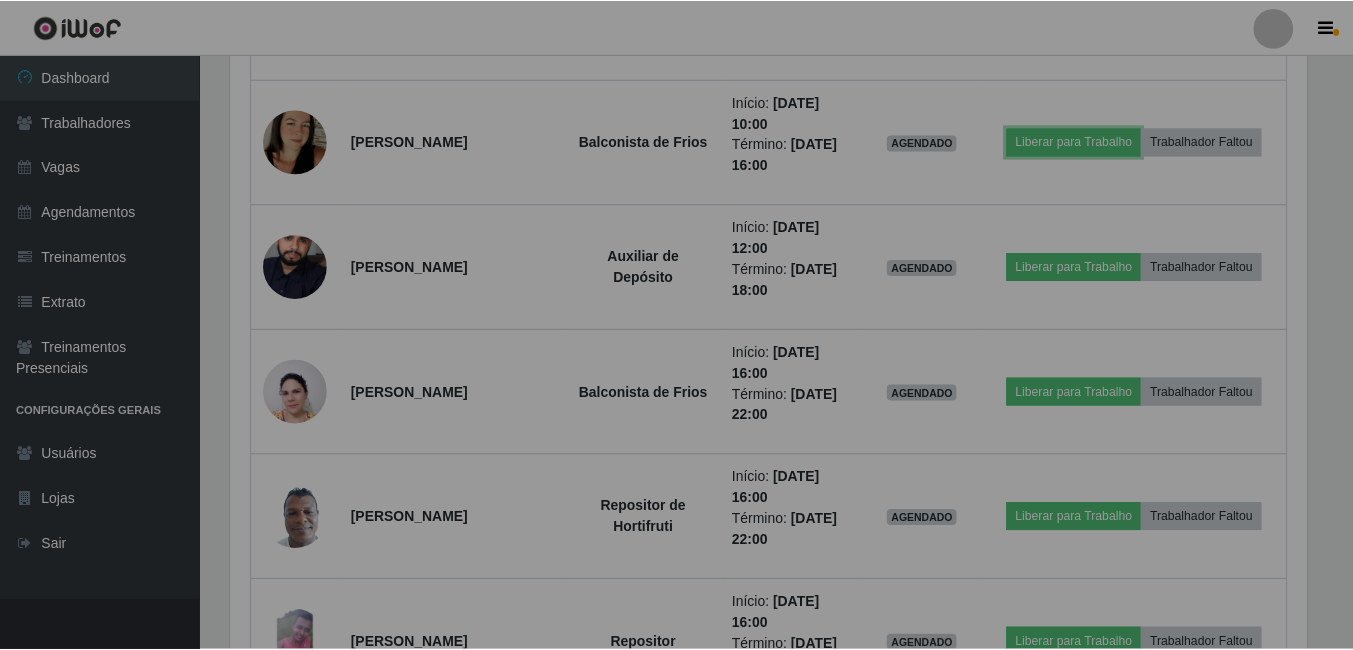 scroll, scrollTop: 999585, scrollLeft: 998909, axis: both 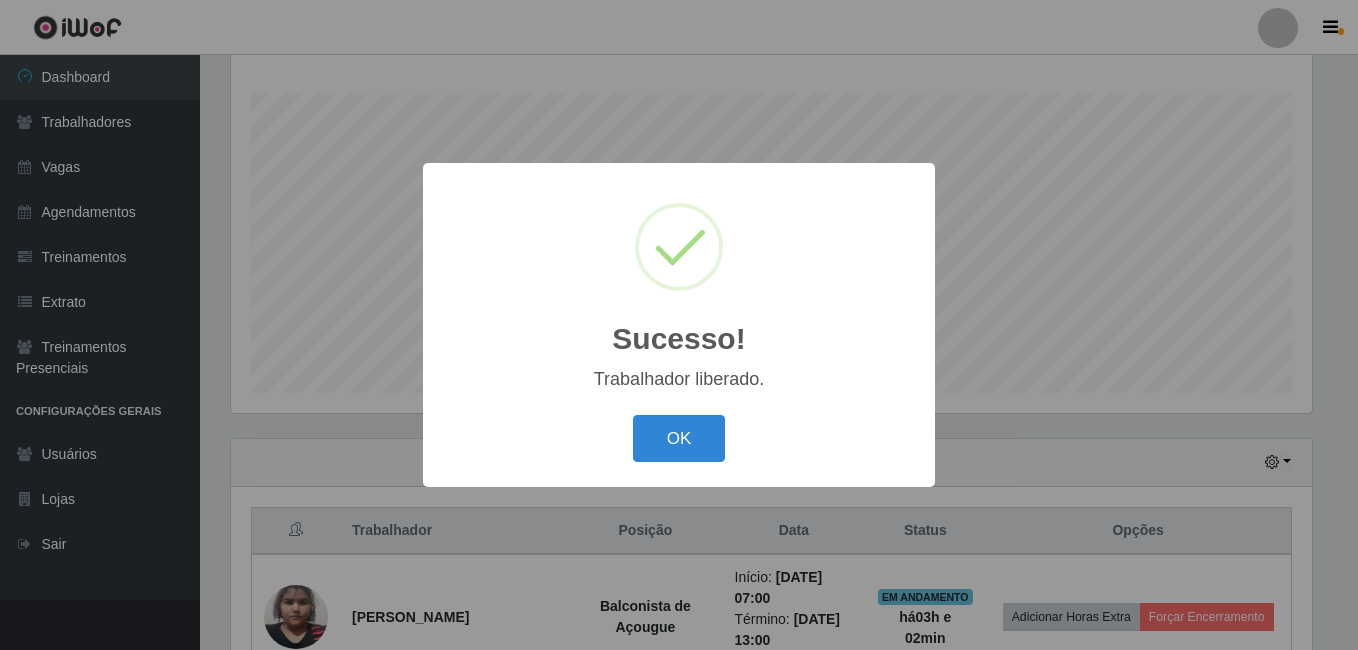 drag, startPoint x: 700, startPoint y: 437, endPoint x: 737, endPoint y: 268, distance: 173.00288 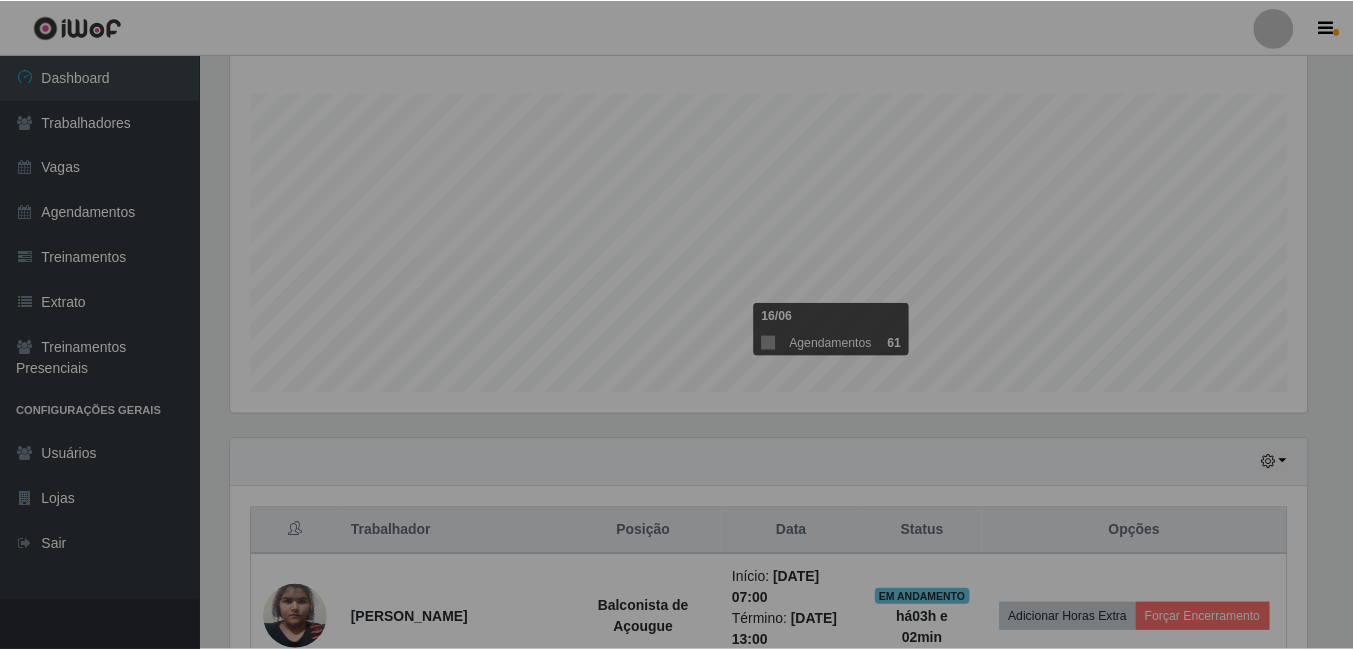 scroll, scrollTop: 999585, scrollLeft: 998909, axis: both 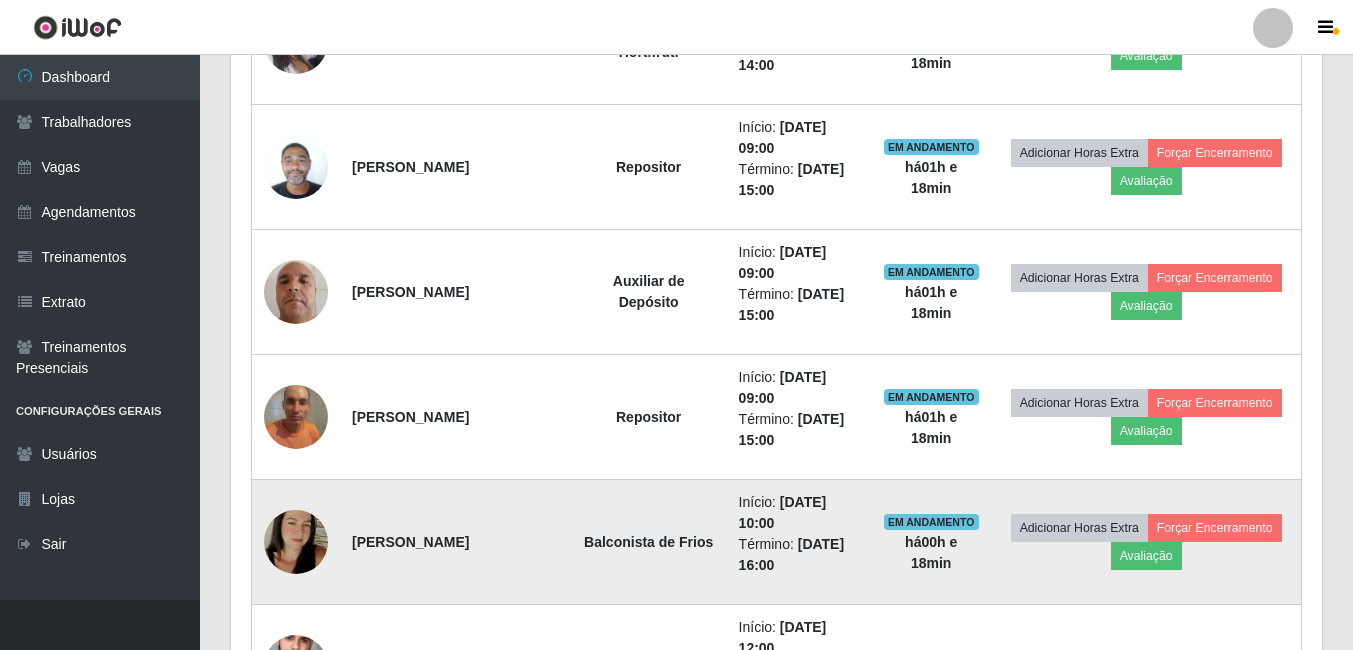 click at bounding box center (296, 542) 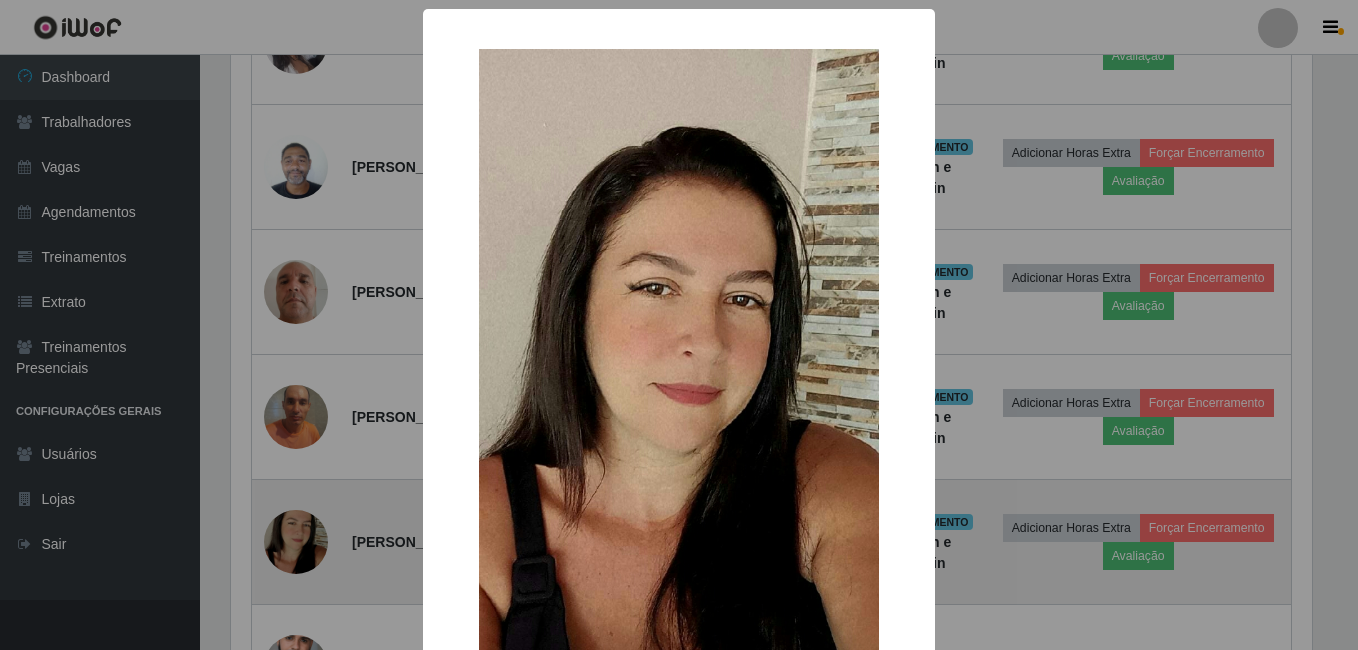 scroll, scrollTop: 999585, scrollLeft: 998919, axis: both 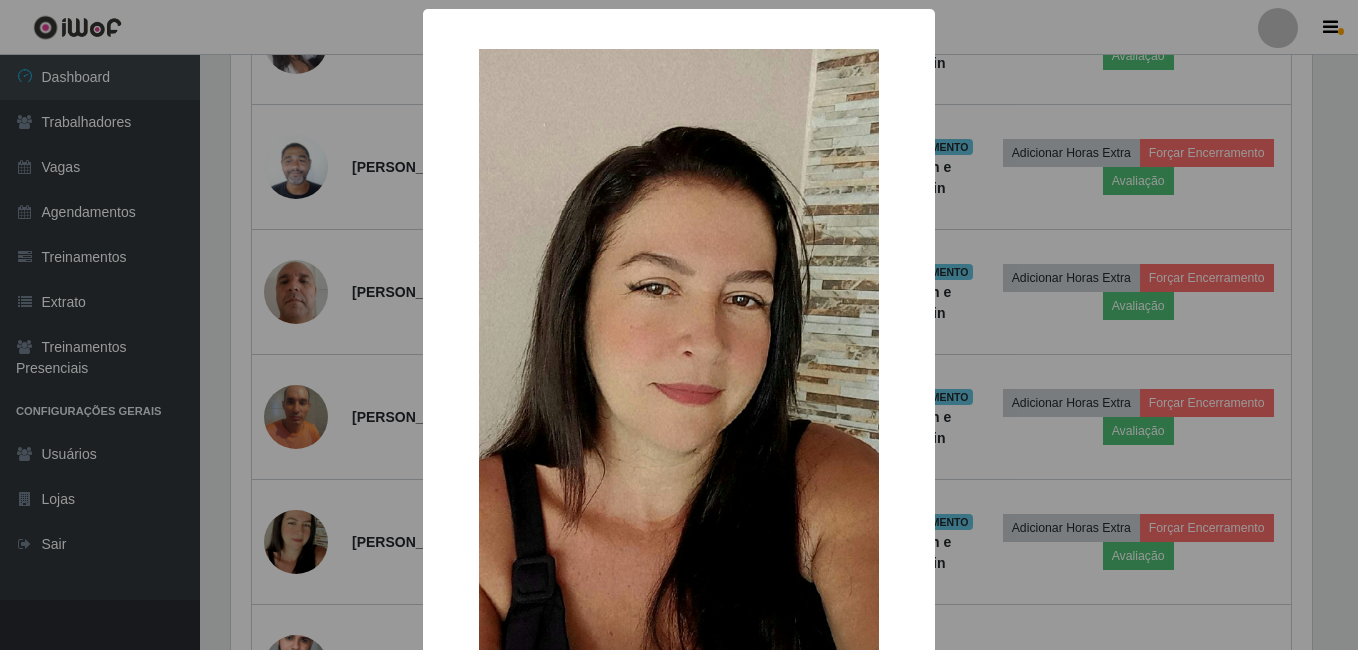 click on "× OK Cancel" at bounding box center [679, 325] 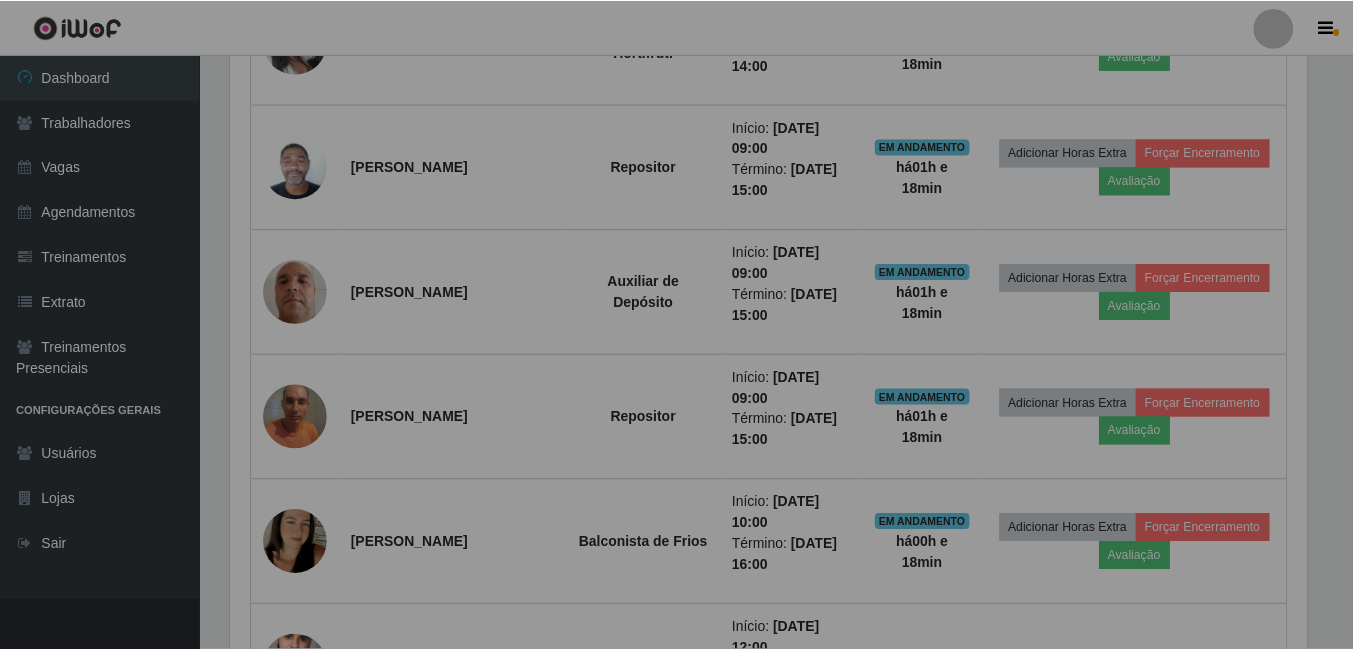 scroll, scrollTop: 999585, scrollLeft: 998909, axis: both 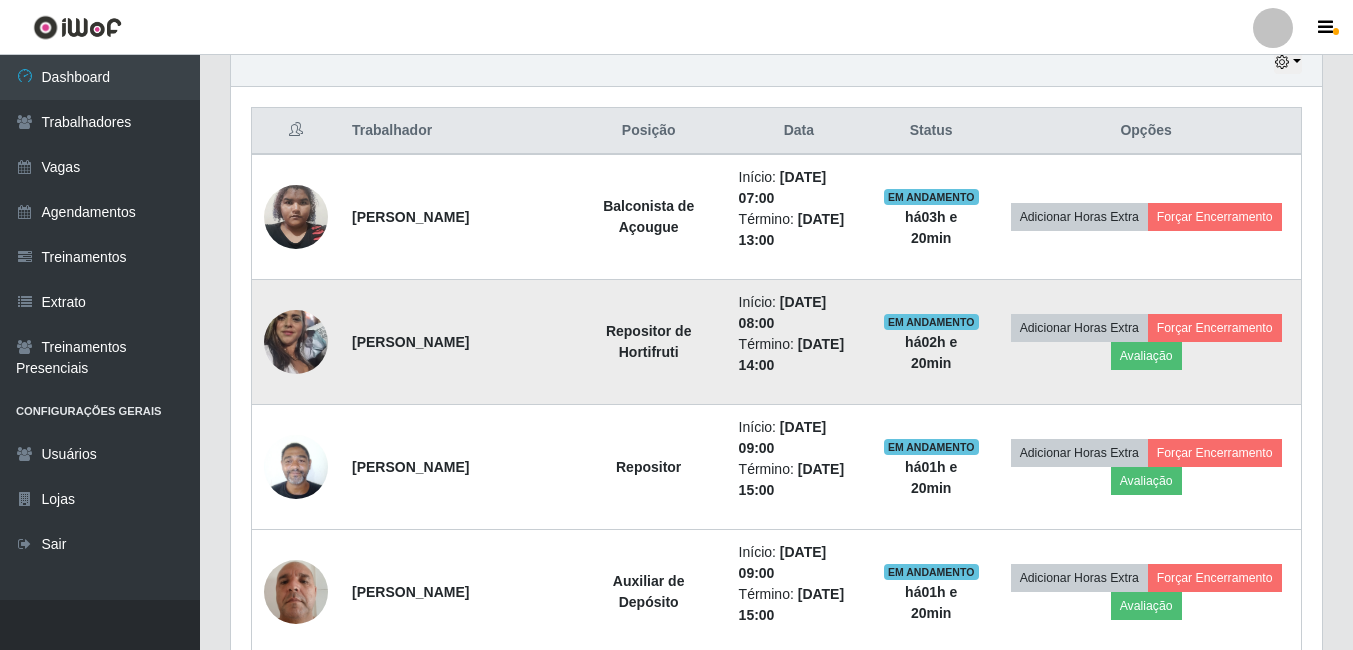 click at bounding box center [296, 342] 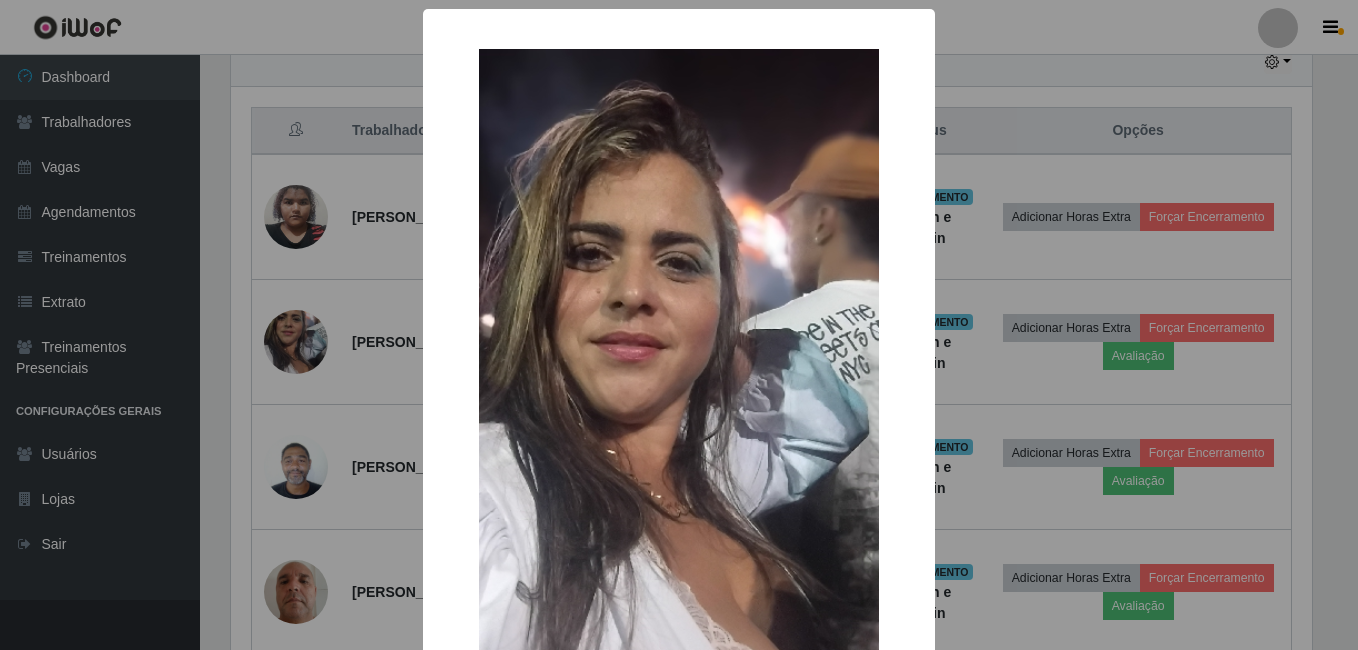scroll, scrollTop: 999585, scrollLeft: 998919, axis: both 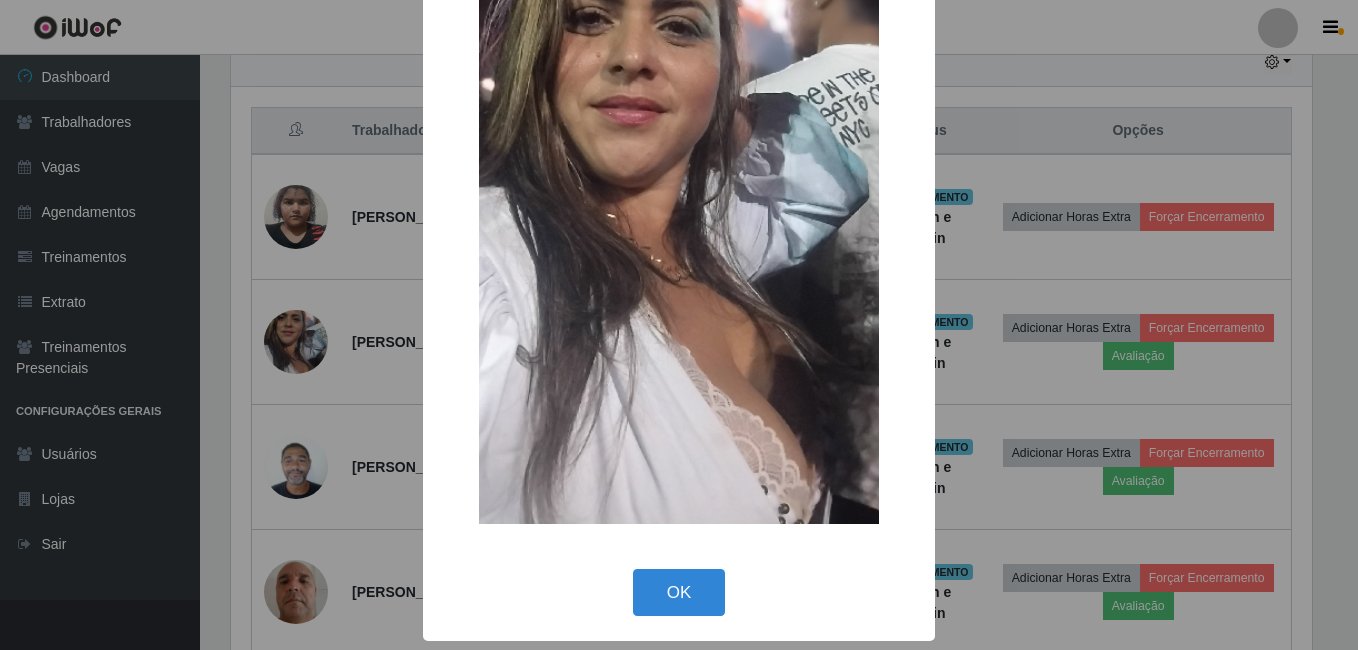 click on "OK Cancel" at bounding box center (679, 592) 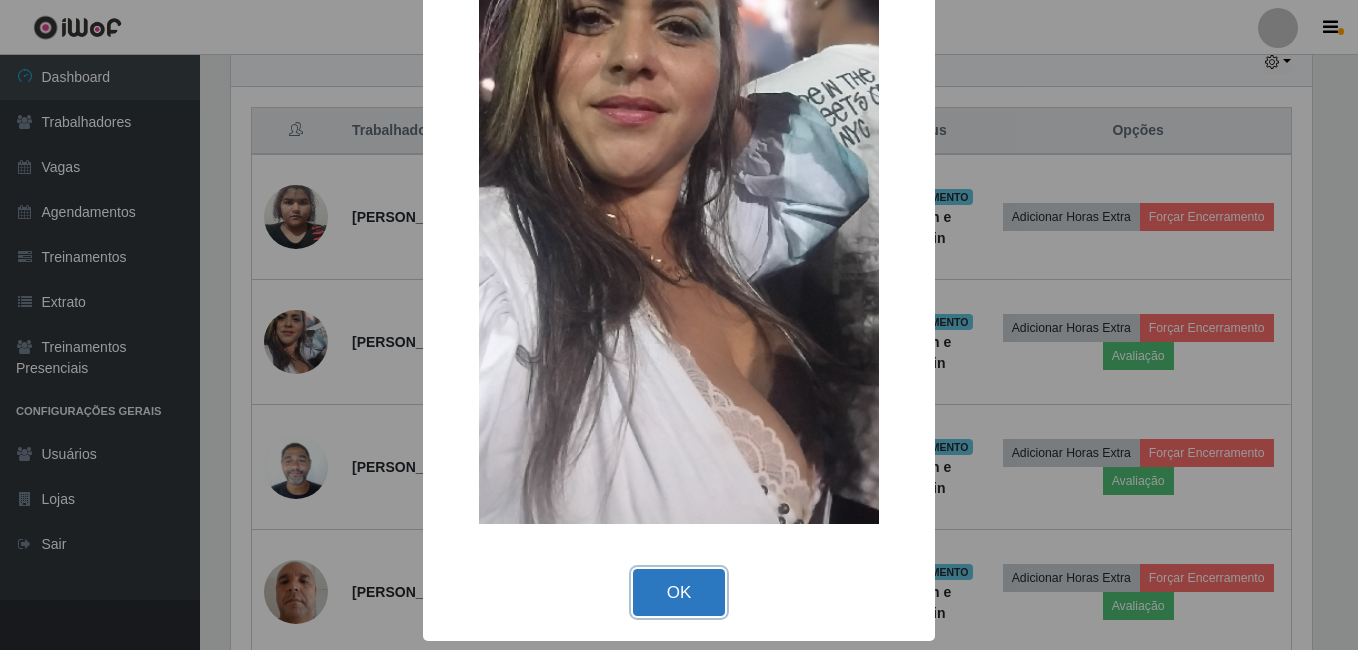 click on "OK" at bounding box center (679, 592) 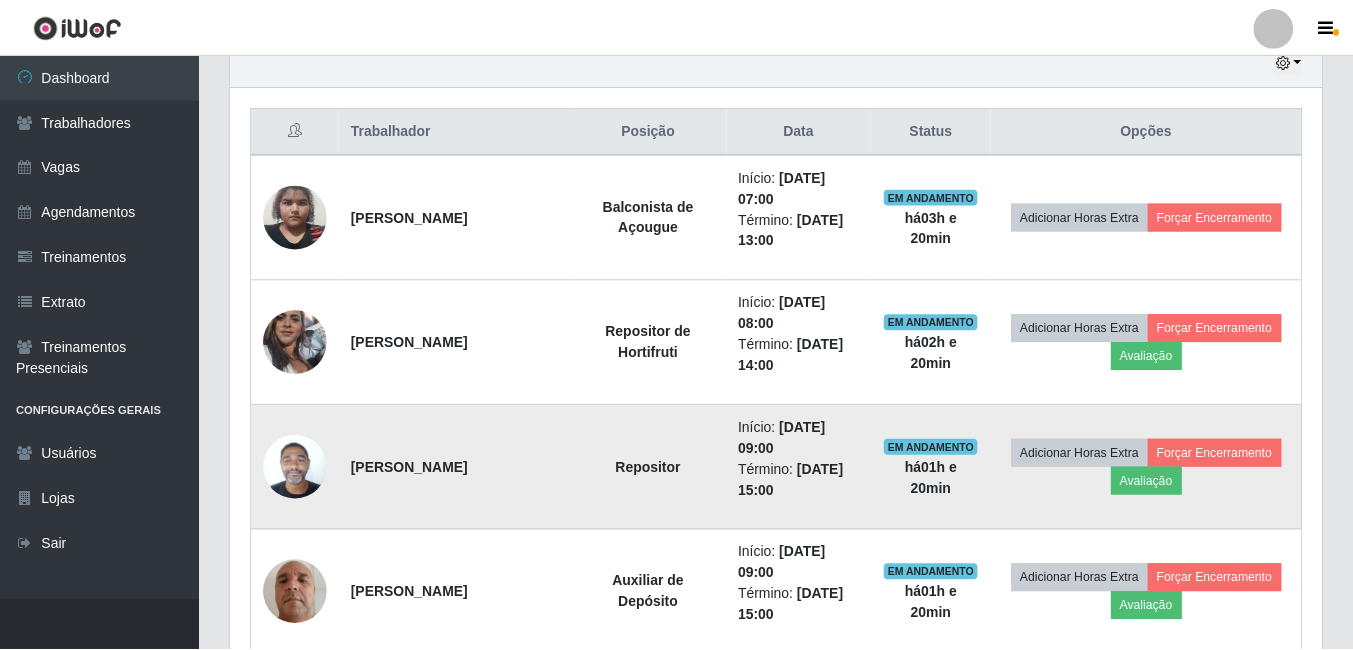 scroll, scrollTop: 999585, scrollLeft: 998909, axis: both 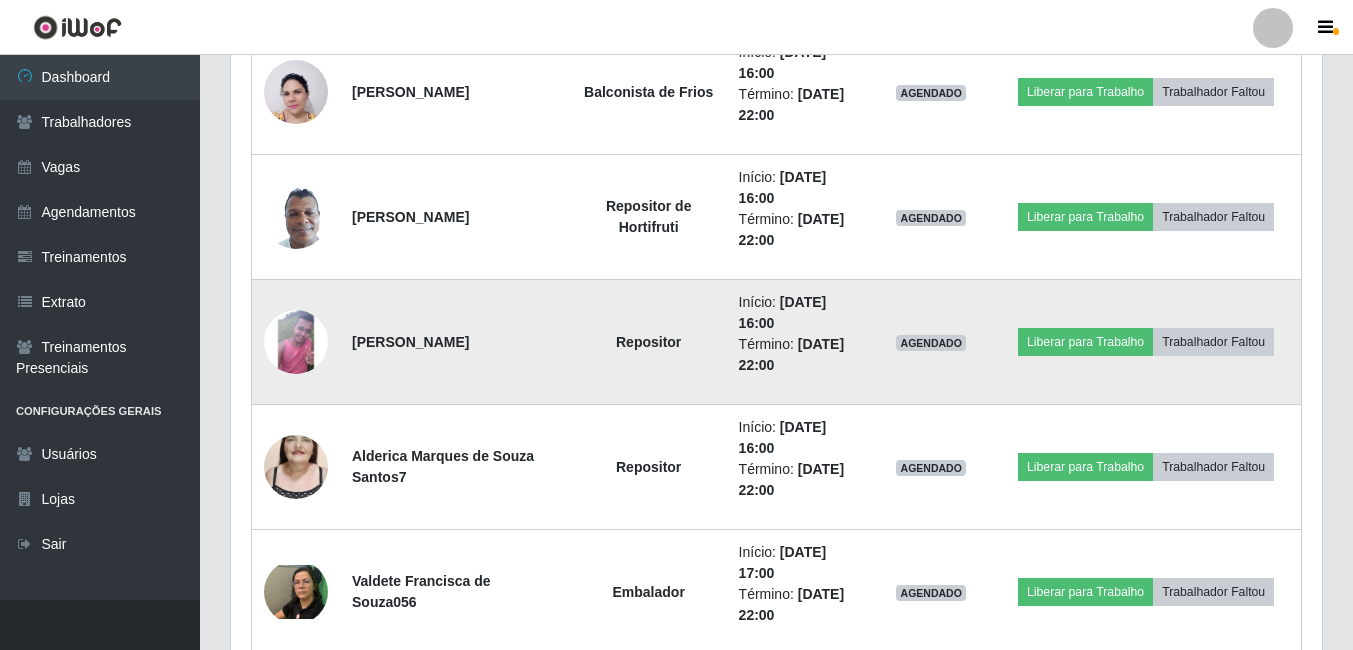 click at bounding box center [296, 342] 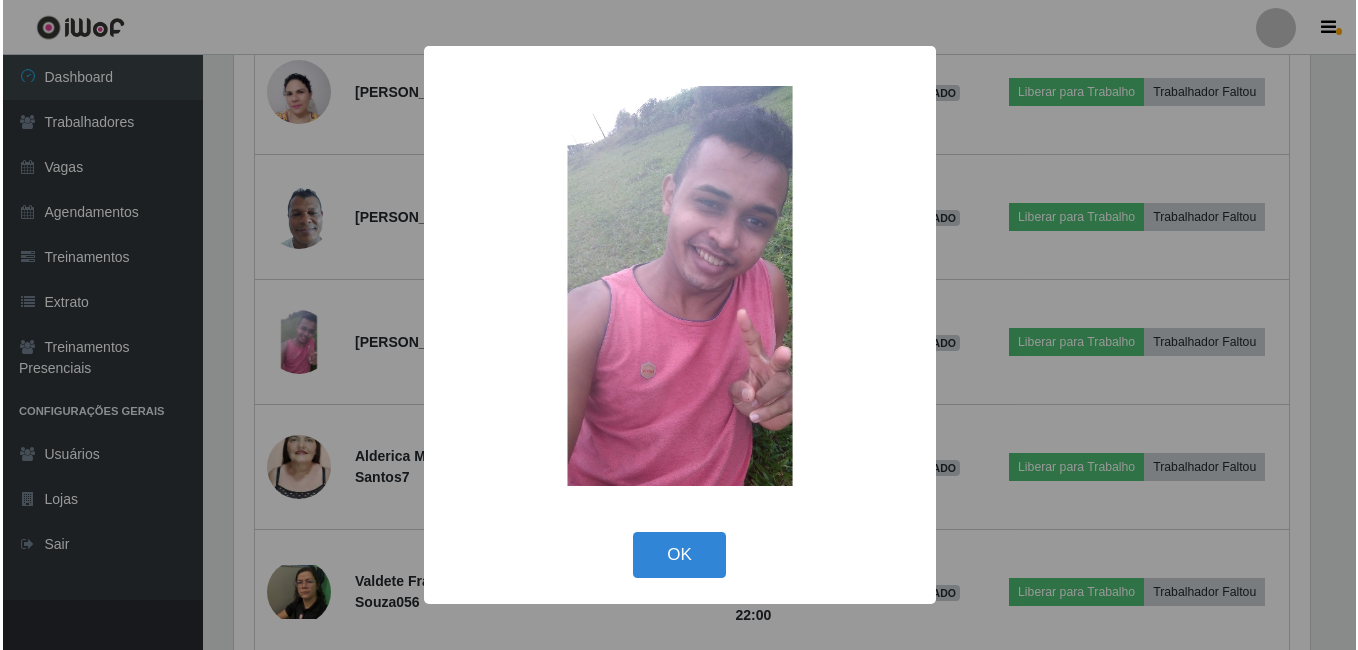 scroll, scrollTop: 999585, scrollLeft: 998919, axis: both 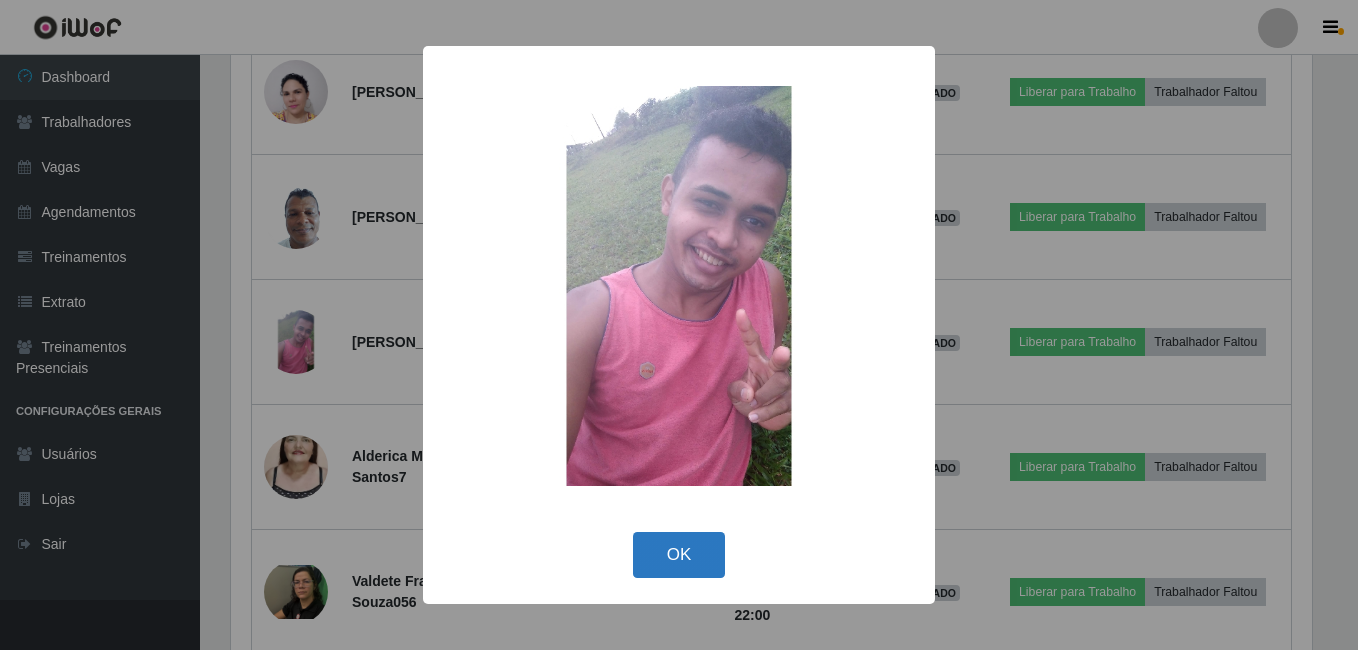 click on "OK" at bounding box center (679, 555) 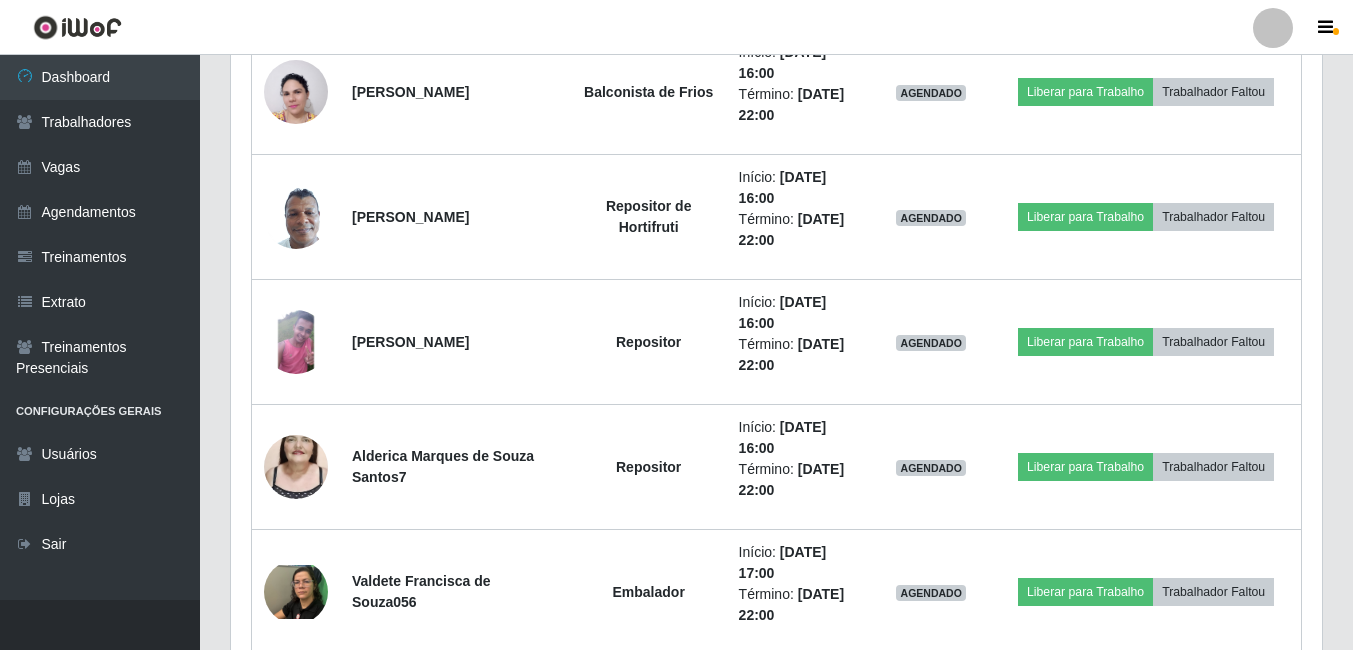 scroll, scrollTop: 999585, scrollLeft: 998909, axis: both 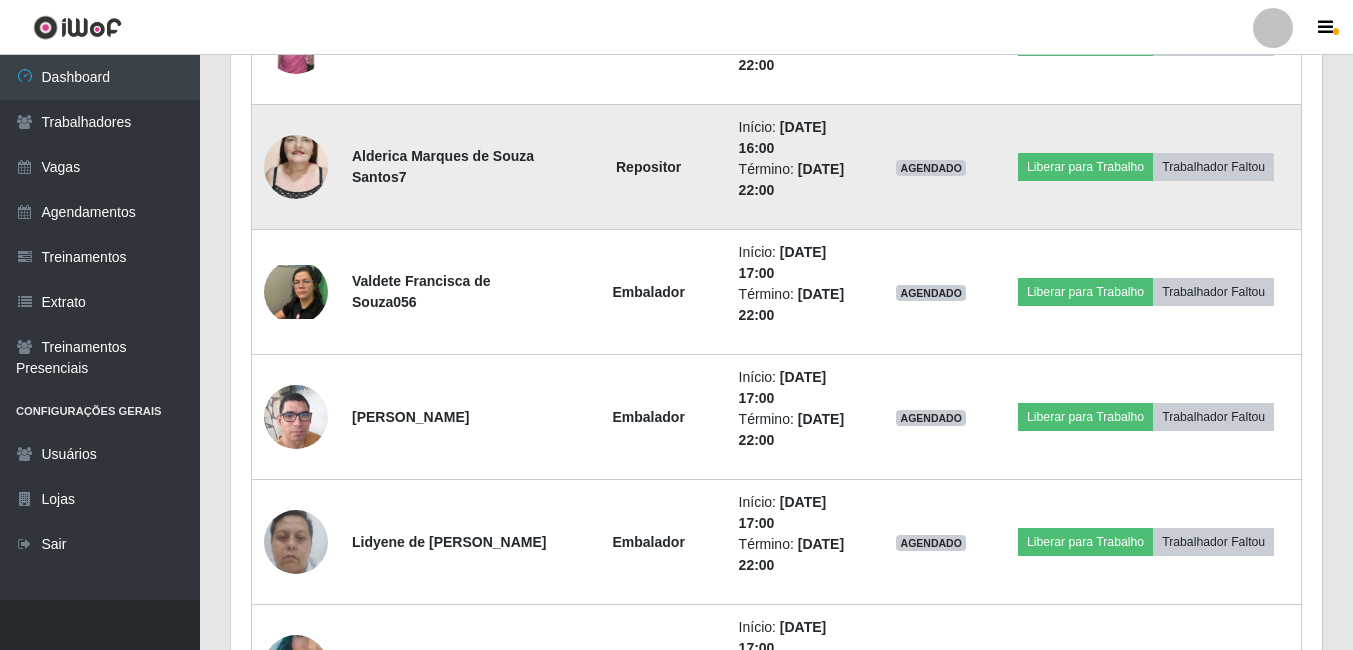 click at bounding box center (296, 167) 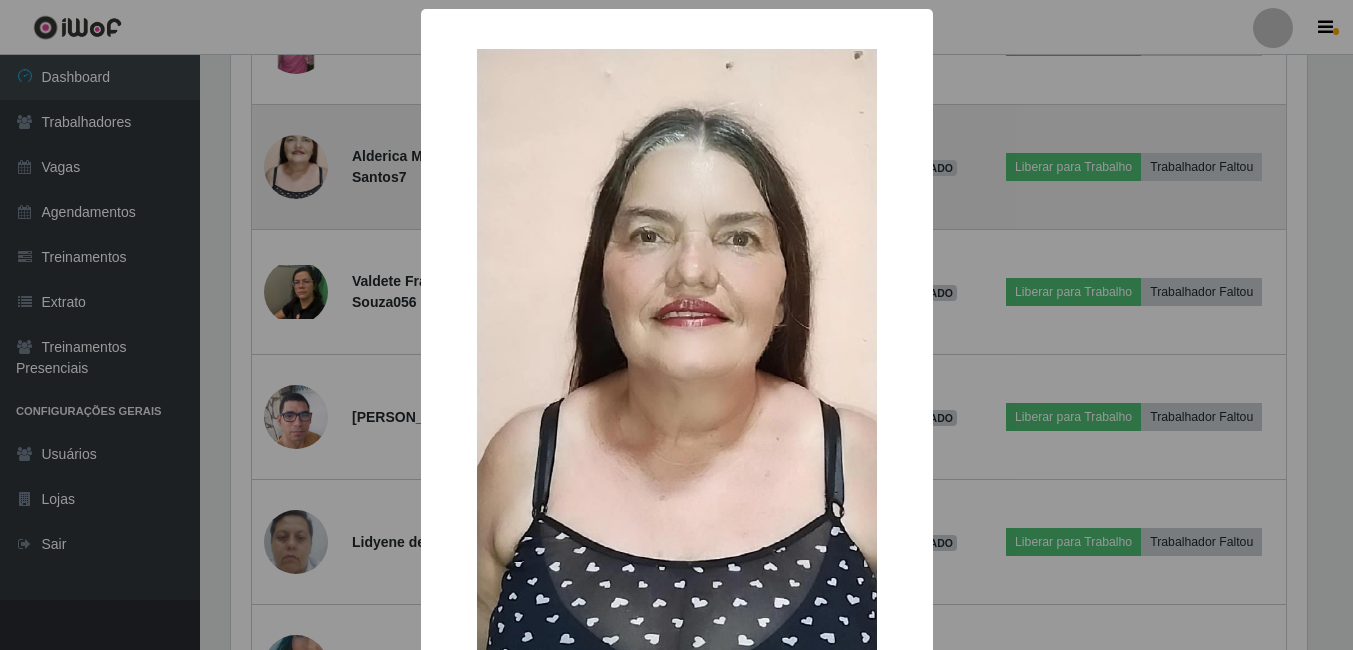 scroll, scrollTop: 999585, scrollLeft: 998919, axis: both 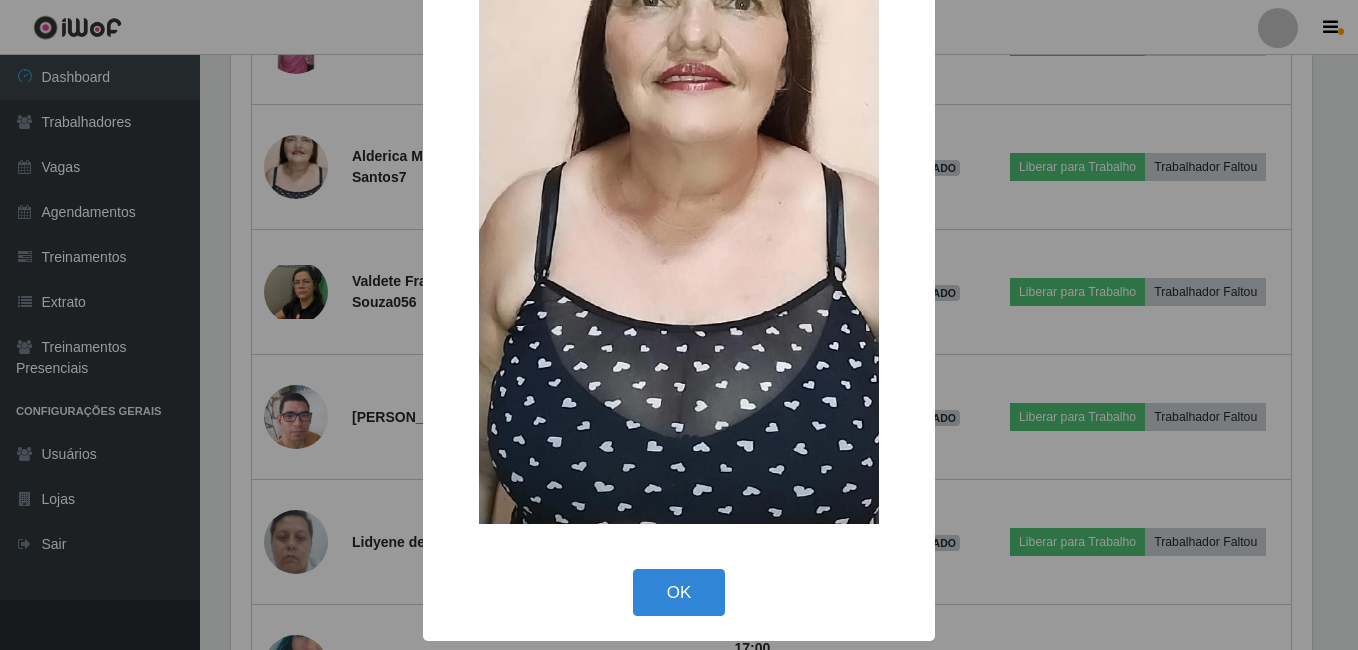 click on "OK Cancel" at bounding box center [679, 592] 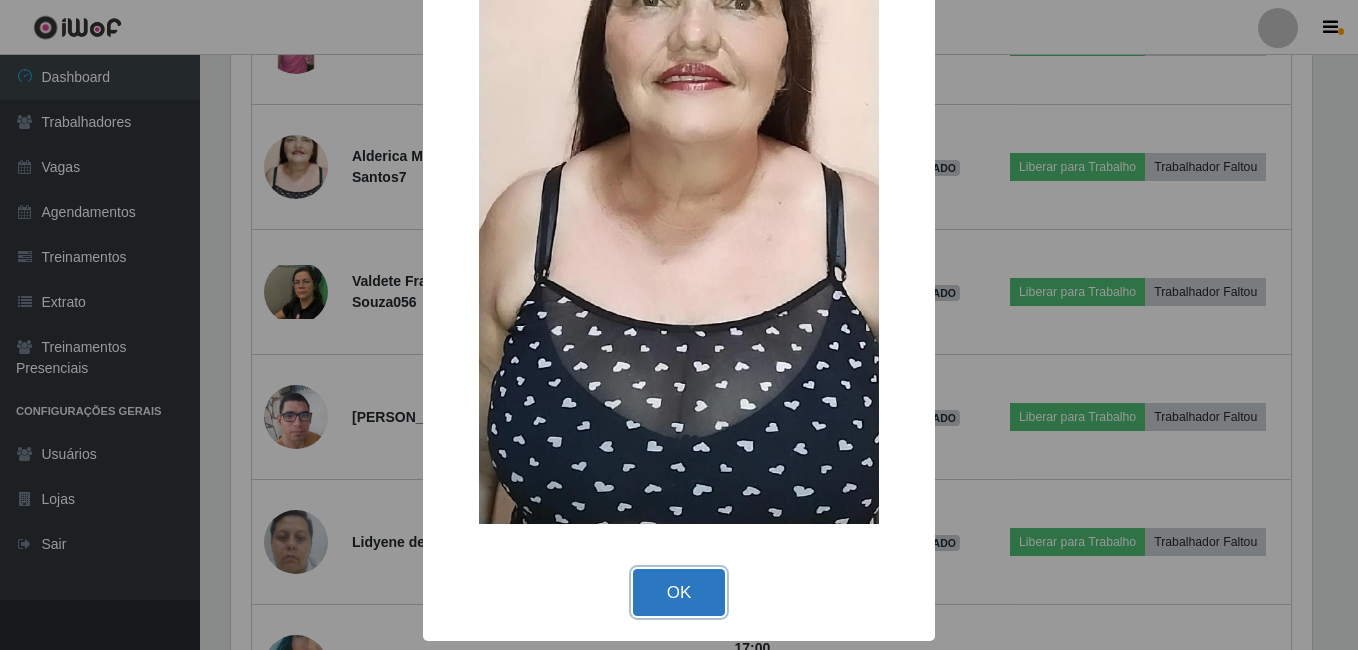click on "OK" at bounding box center [679, 592] 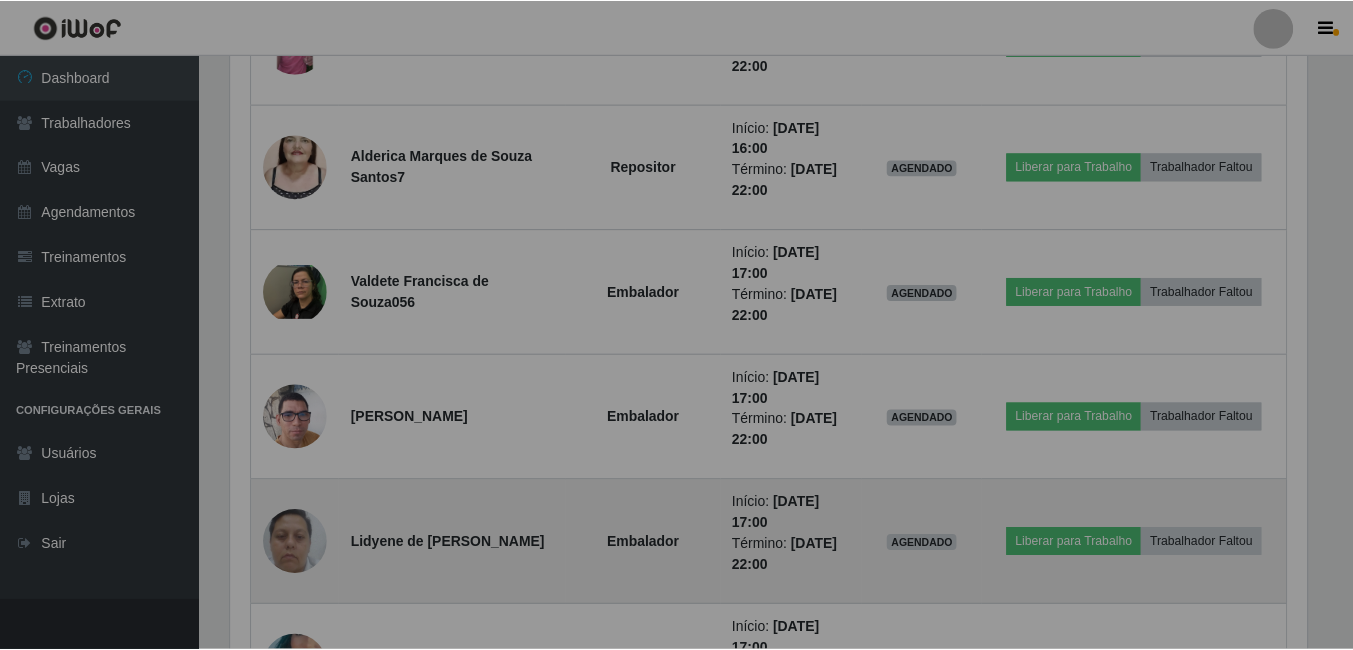 scroll, scrollTop: 999585, scrollLeft: 998909, axis: both 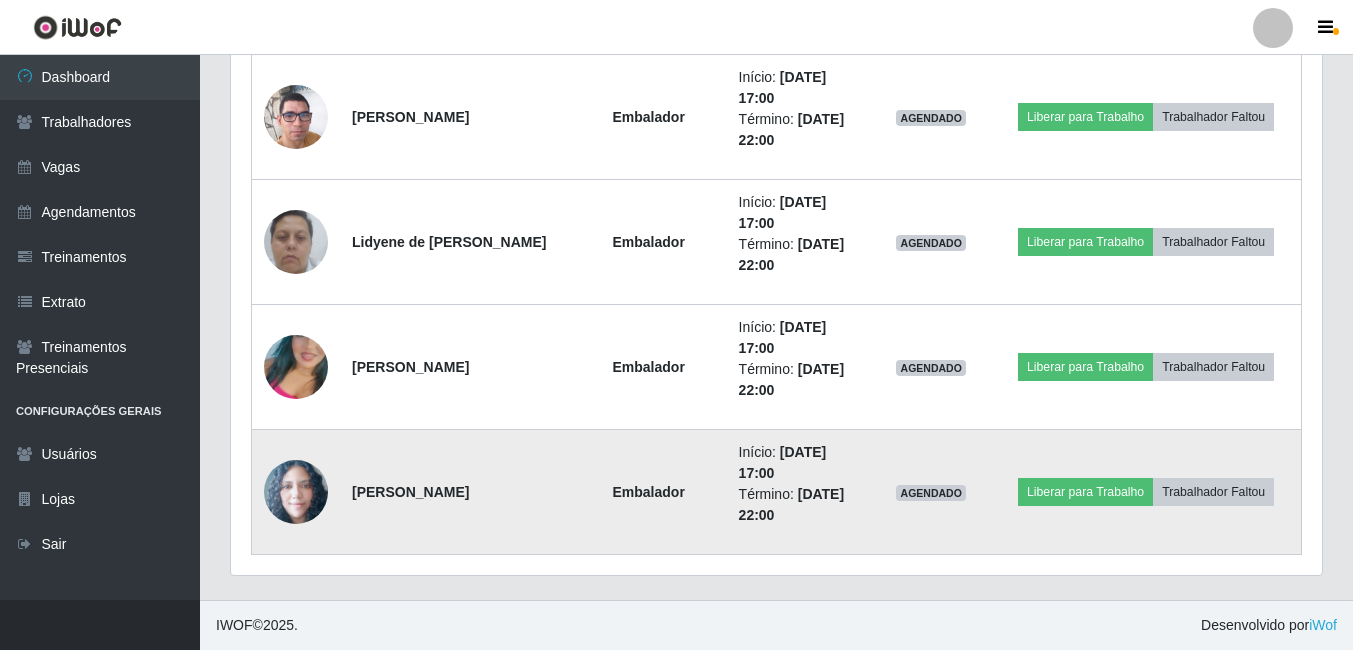 click at bounding box center [296, 492] 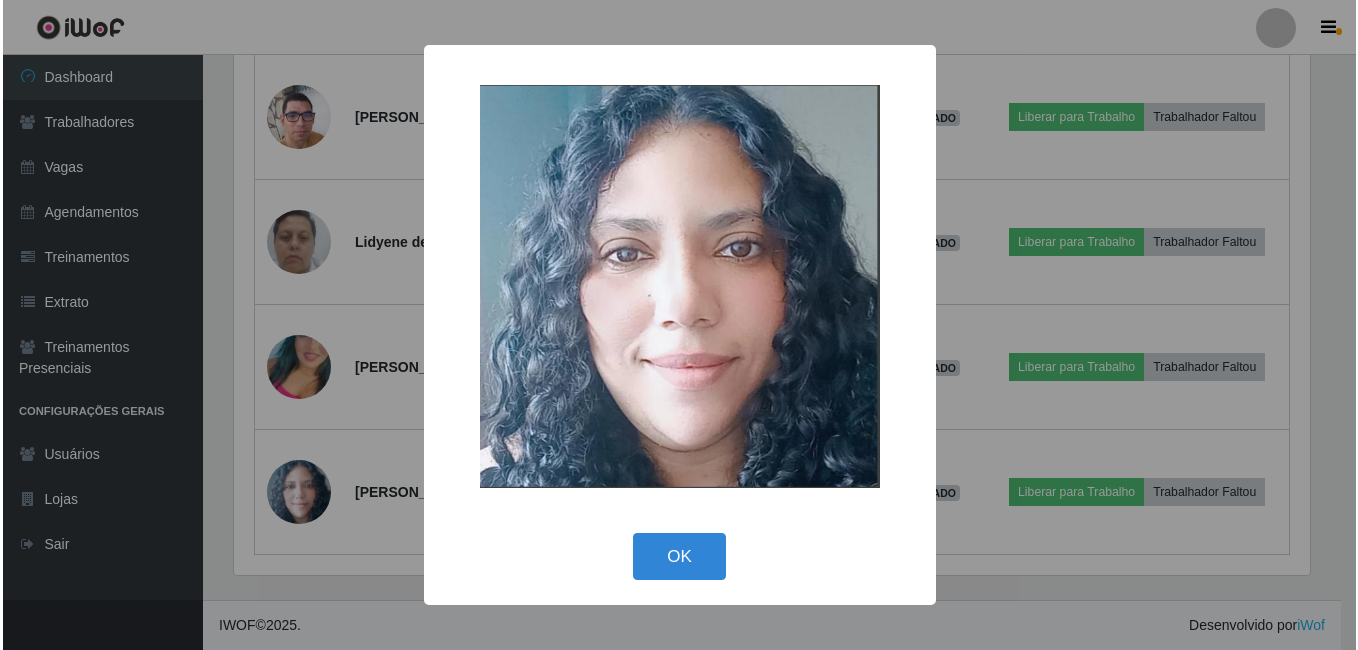scroll, scrollTop: 999585, scrollLeft: 998919, axis: both 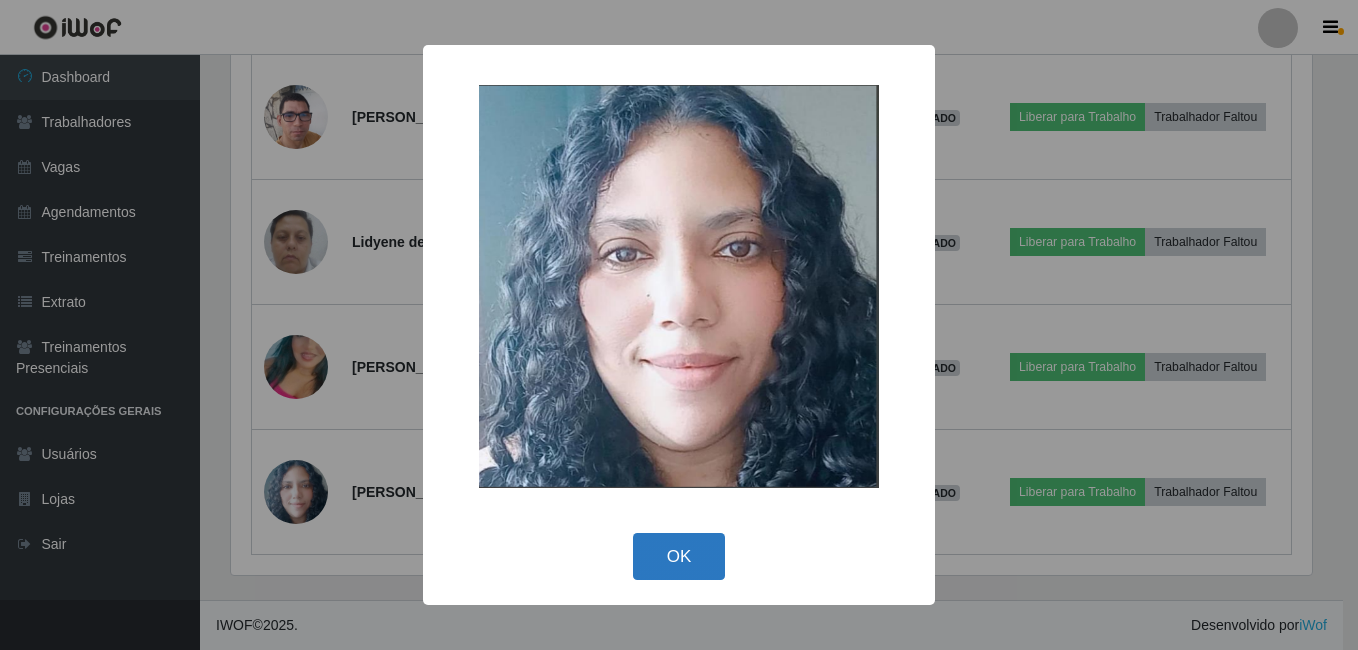 click on "OK" at bounding box center (679, 556) 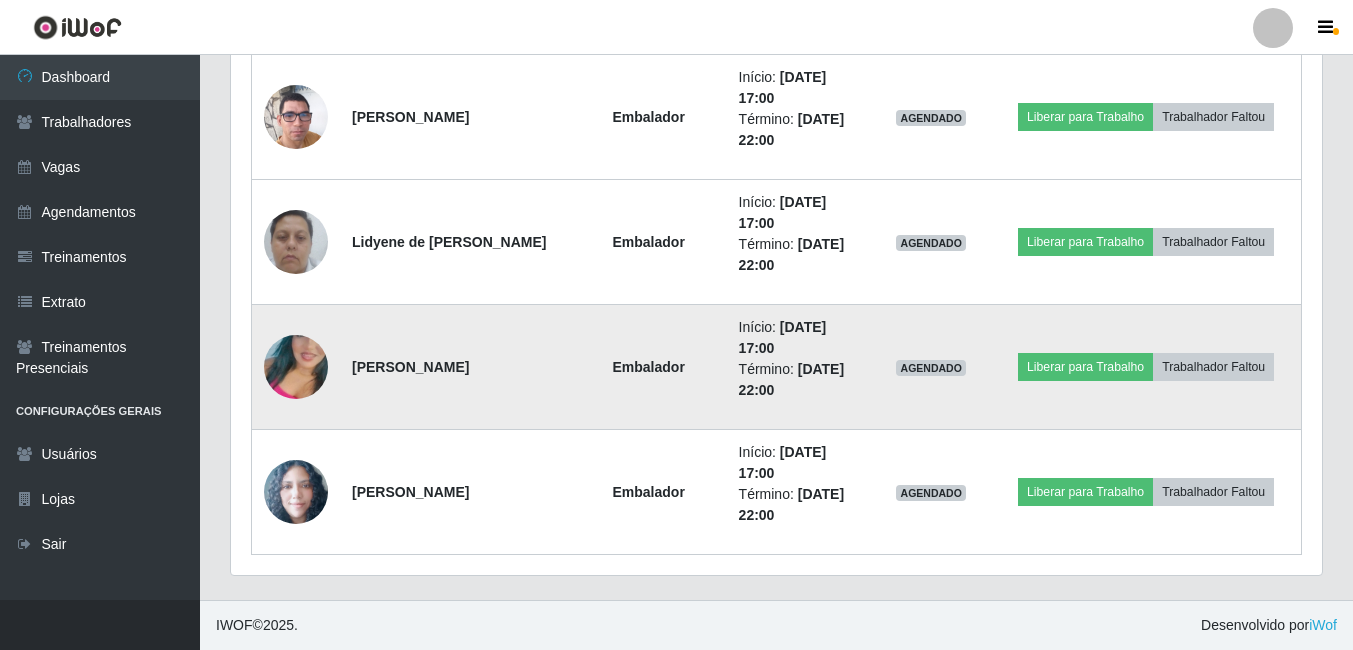 scroll, scrollTop: 999585, scrollLeft: 998909, axis: both 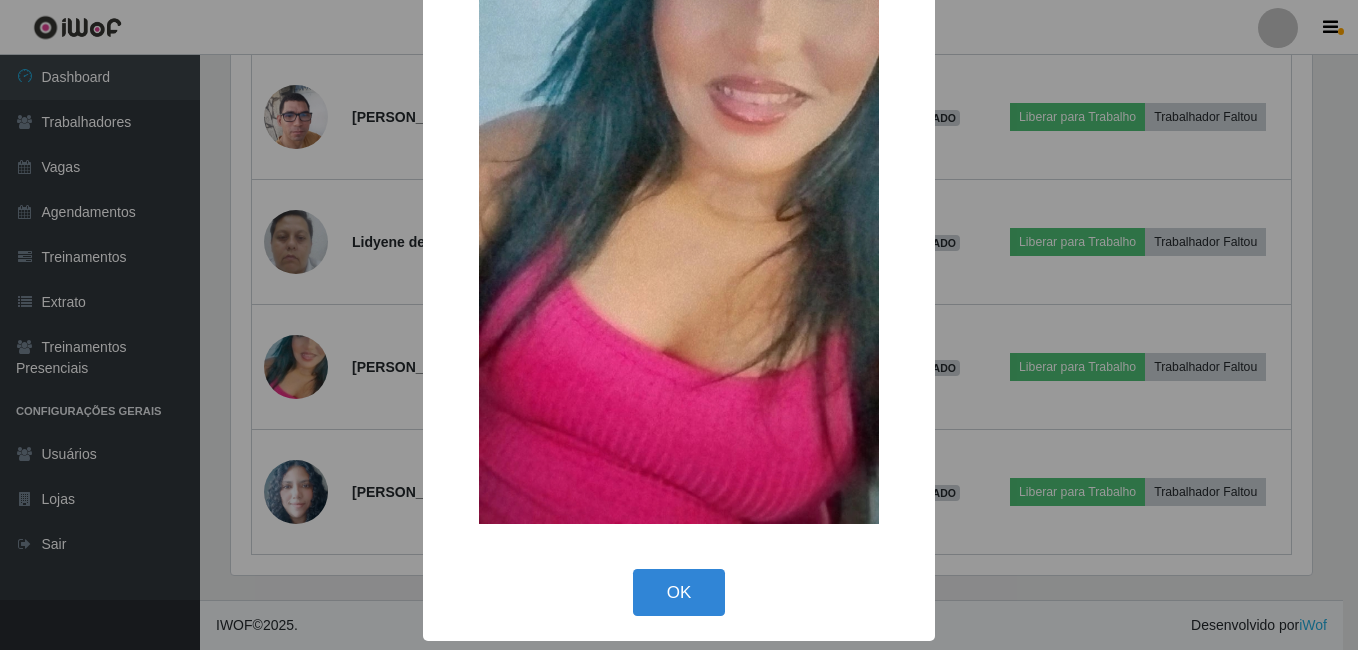 drag, startPoint x: 688, startPoint y: 599, endPoint x: 672, endPoint y: 573, distance: 30.528675 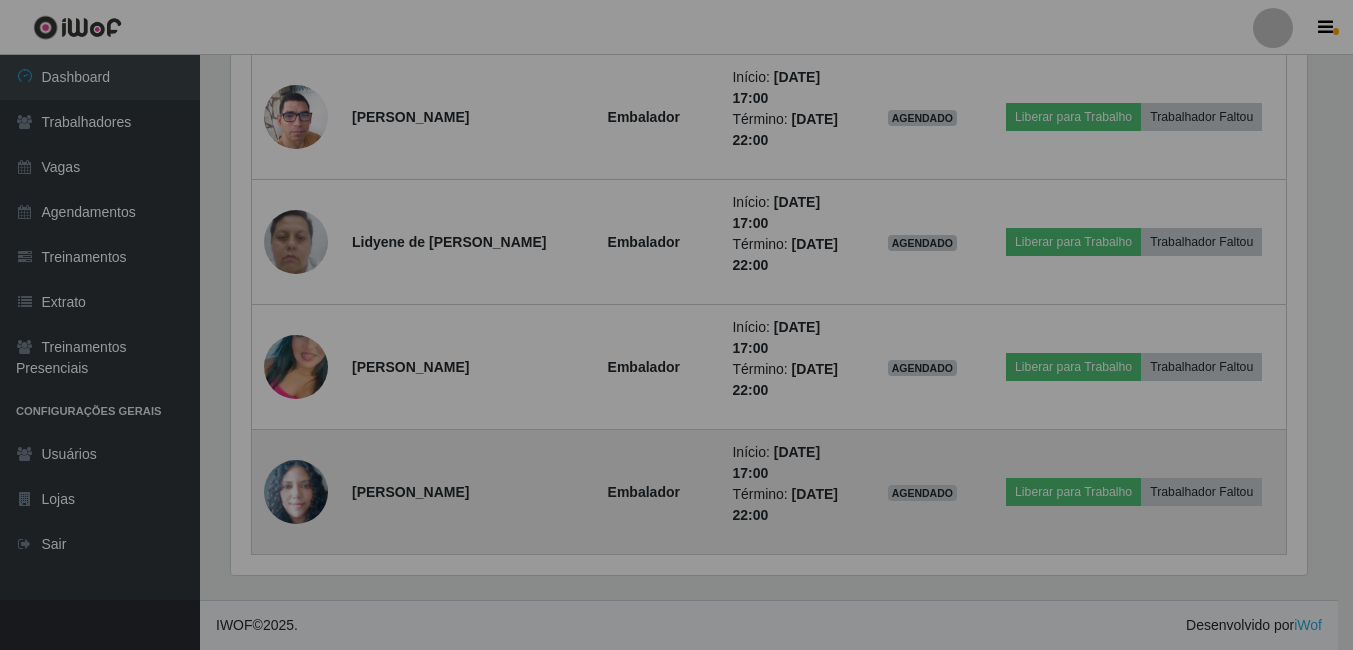 scroll, scrollTop: 999585, scrollLeft: 998909, axis: both 